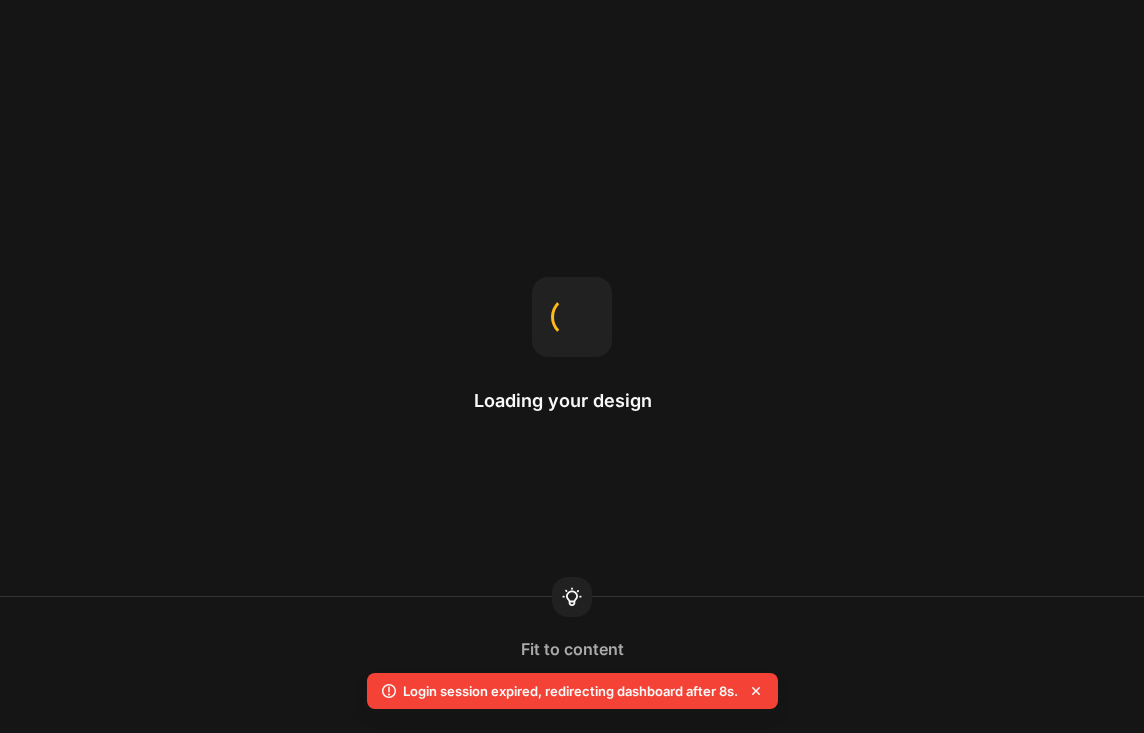 scroll, scrollTop: 0, scrollLeft: 0, axis: both 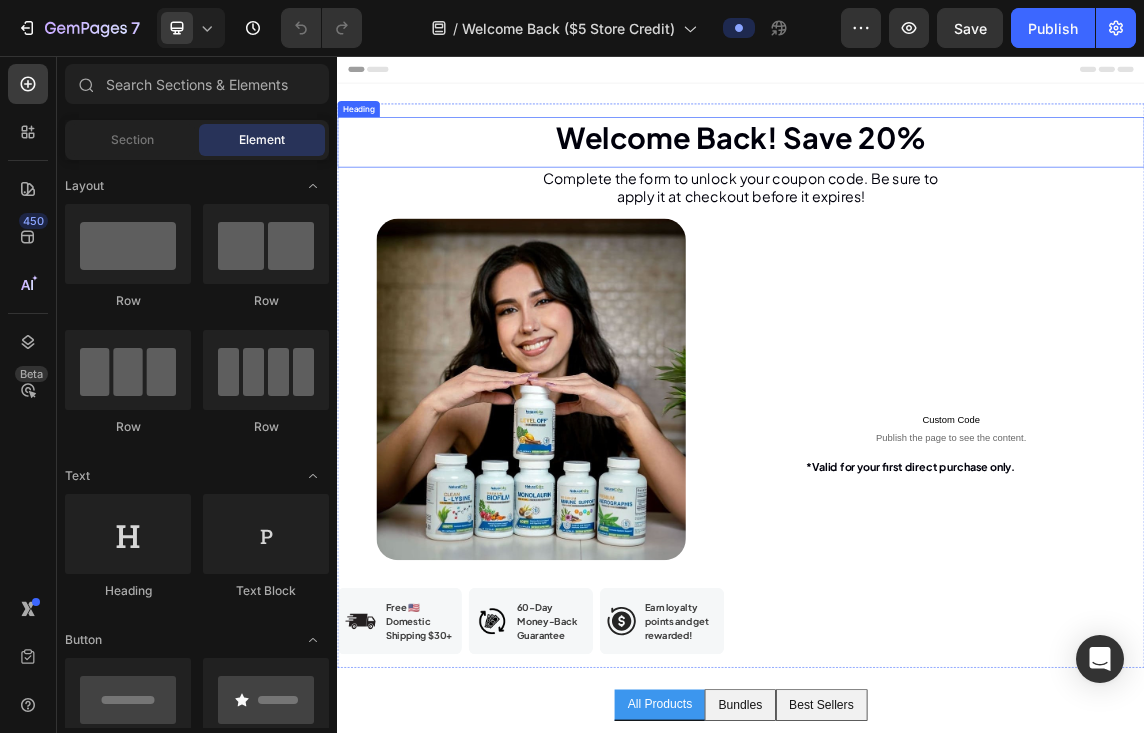 click on "Welcome Back! Save 20%" at bounding box center (937, 177) 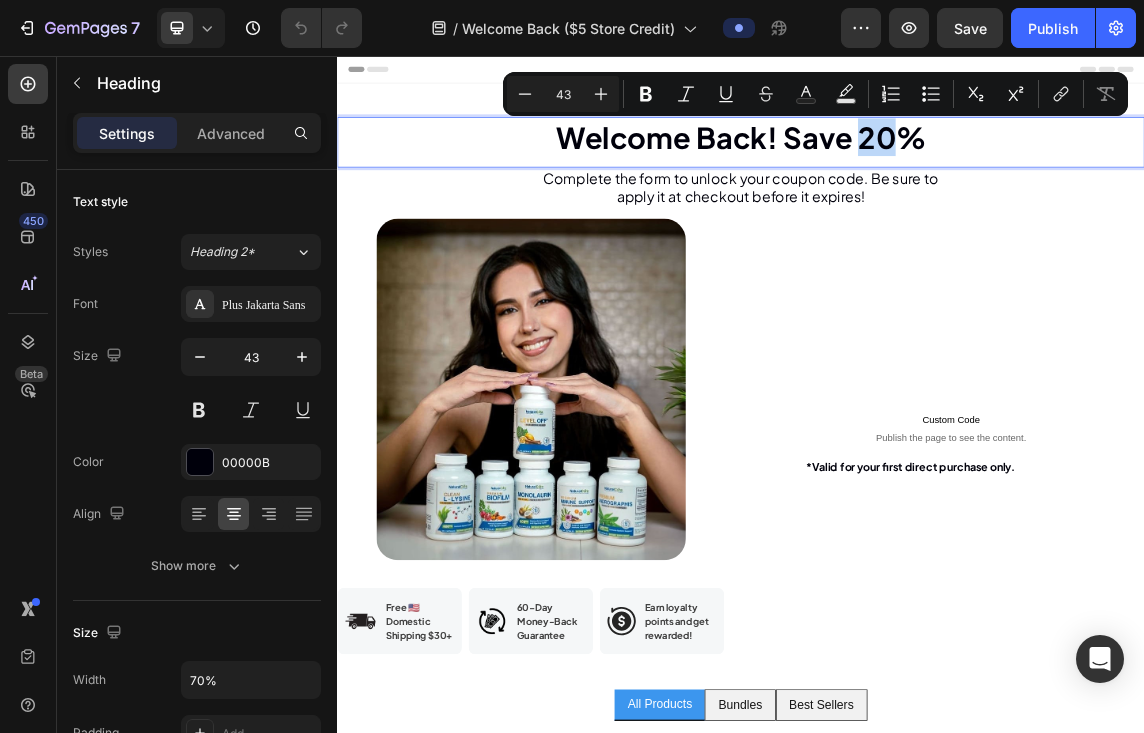 click on "Welcome Back! Save 20%" at bounding box center (937, 177) 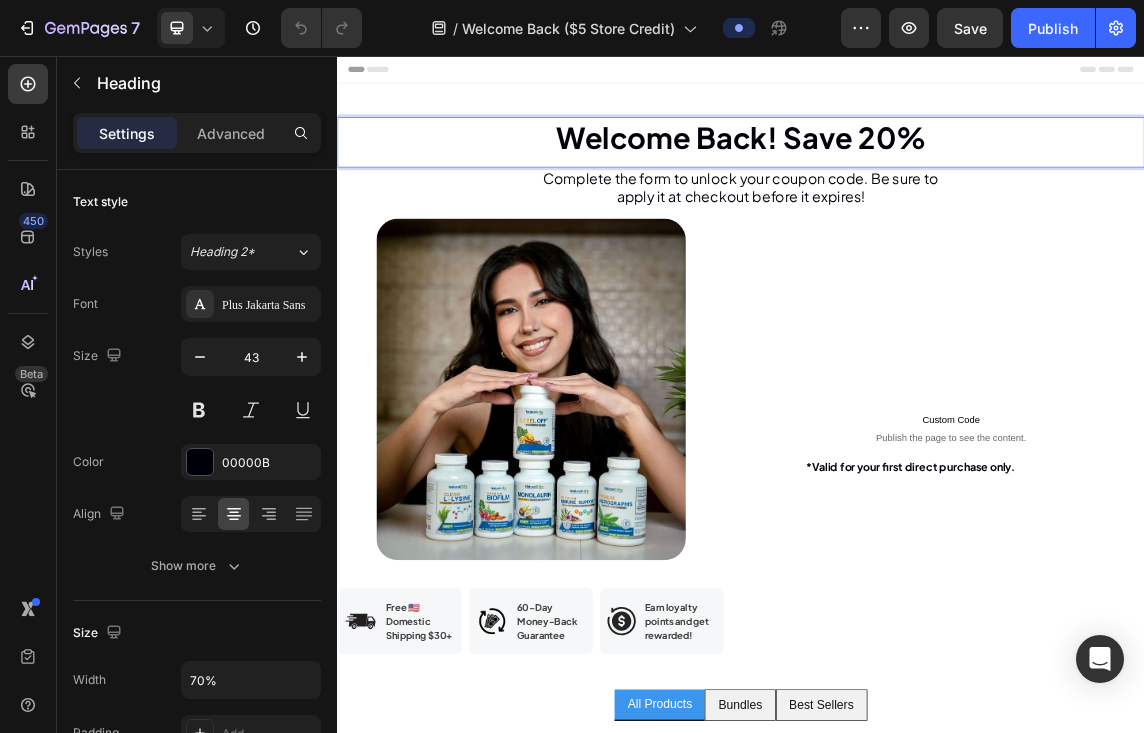 click on "Welcome Back! Save 20%" at bounding box center [937, 177] 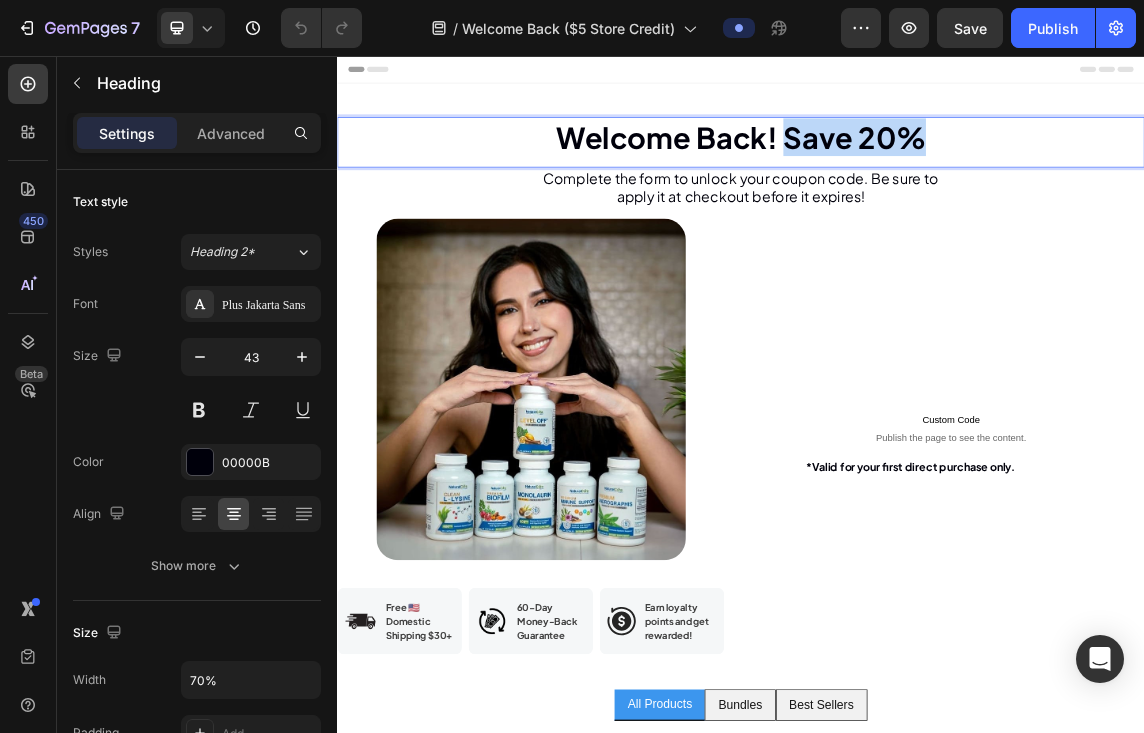 drag, startPoint x: 1207, startPoint y: 172, endPoint x: 996, endPoint y: 181, distance: 211.19185 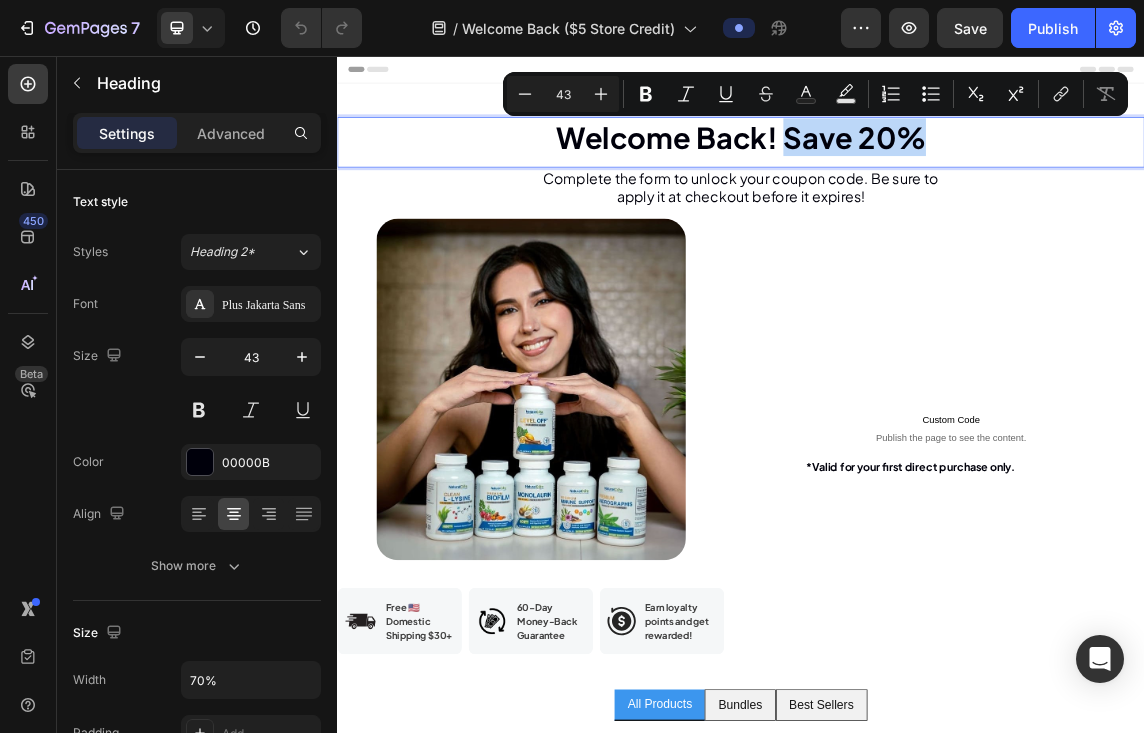 click on "Welcome Back! Save 20%" at bounding box center [937, 177] 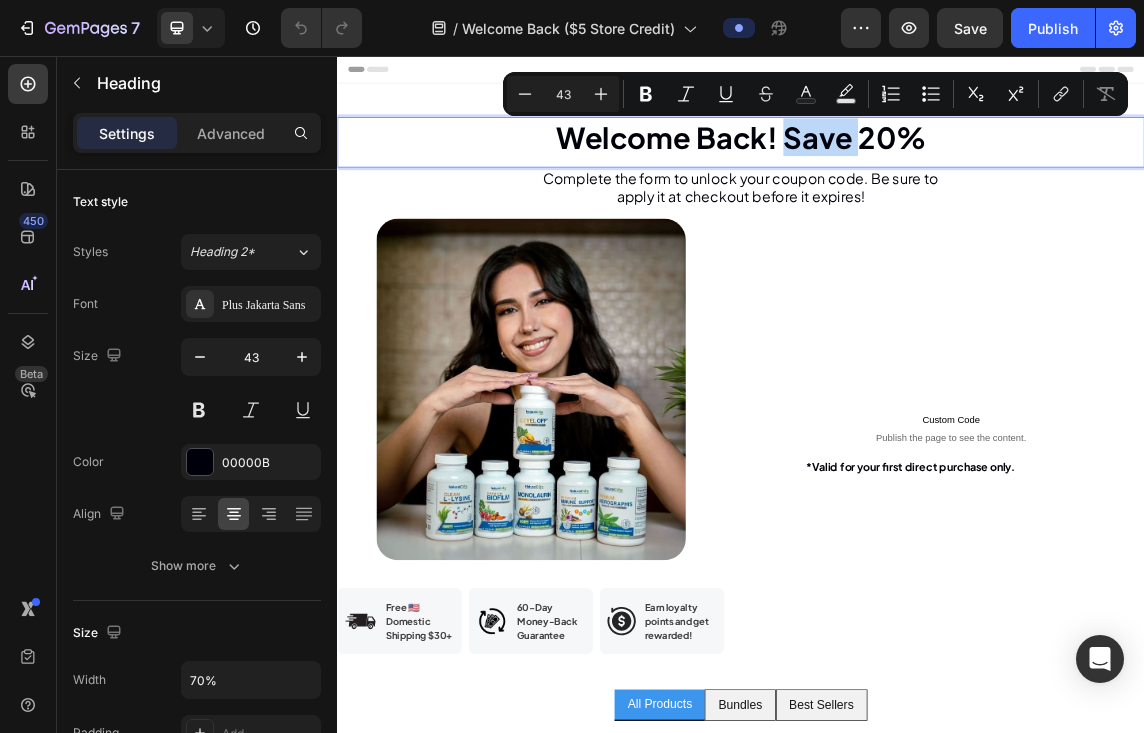 drag, startPoint x: 1031, startPoint y: 174, endPoint x: 1104, endPoint y: 174, distance: 73 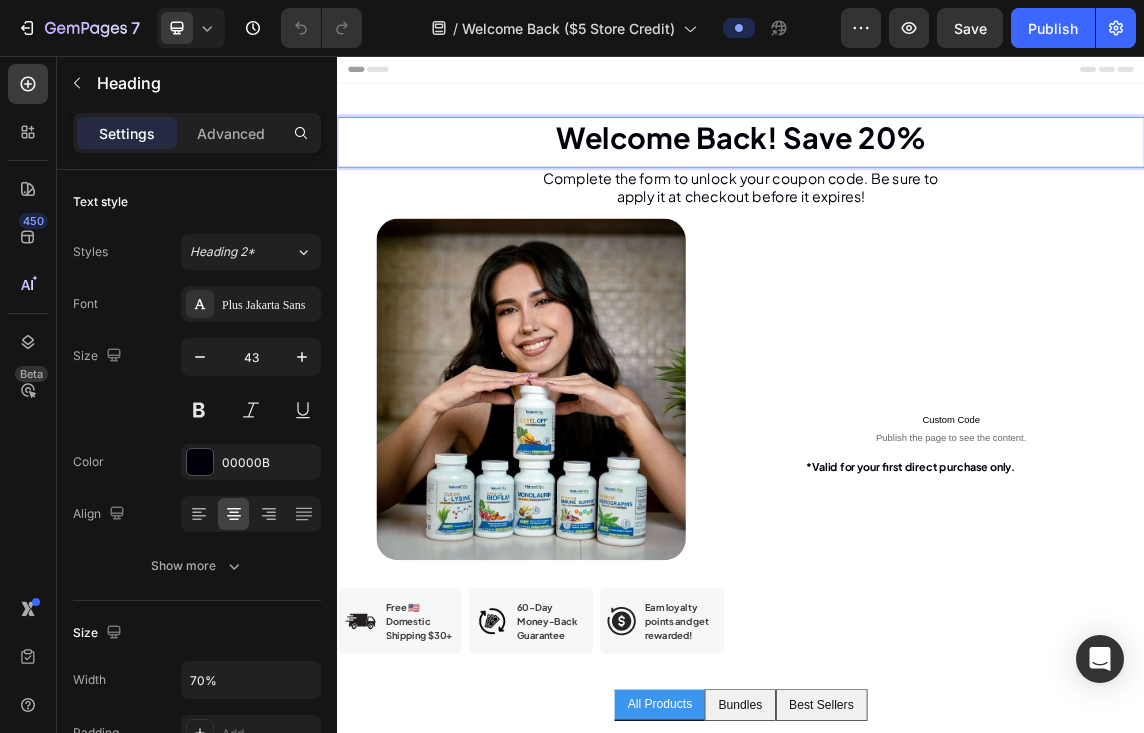 click on "Welcome Back! Save 20%" at bounding box center (937, 177) 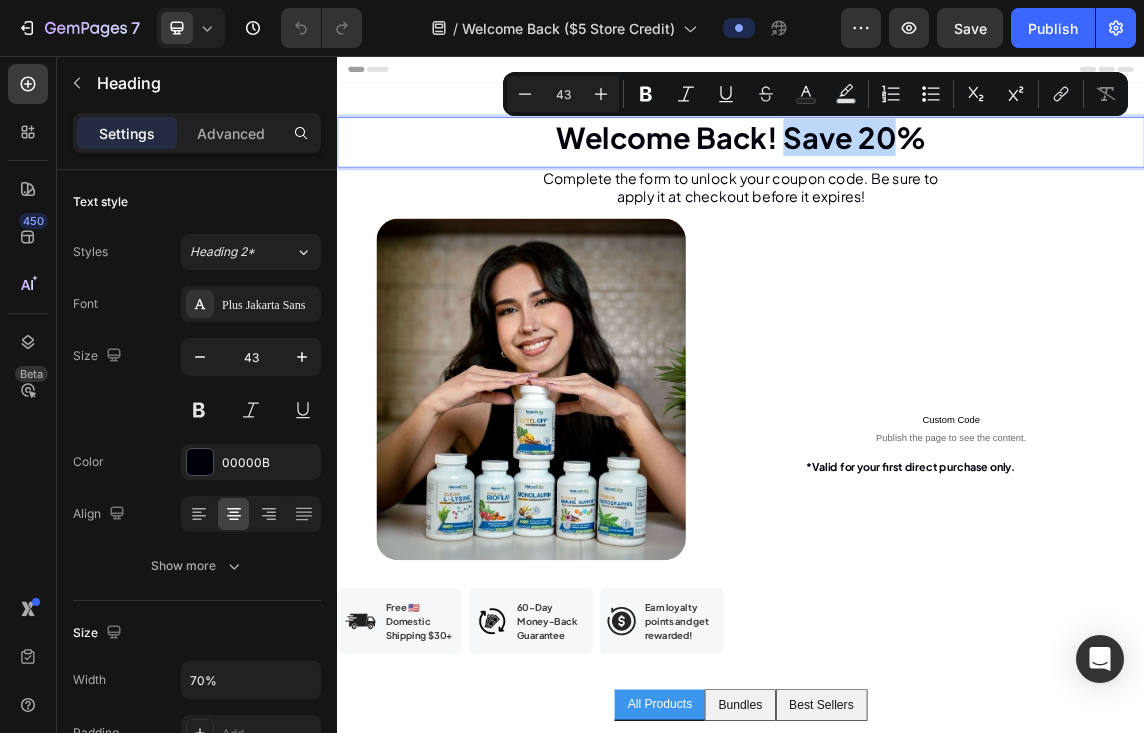drag, startPoint x: 1159, startPoint y: 174, endPoint x: 995, endPoint y: 178, distance: 164.04877 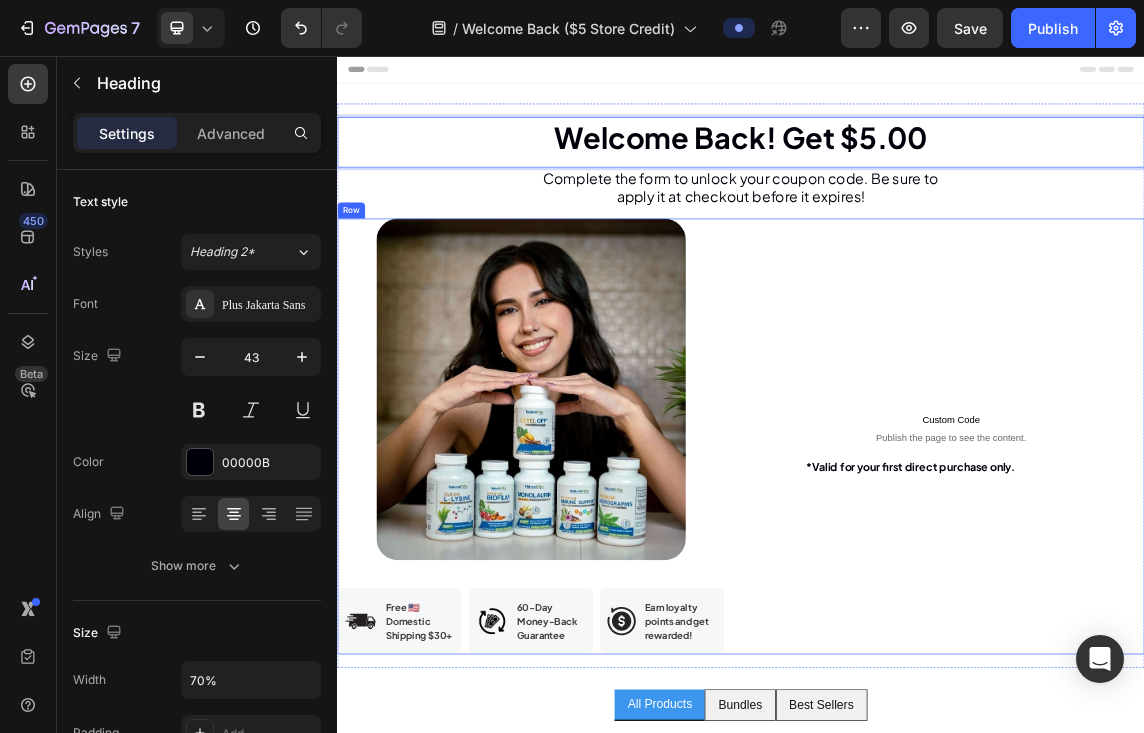 click on "Welcome Back! Save 20% Heading  Complete the form to unlock your coupon code. Be sure to apply it at checkout before it expires!   *Valid for your first direct purchase only. Text block
Custom Code
Publish the page to see the content.
Custom Code *Valid for your first direct purchase only. Text block" at bounding box center [1249, 622] 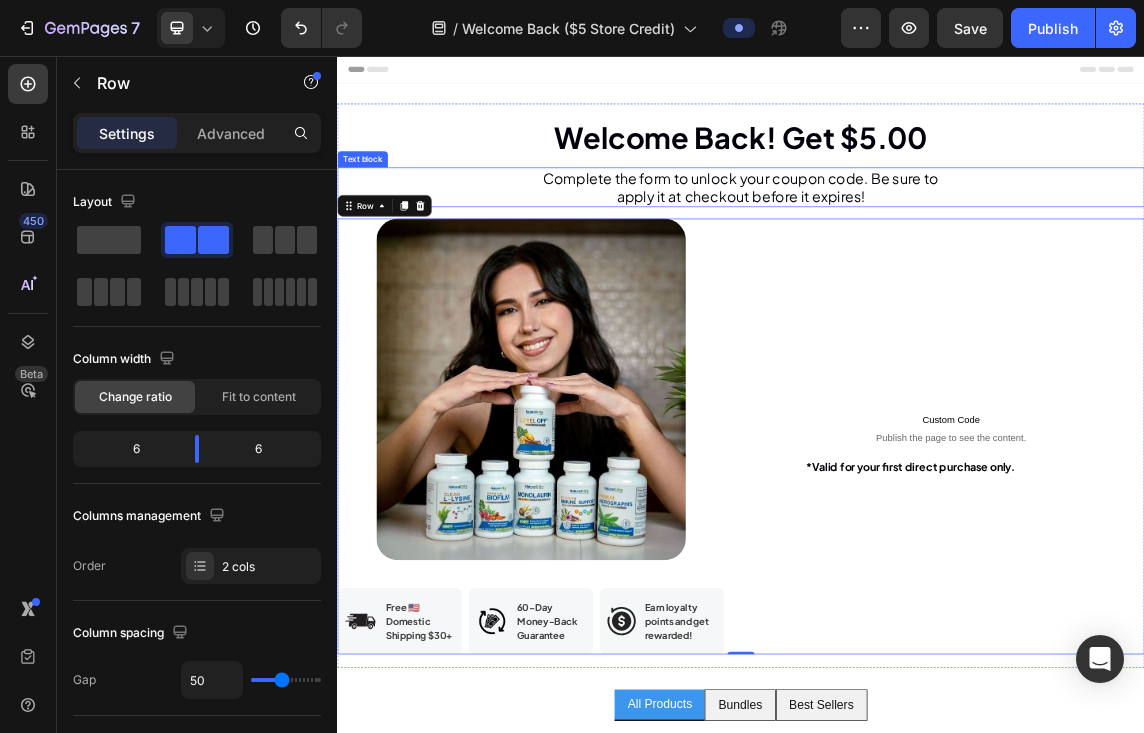 click on "Complete the form to unlock your coupon code. Be sure to apply it at checkout before it expires!" at bounding box center [937, 251] 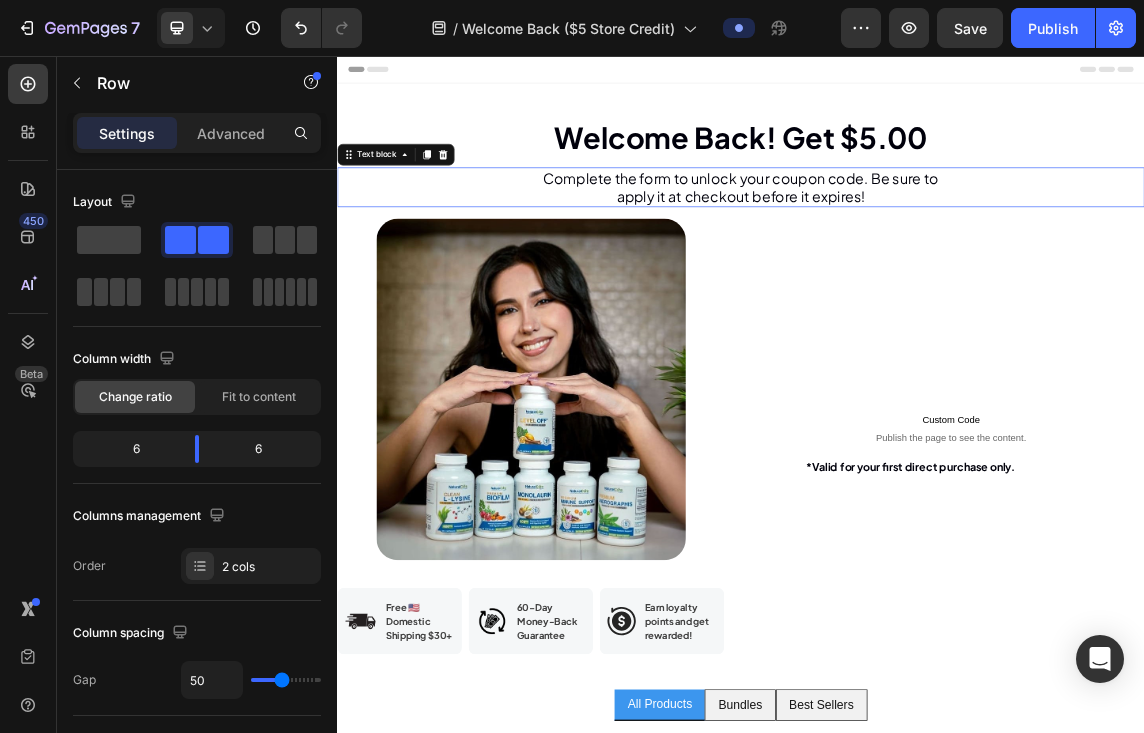 click on "Complete the form to unlock your coupon code. Be sure to apply it at checkout before it expires!" at bounding box center [937, 251] 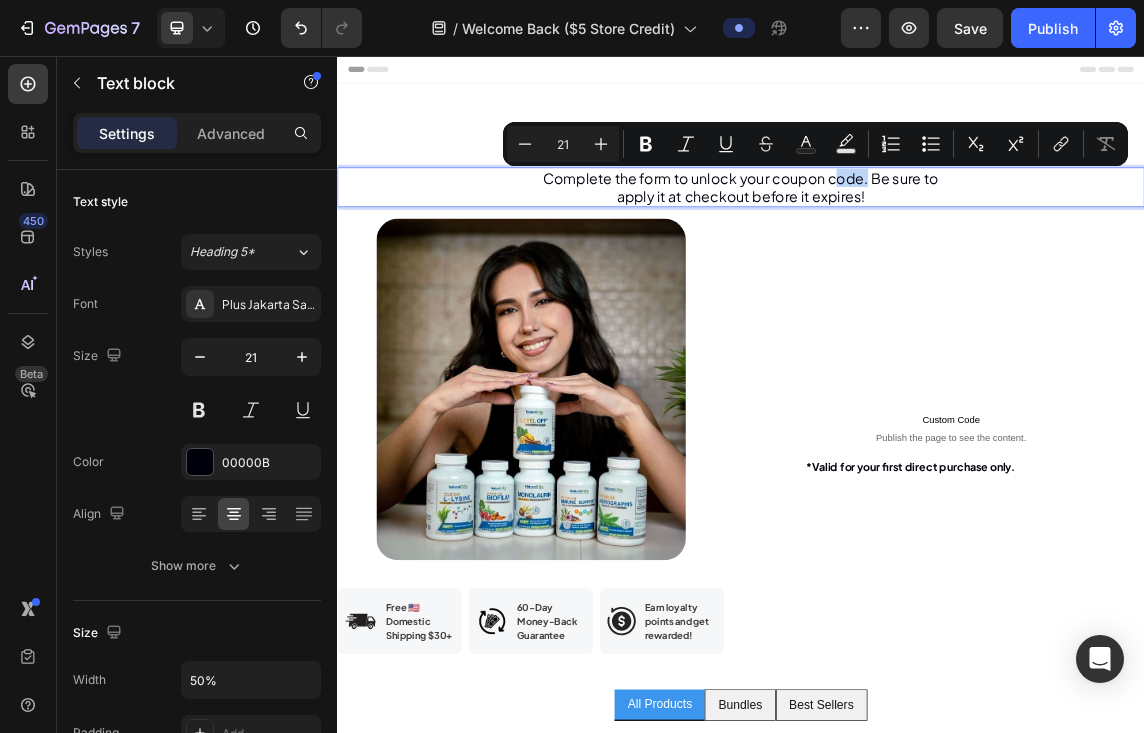 click on "Complete the form to unlock your coupon code. Be sure to apply it at checkout before it expires!" at bounding box center [937, 251] 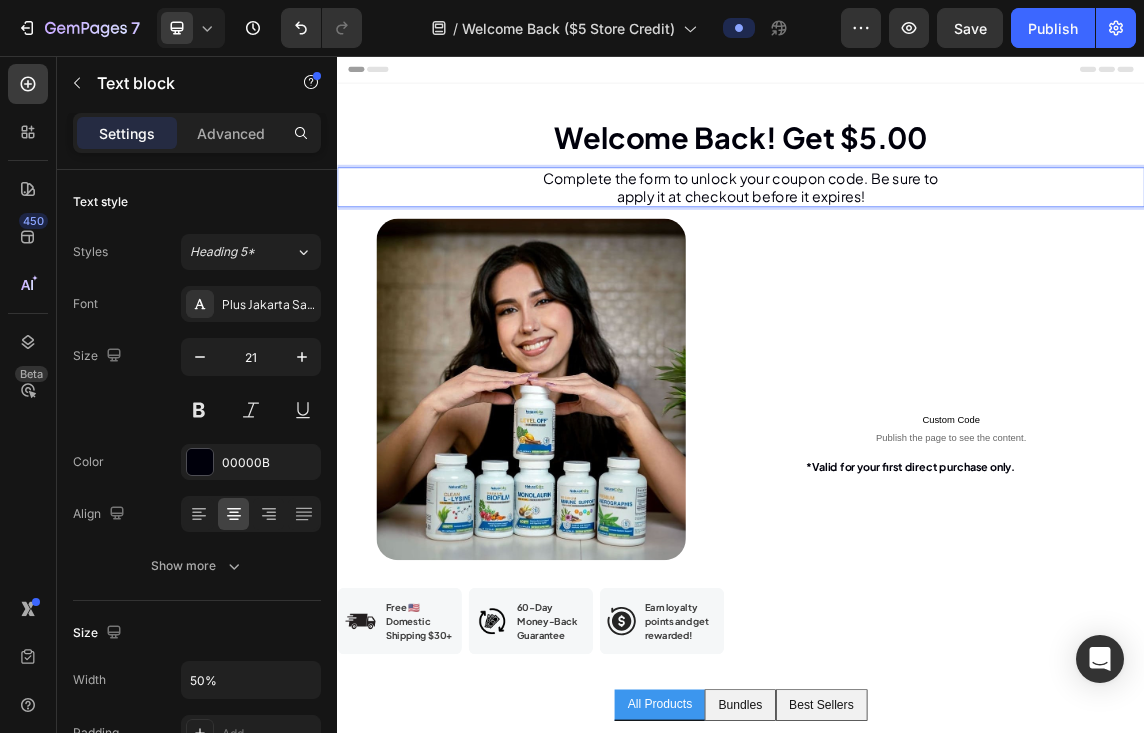 click on "Complete the form to unlock your coupon code. Be sure to apply it at checkout before it expires!" at bounding box center [937, 251] 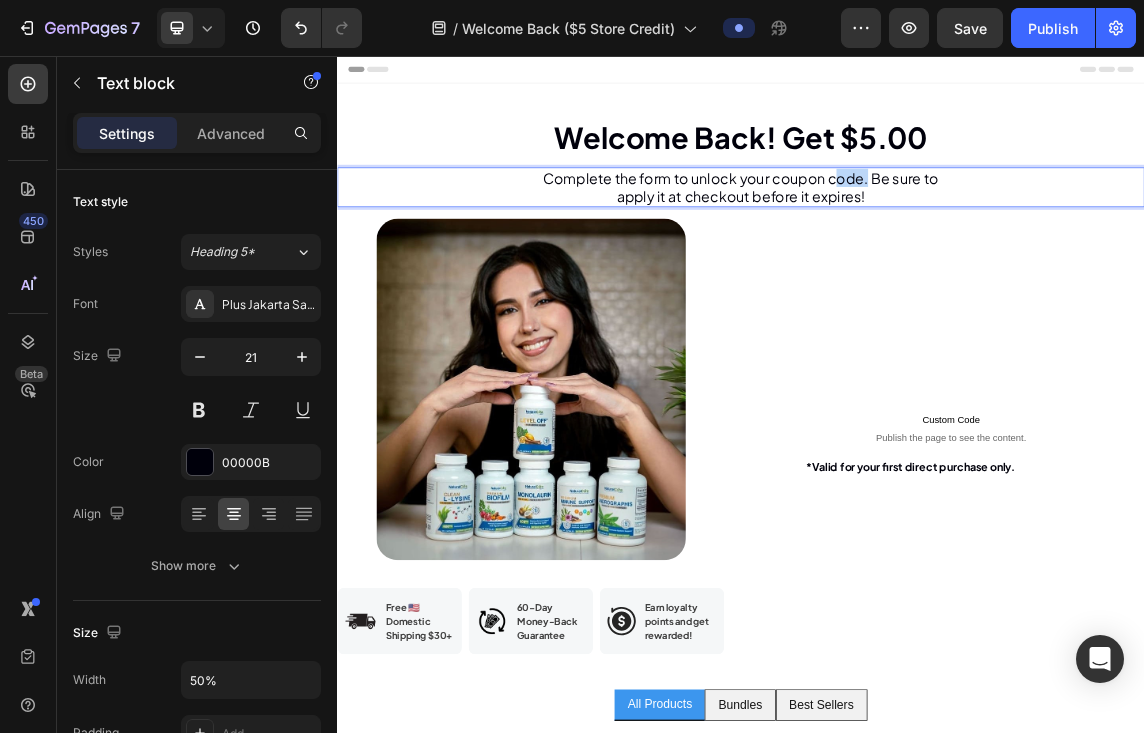 click on "Complete the form to unlock your coupon code. Be sure to apply it at checkout before it expires!" at bounding box center [937, 251] 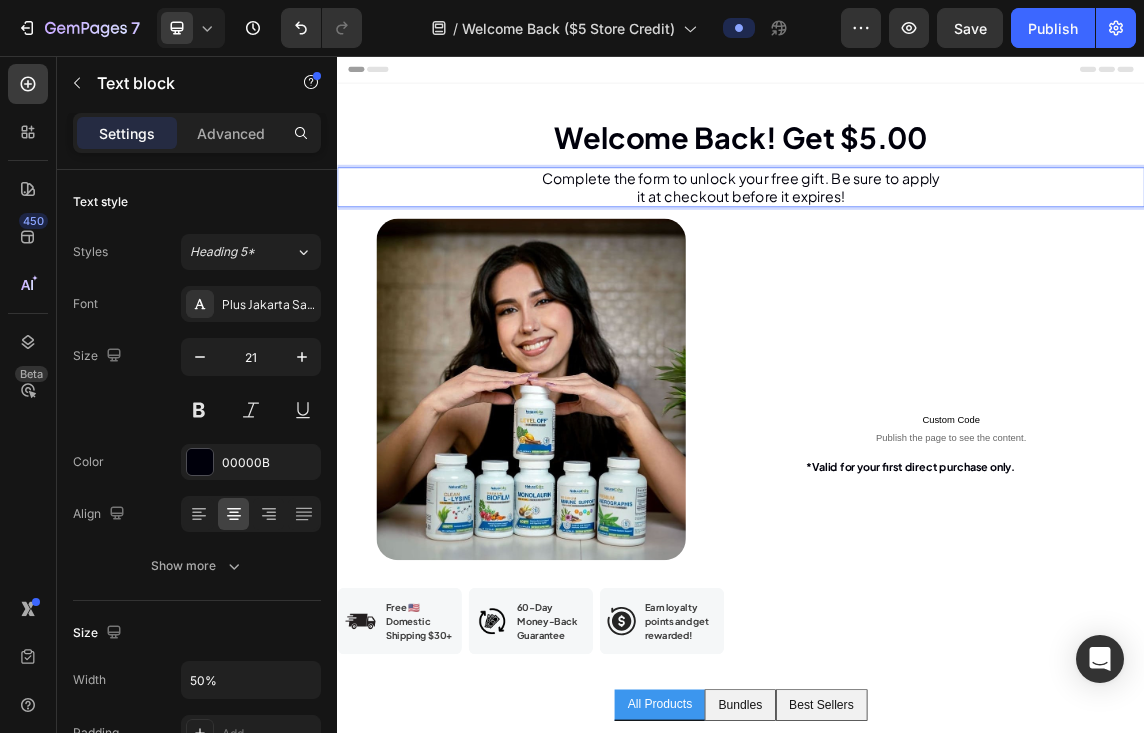 click on "Complete the form to unlock your free gift. Be sure to apply it at checkout before it expires!" at bounding box center (937, 251) 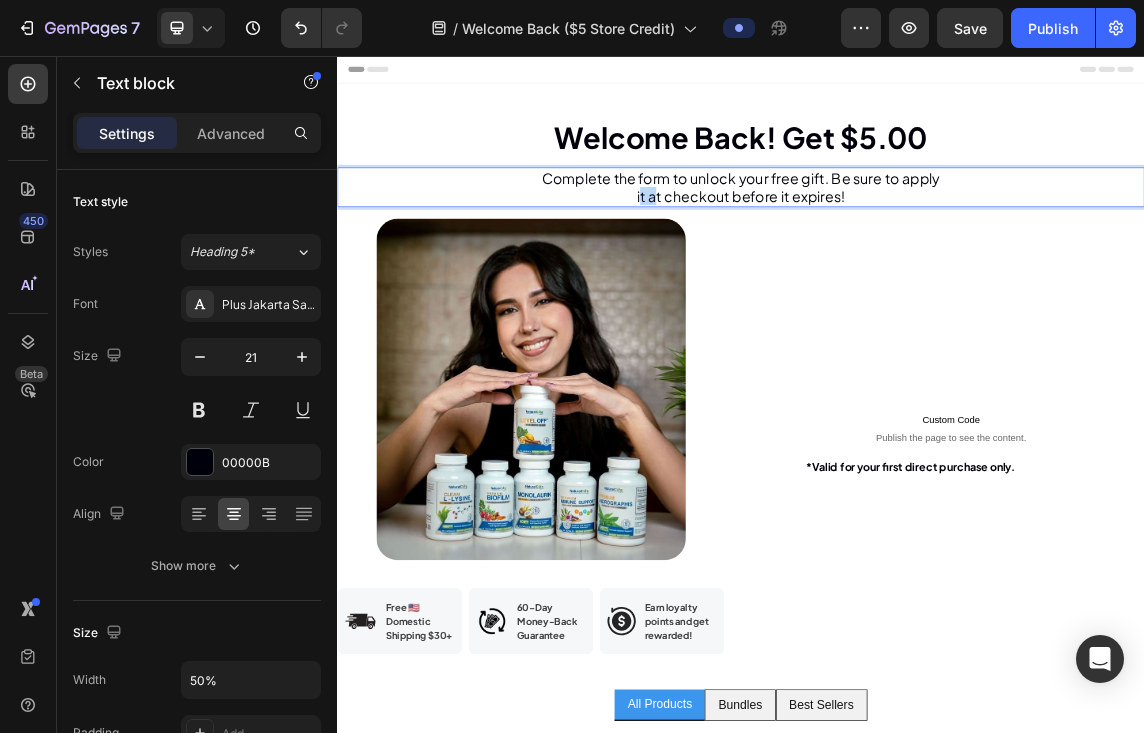 click on "Complete the form to unlock your free gift. Be sure to apply it at checkout before it expires!" at bounding box center [937, 251] 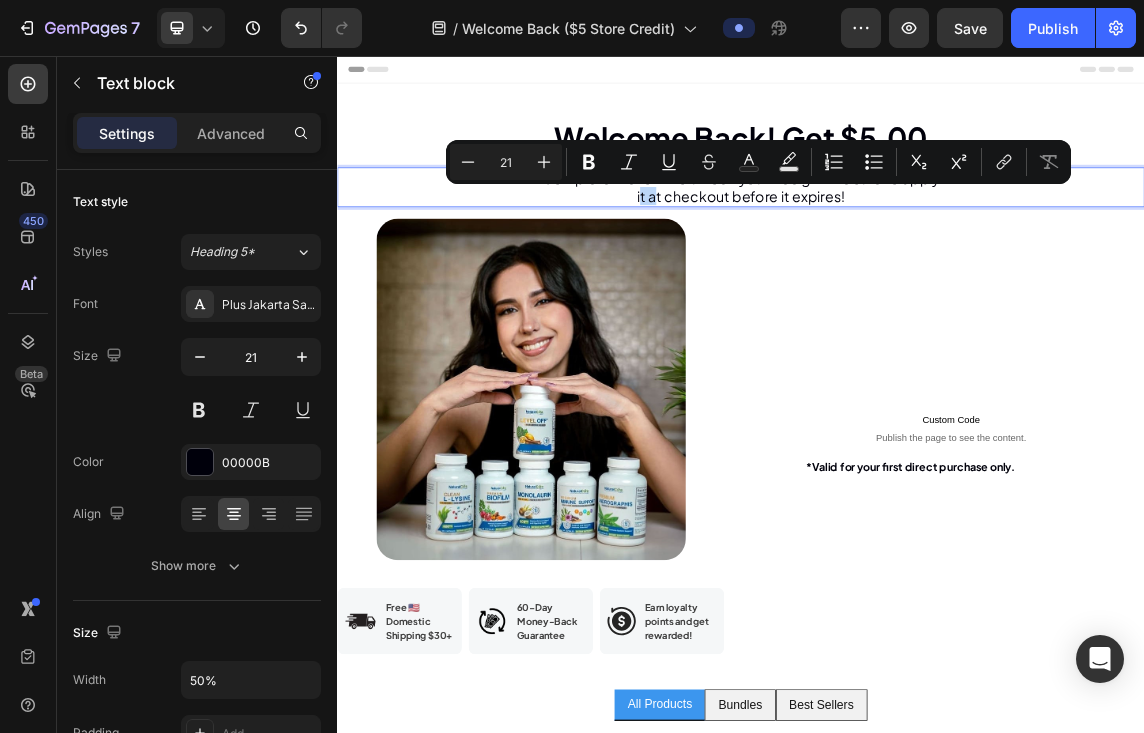 click on "Complete the form to unlock your free gift. Be sure to apply it at checkout before it expires!" at bounding box center (937, 251) 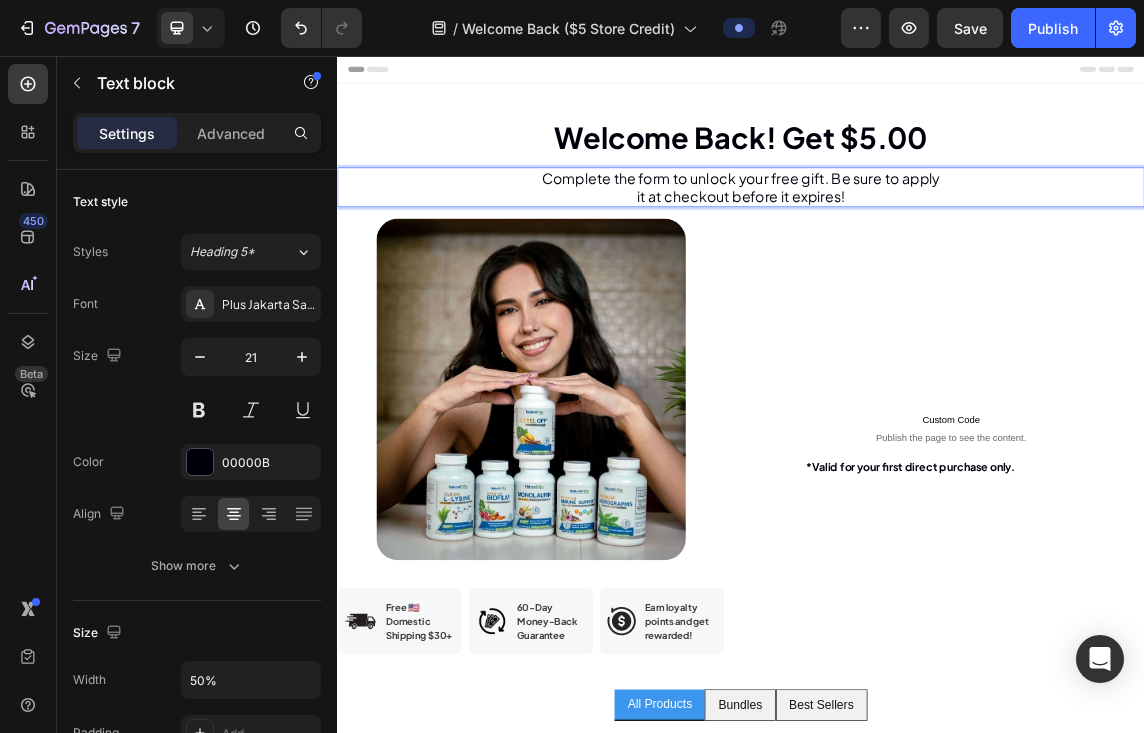 click on "Complete the form to unlock your free gift. Be sure to apply it at checkout before it expires!" at bounding box center [937, 251] 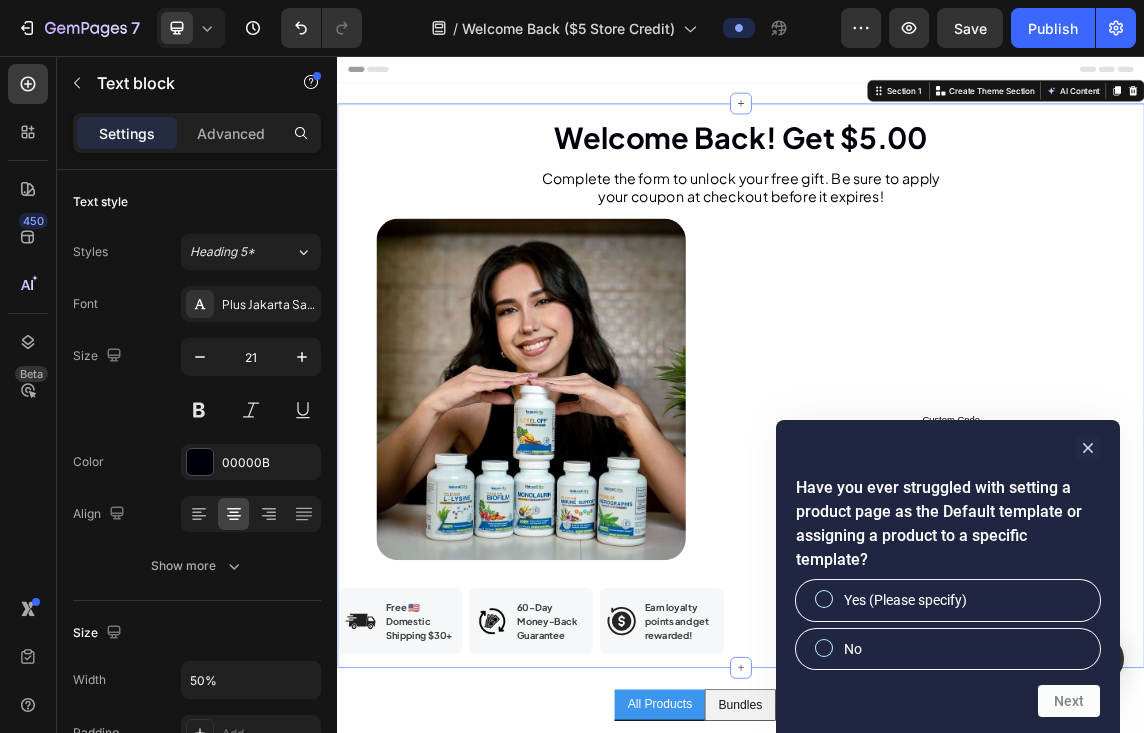 click on "Welcome Back! Get $[PRICE] Heading  Complete the form to unlock your free gift. Be sure to apply your coupon at checkout before it expires! Text block Welcome Back! Save 20% Heading  Complete the form to unlock your coupon code. Be sure to apply it at checkout before it expires!   *Valid for your first direct purchase only. Text block
Custom Code
Publish the page to see the content.
Custom Code *Valid for your first direct purchase only. Text block Image Image Free 🇺🇸 Domestic Shipping $[PRICE]+ Text block Row Image 60-Day Money-Back Guarantee Text block Row Image Earn loyalty points and get rewarded! Text block Row Row Row Row Image We Pay for Shipping Heading On US orders over $[PRICE]+ Text block Row Image Money-Back Guarantee Heading 60-day refund or replacement Text block Row Row Section 1   Create Theme Section AI Content Write with GemAI What would you like to describe here? Tone and Voice Persuasive Product Getting products... Show more Generate" at bounding box center (937, 546) 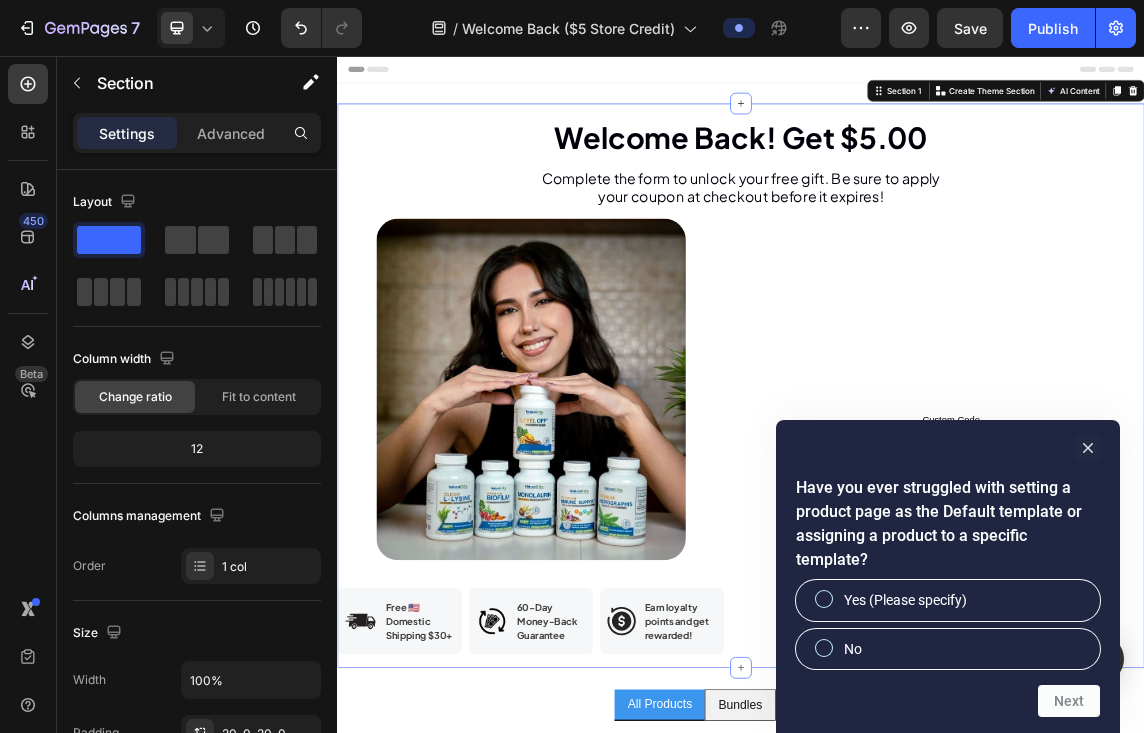 click on "Welcome Back! Get $[PRICE] Heading  Complete the form to unlock your free gift. Be sure to apply your coupon at checkout before it expires! Text block Welcome Back! Save 20% Heading  Complete the form to unlock your coupon code. Be sure to apply it at checkout before it expires!   *Valid for your first direct purchase only. Text block
Custom Code
Publish the page to see the content.
Custom Code *Valid for your first direct purchase only. Text block Image Image Free 🇺🇸 Domestic Shipping $[PRICE]+ Text block Row Image 60-Day Money-Back Guarantee Text block Row Image Earn loyalty points and get rewarded! Text block Row Row Row Row Image We Pay for Shipping Heading On US orders over $[PRICE]+ Text block Row Image Money-Back Guarantee Heading 60-day refund or replacement Text block Row Row Section 1   Create Theme Section AI Content Write with GemAI What would you like to describe here? Tone and Voice Persuasive Product Clean L-Lysine 600mg & Level Off Show more Generate" at bounding box center (937, 546) 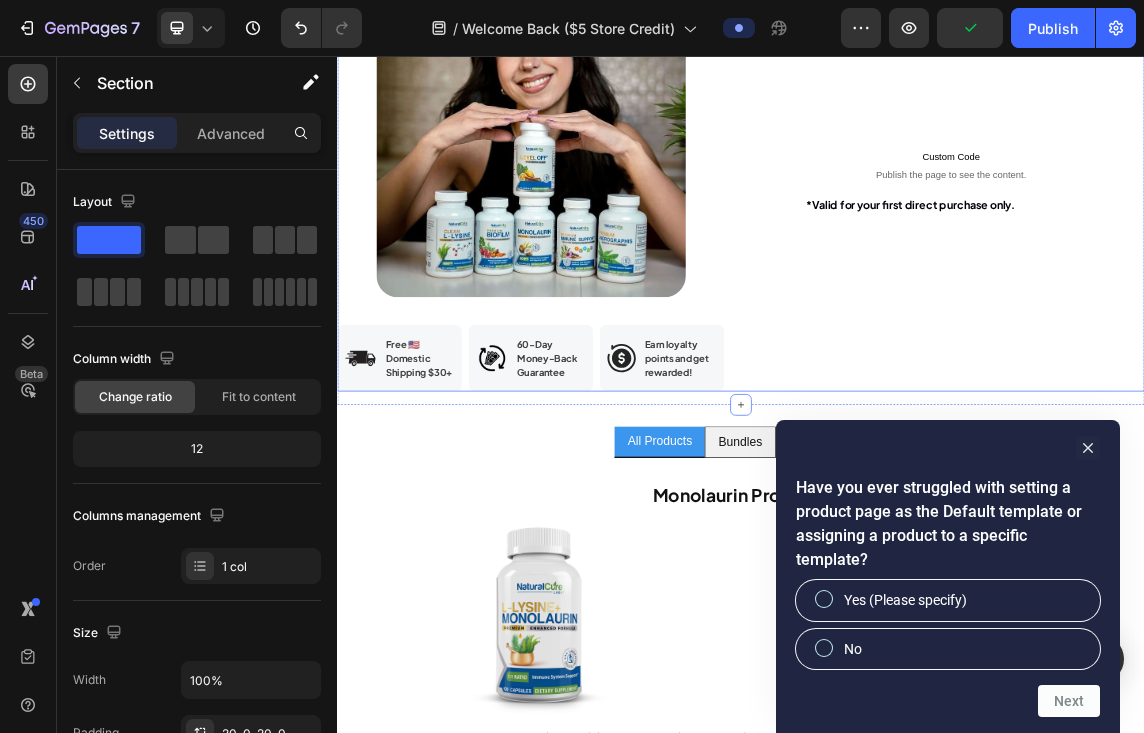 scroll, scrollTop: 266, scrollLeft: 0, axis: vertical 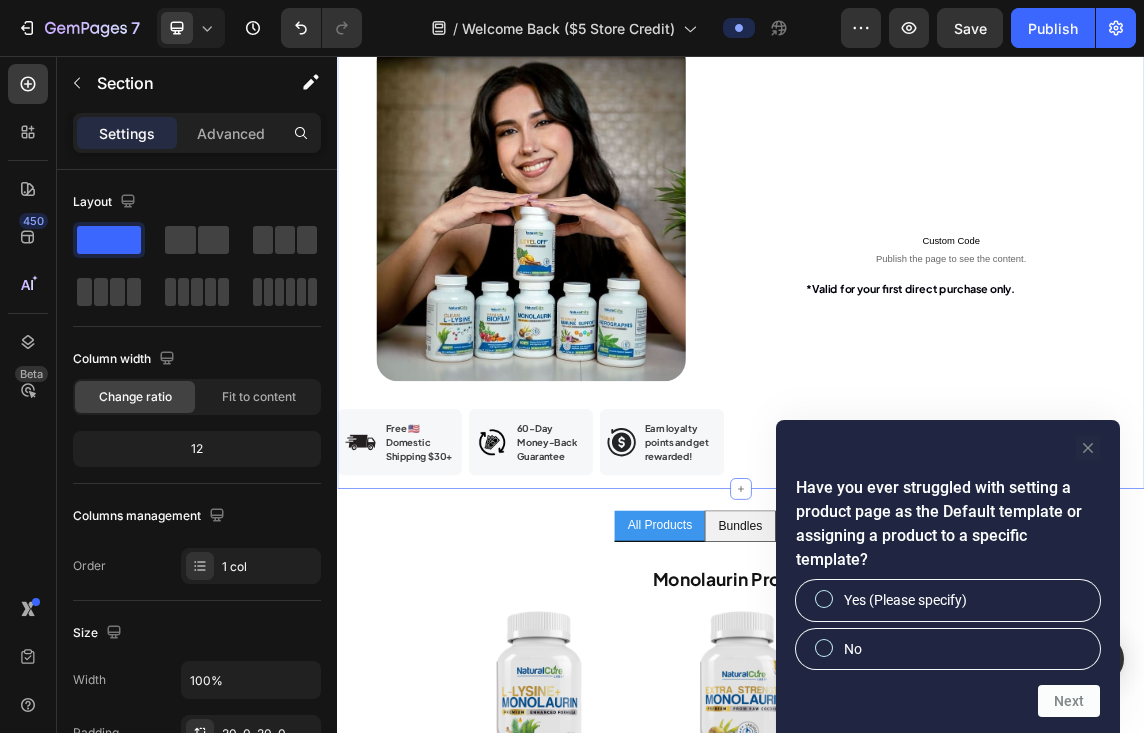 click 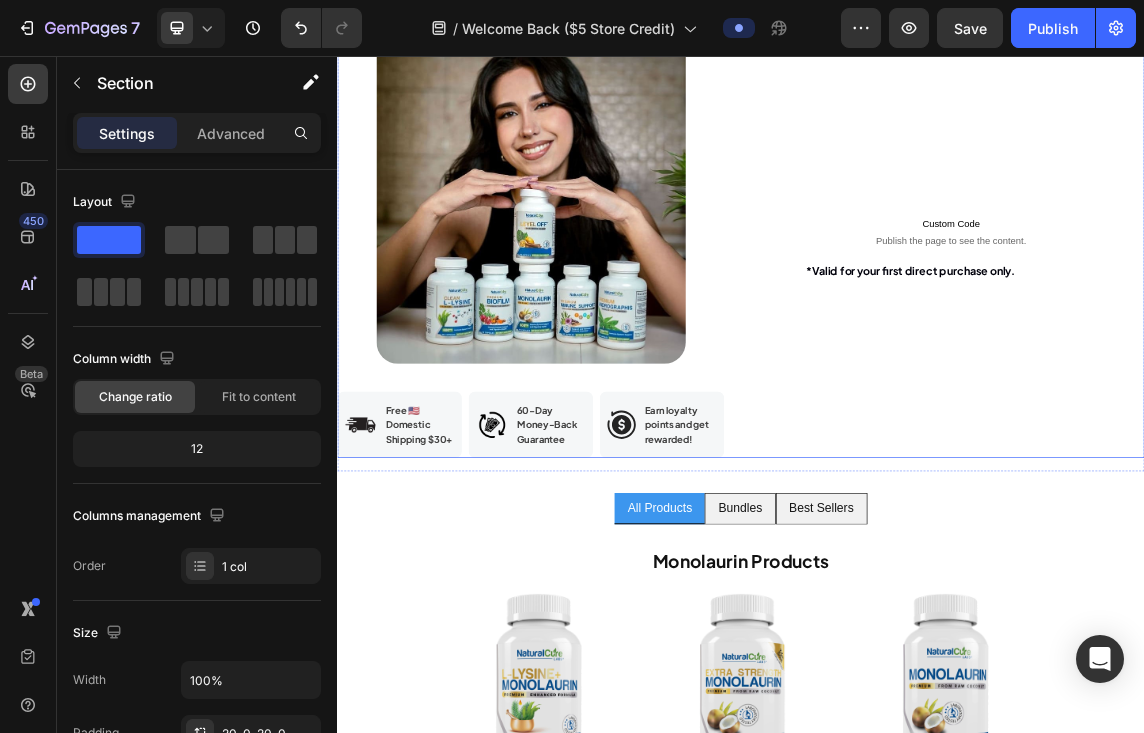 scroll, scrollTop: 0, scrollLeft: 0, axis: both 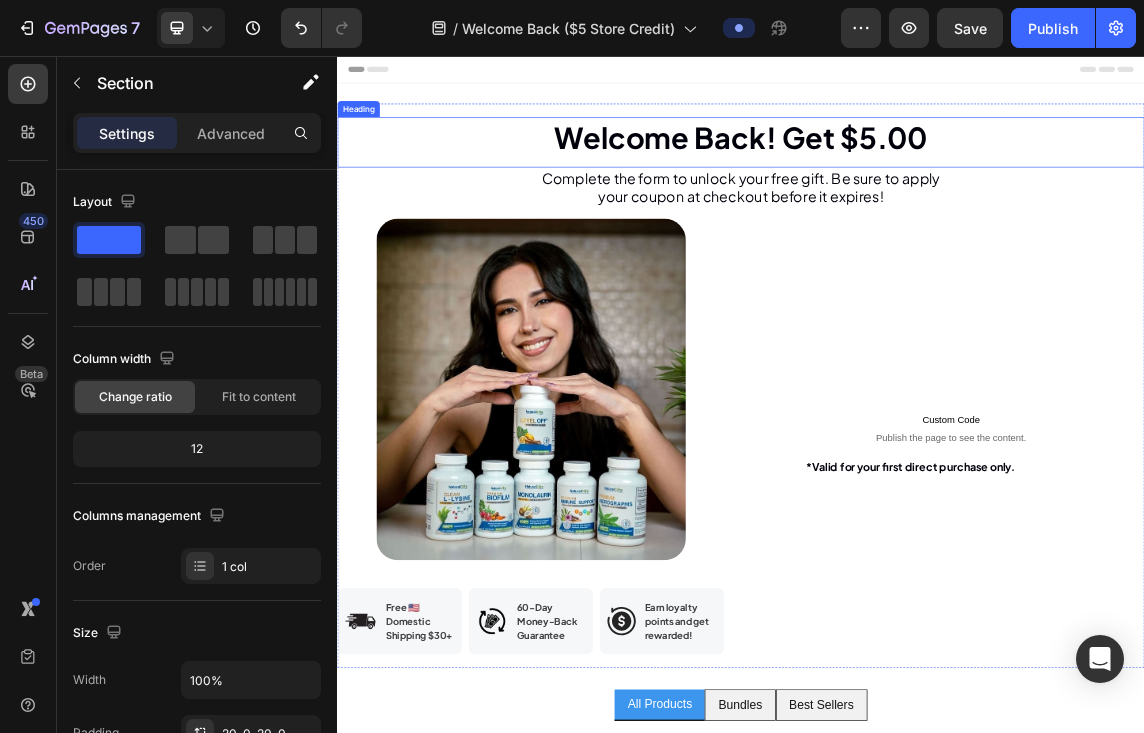 click on "Welcome Back! Get $5.00" at bounding box center (937, 177) 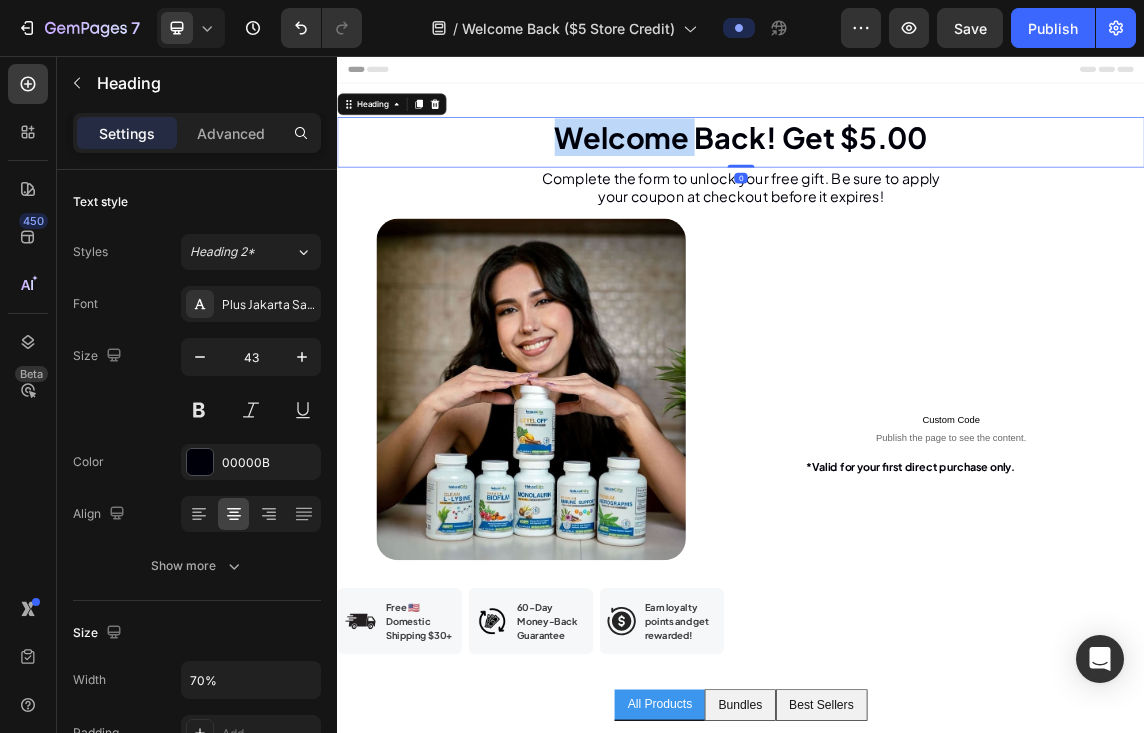 click on "Welcome Back! Get $5.00" at bounding box center (937, 177) 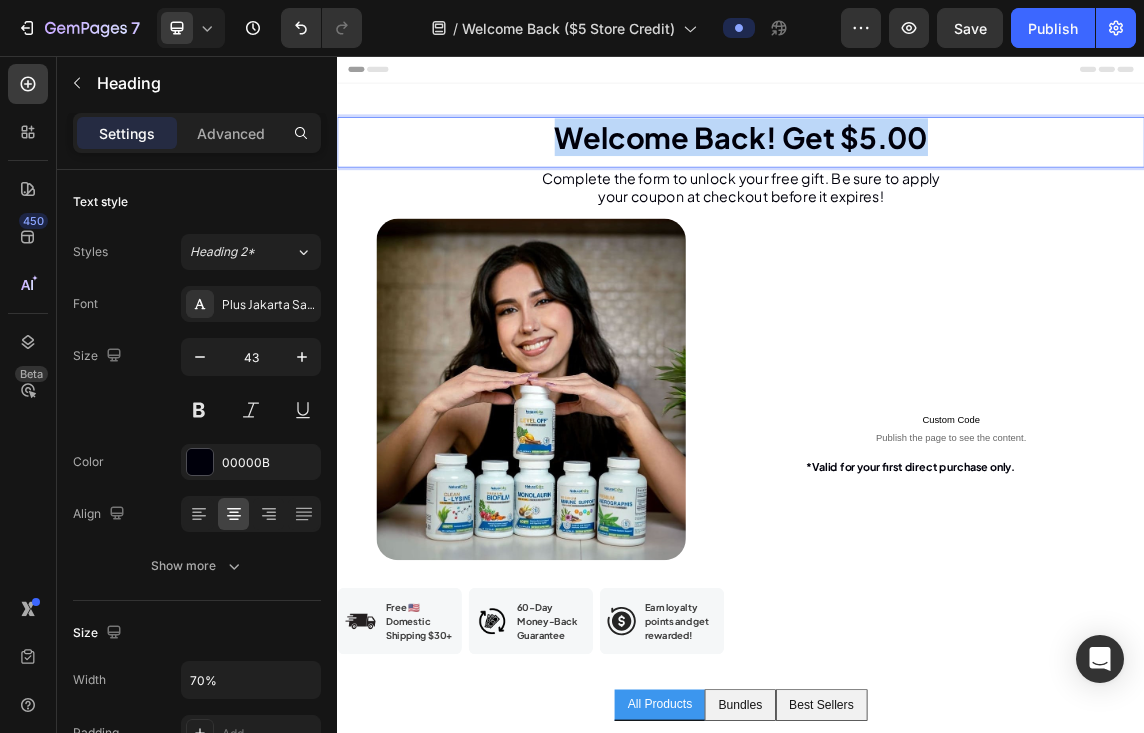 click on "Welcome Back! Get $5.00" at bounding box center (937, 177) 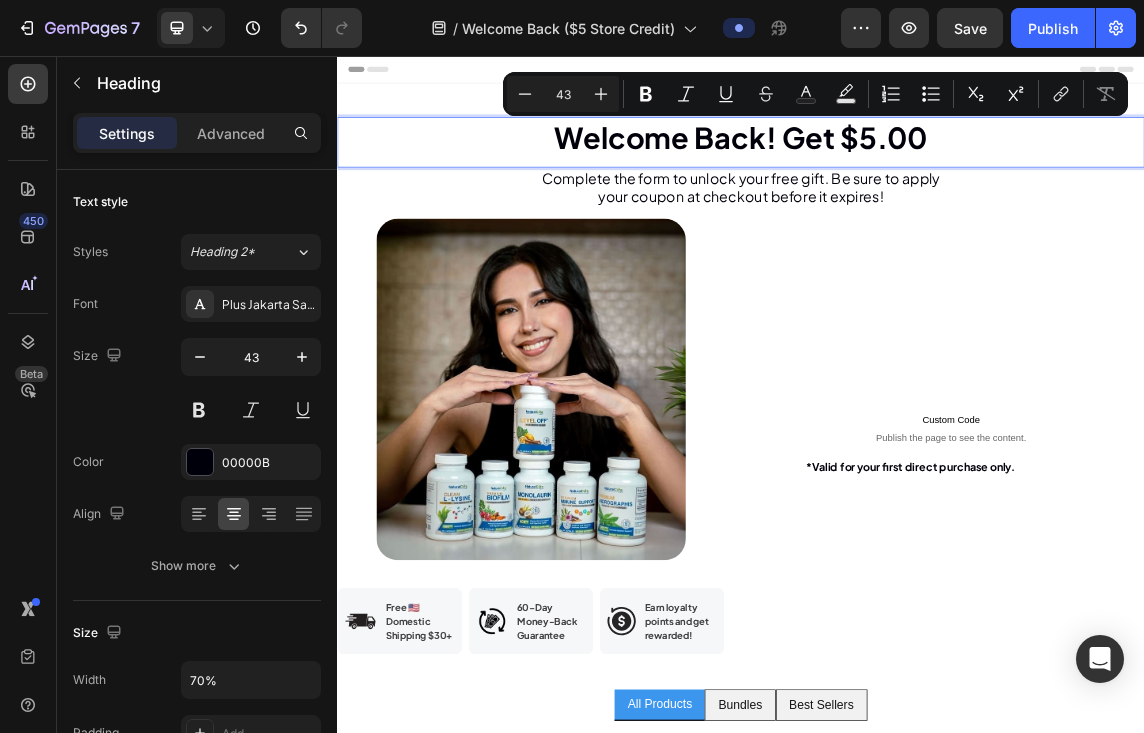 click on "Welcome Back! Get $5.00" at bounding box center (937, 177) 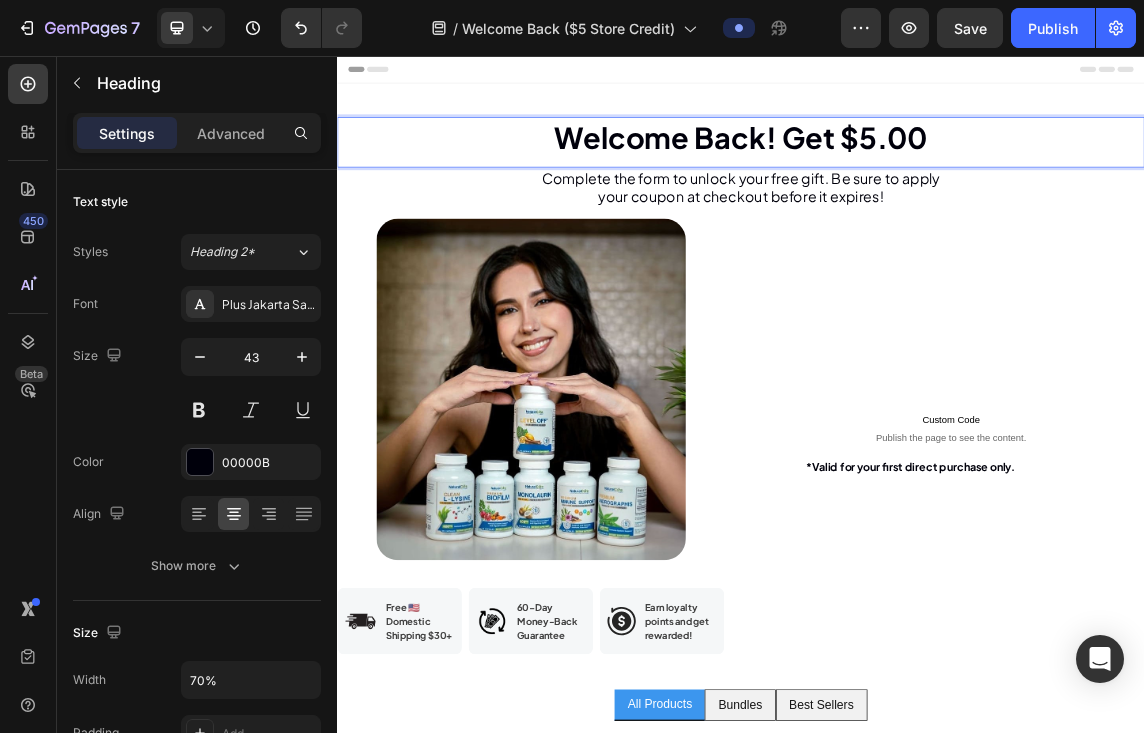 click on "Welcome Back! Get $5.00" at bounding box center (937, 177) 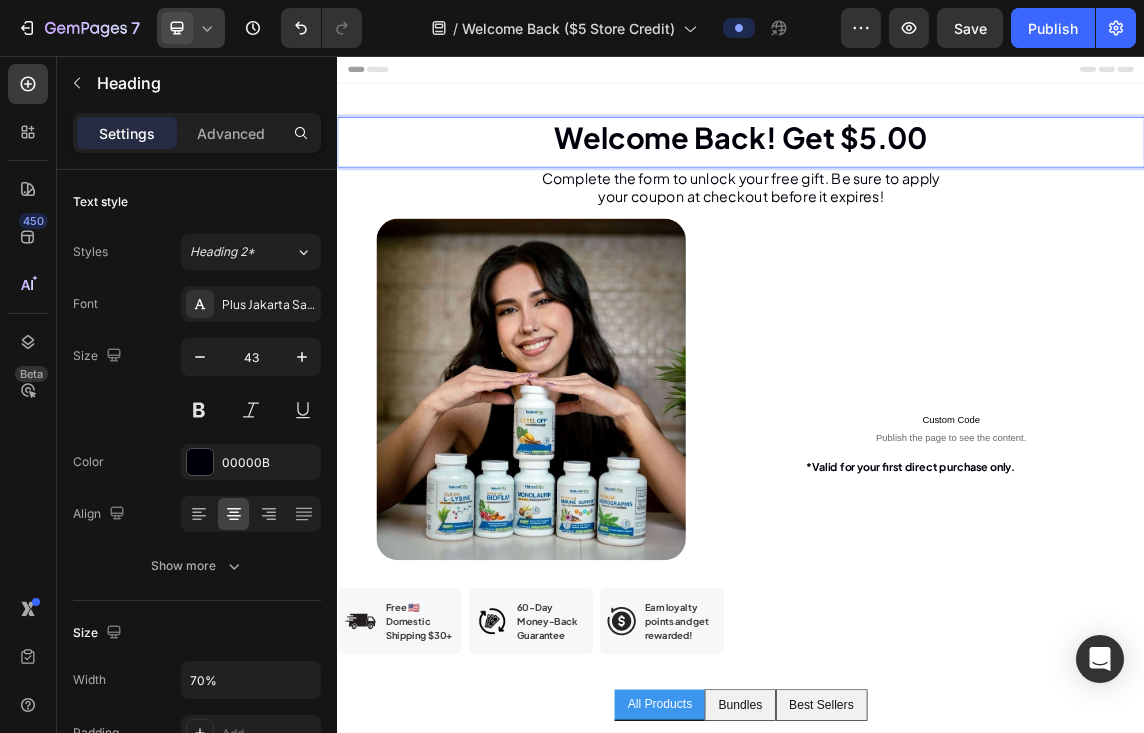 click 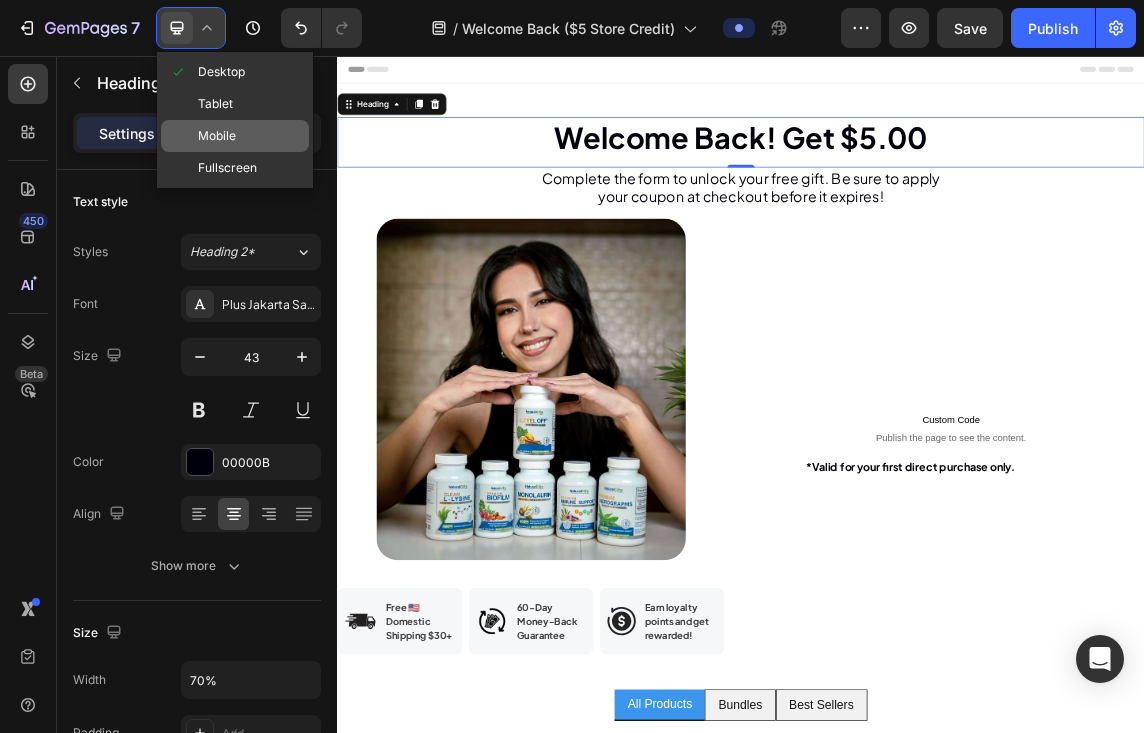 click on "Mobile" at bounding box center (217, 136) 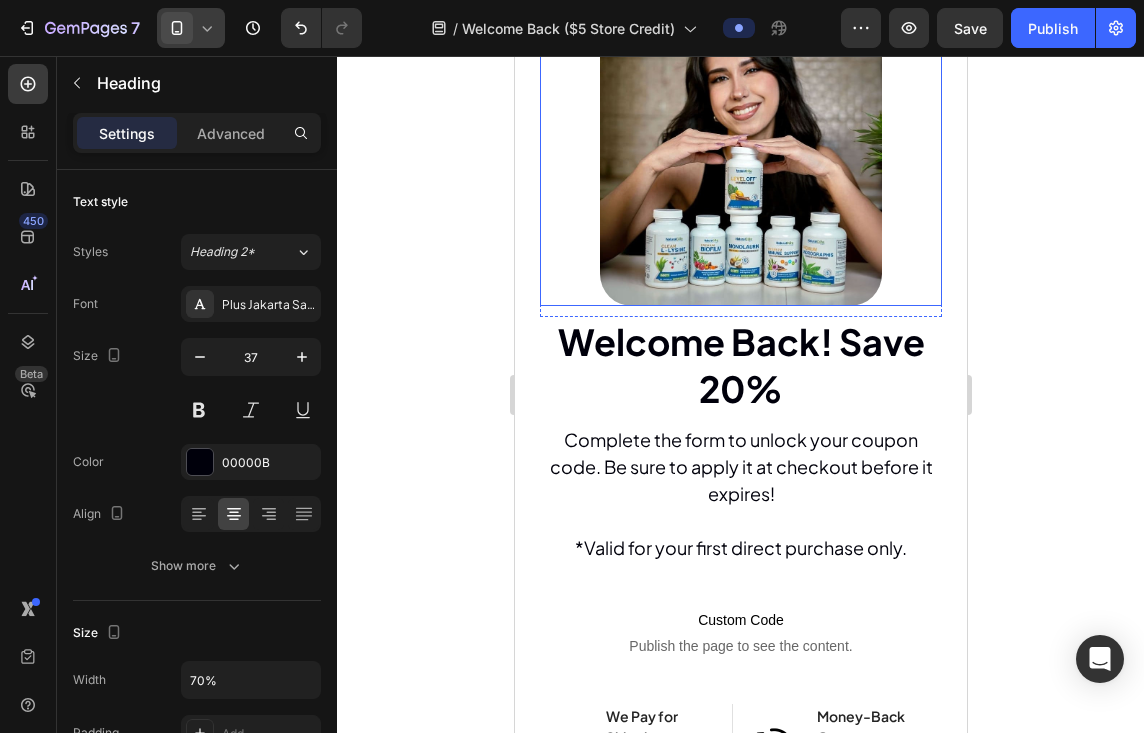 scroll, scrollTop: 133, scrollLeft: 0, axis: vertical 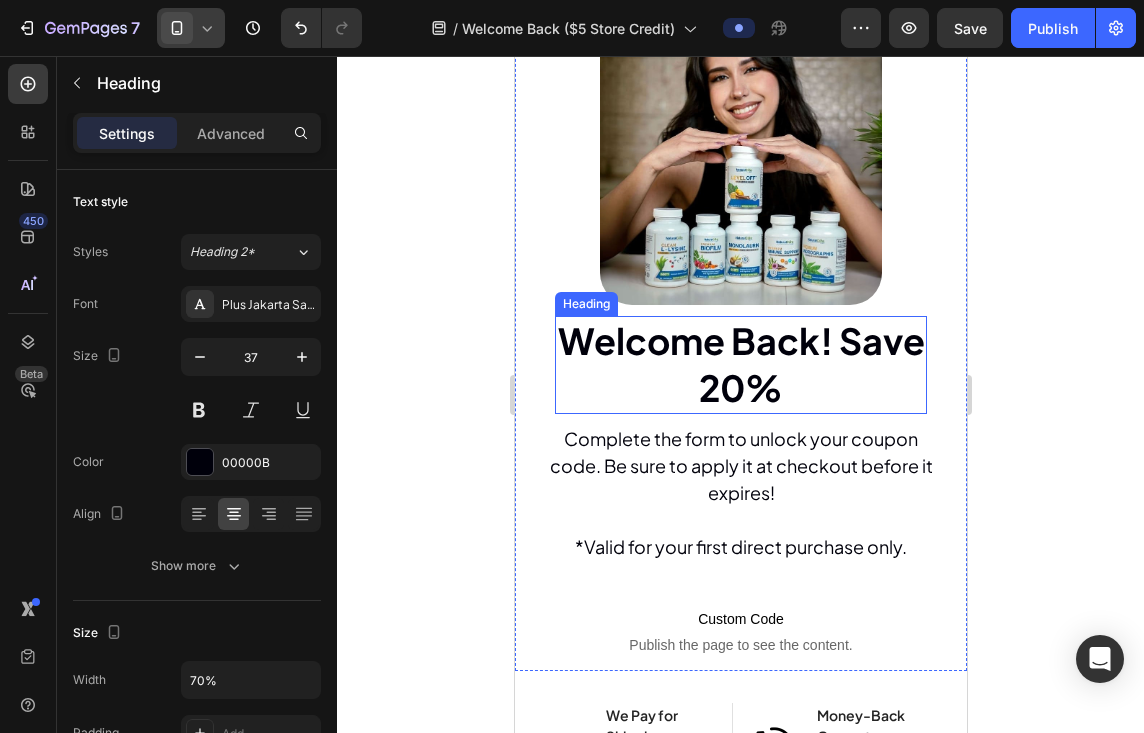 click on "Welcome Back! Save 20%" at bounding box center (740, 365) 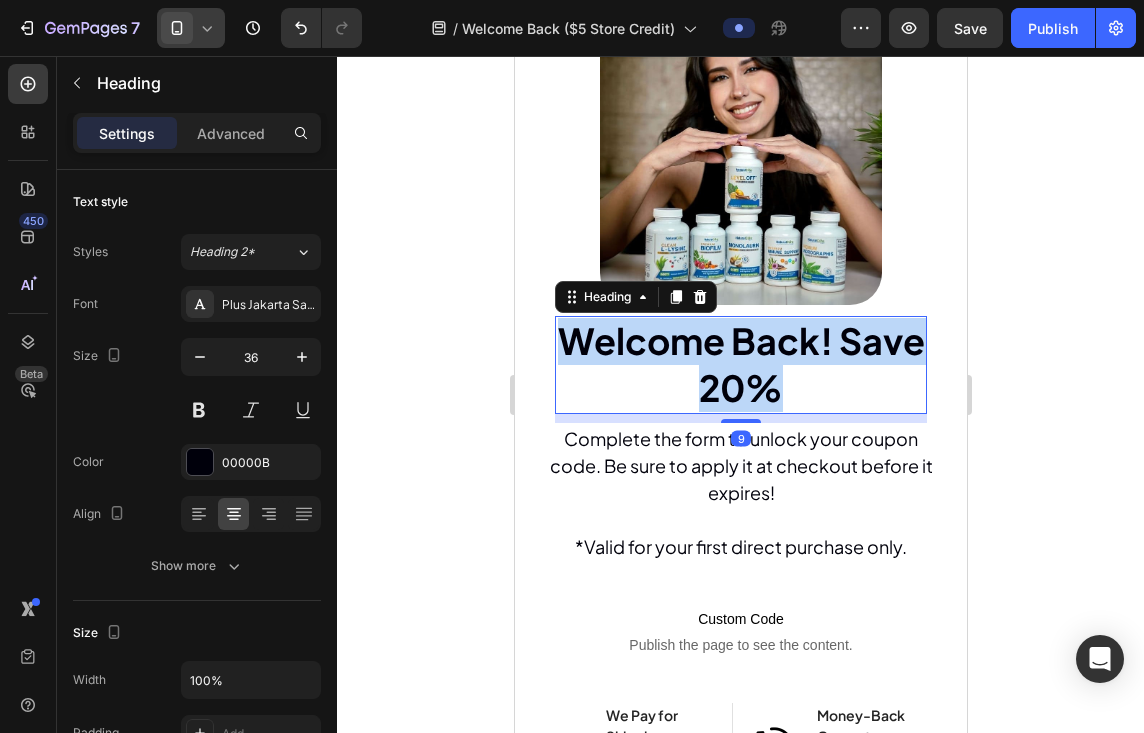 click on "Welcome Back! Save 20%" at bounding box center [740, 365] 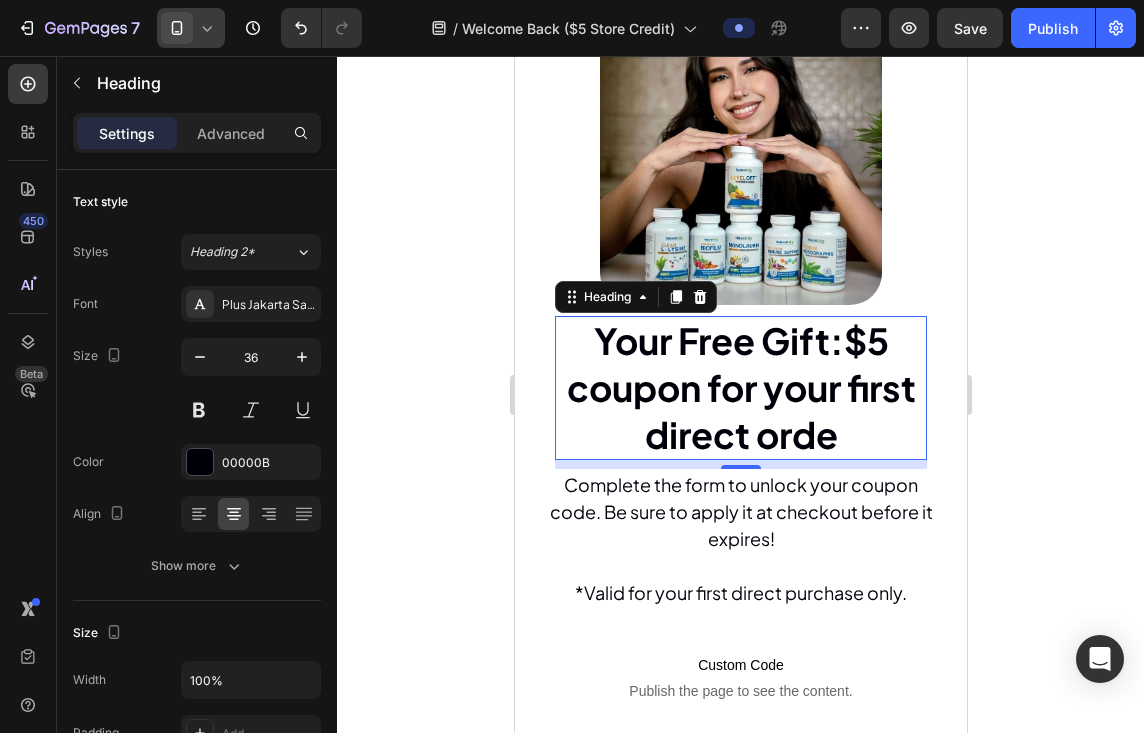 click on "Your Free Gift:" at bounding box center [718, 340] 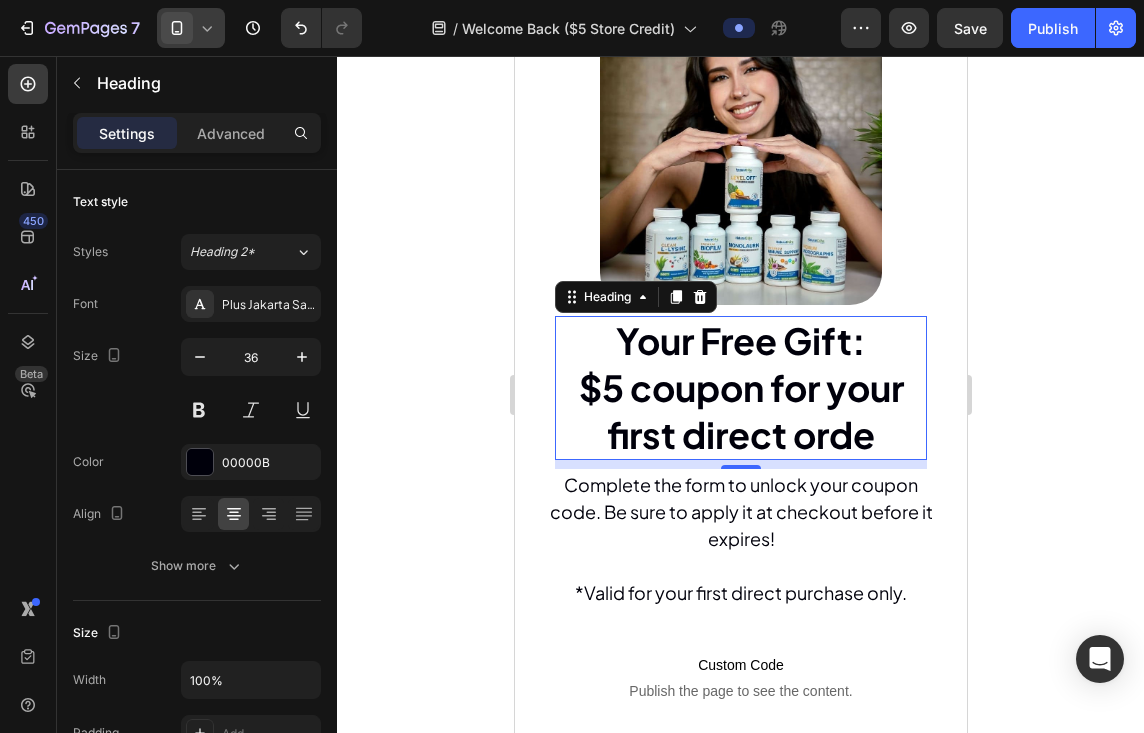 click on "Your Free Gift: ⁠⁠⁠⁠⁠⁠⁠  $5 coupon for your first direct orde" at bounding box center (740, 388) 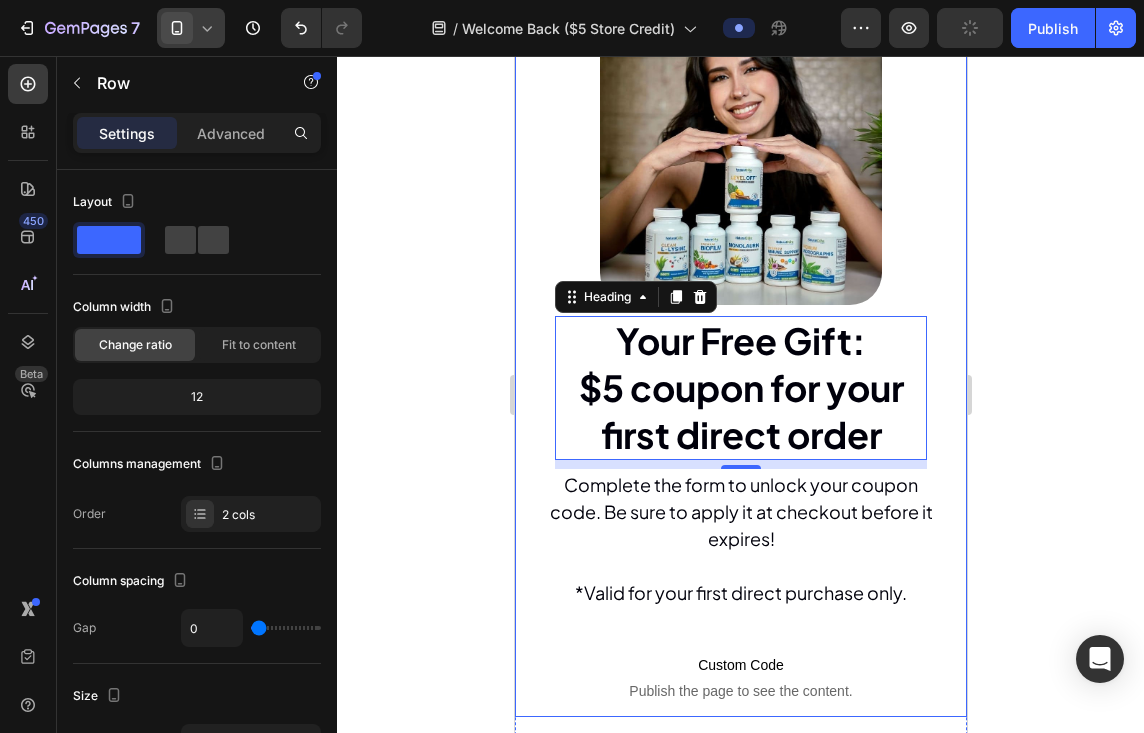 click on "Your Free Gift:  $5 coupon for your first direct order Heading   9  Complete the form to unlock your coupon code. Be sure to apply it at checkout before it expires!   *Valid for your first direct purchase only. Text block
Custom Code
Publish the page to see the content.
Custom Code *Valid for your first direct purchase only. Text block Image Image Free 🇺🇸 Domestic Shipping $30+ Text block Row Image 60-Day Money-Back Guarantee Text block Row Image Earn loyalty points and get rewarded! Text block Row Row Row Row" at bounding box center [740, 355] 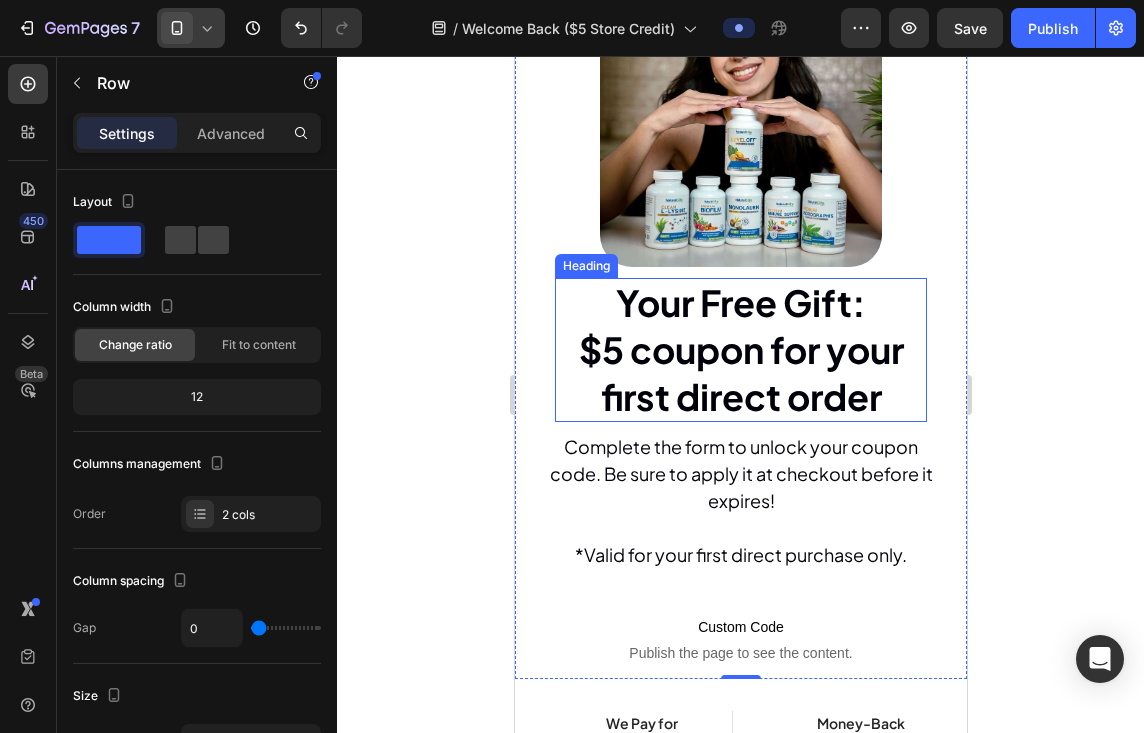 scroll, scrollTop: 133, scrollLeft: 0, axis: vertical 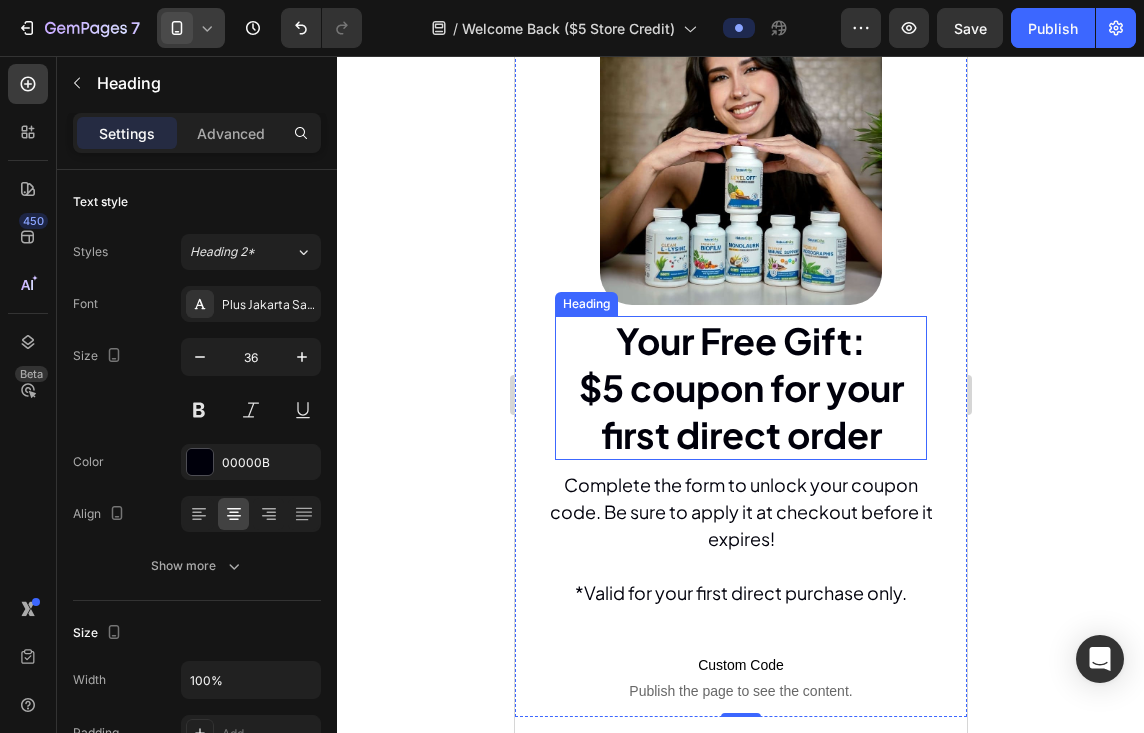 click on "Your Free Gift:" at bounding box center [740, 340] 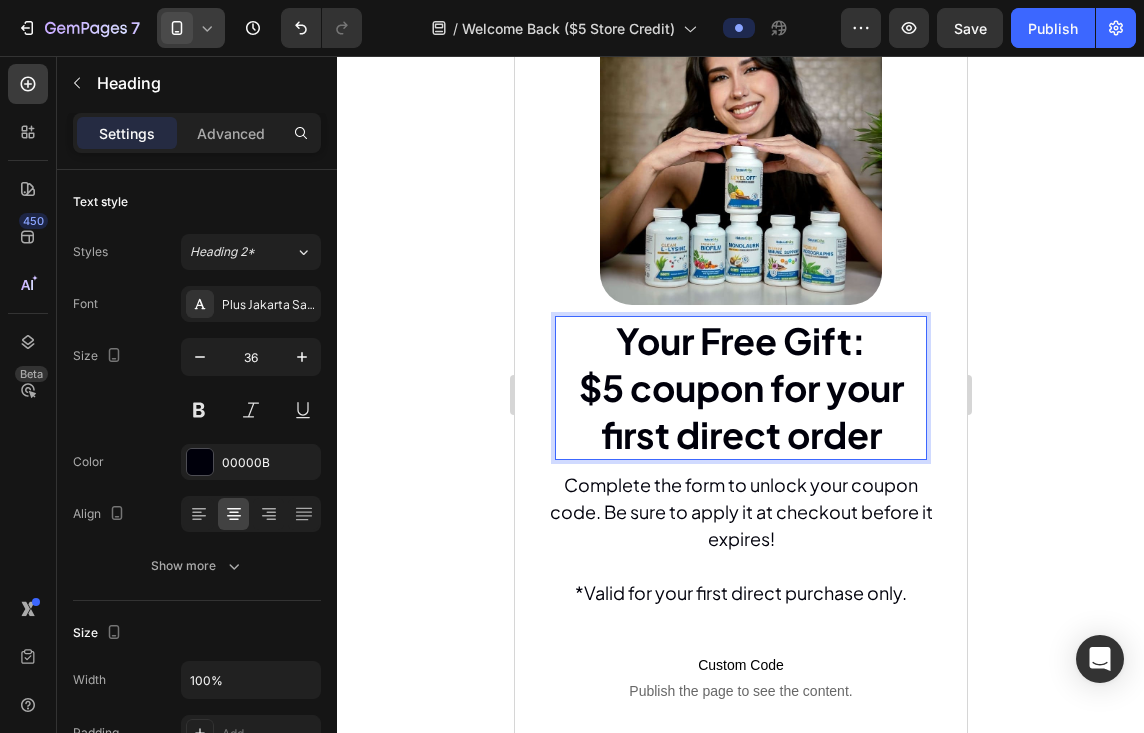 click on "Your Free Gift:  $5 coupon for your first direct order" at bounding box center (740, 388) 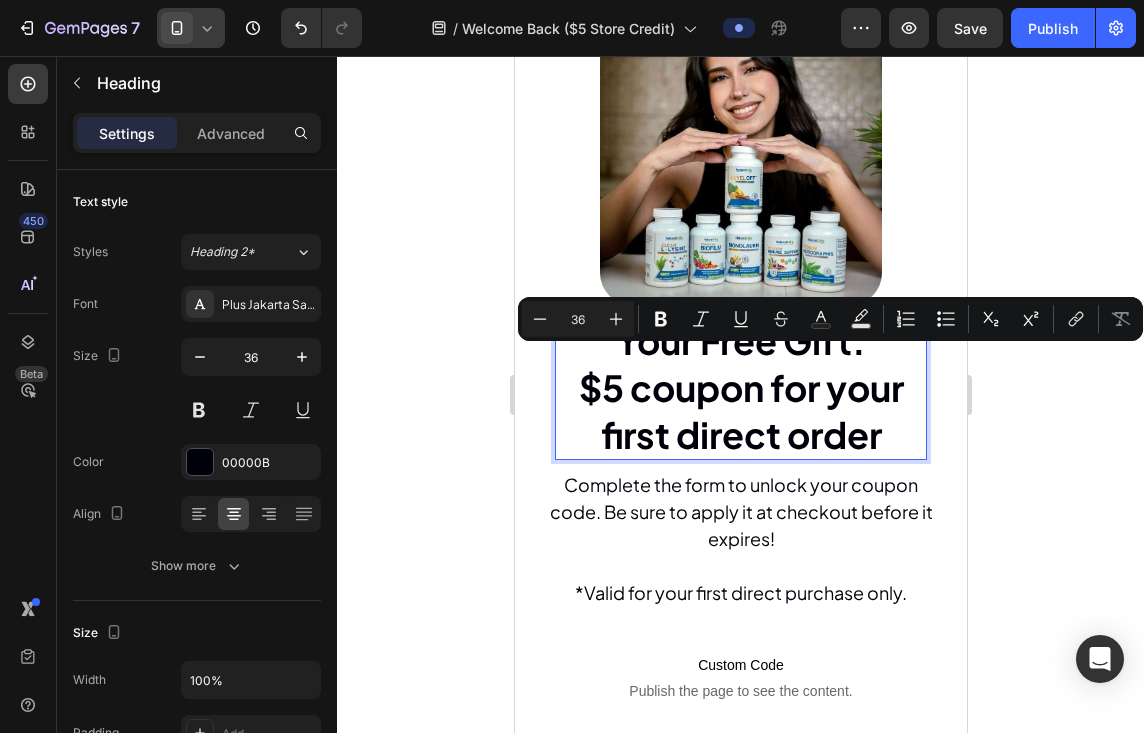 drag, startPoint x: 621, startPoint y: 374, endPoint x: 875, endPoint y: 415, distance: 257.28778 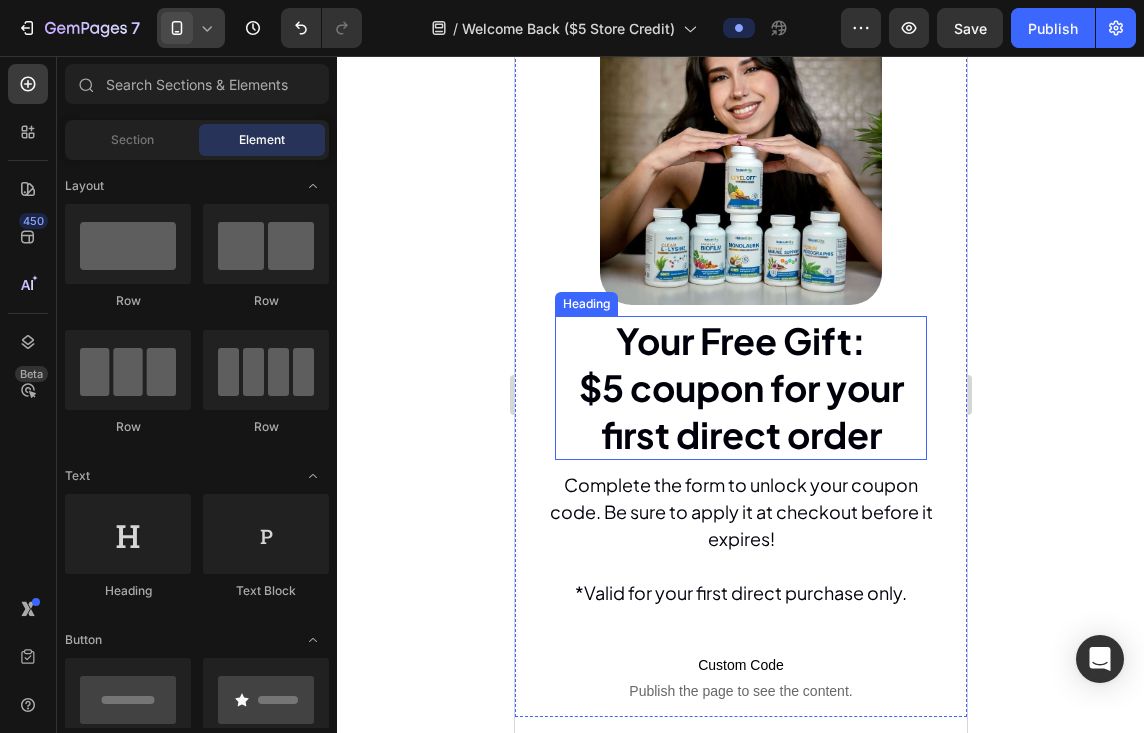 click on "Your Free Gift:" at bounding box center (740, 340) 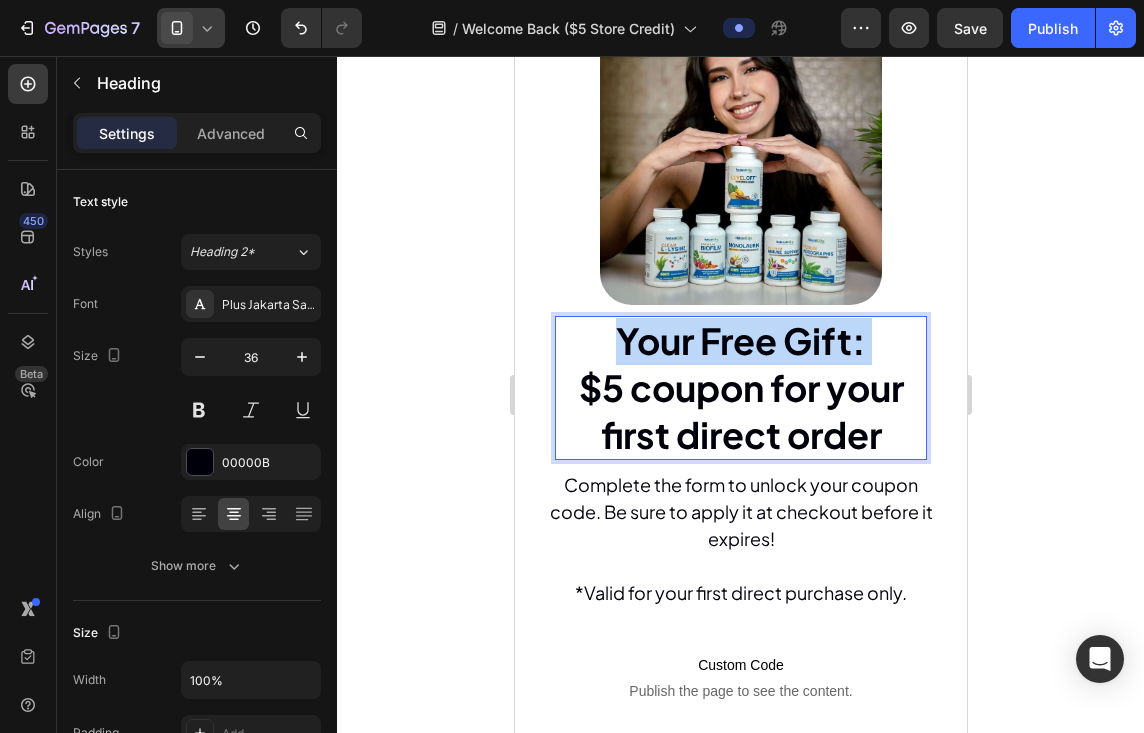 click on "Your Free Gift:" at bounding box center (740, 340) 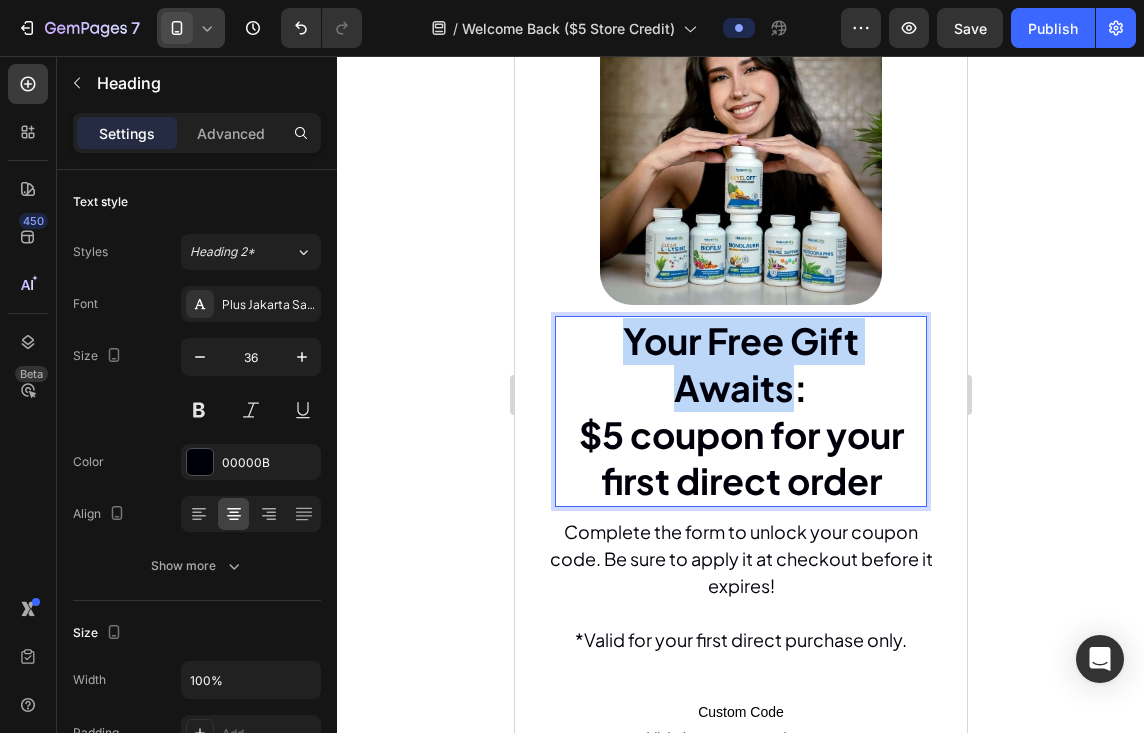 drag, startPoint x: 618, startPoint y: 320, endPoint x: 782, endPoint y: 364, distance: 169.79988 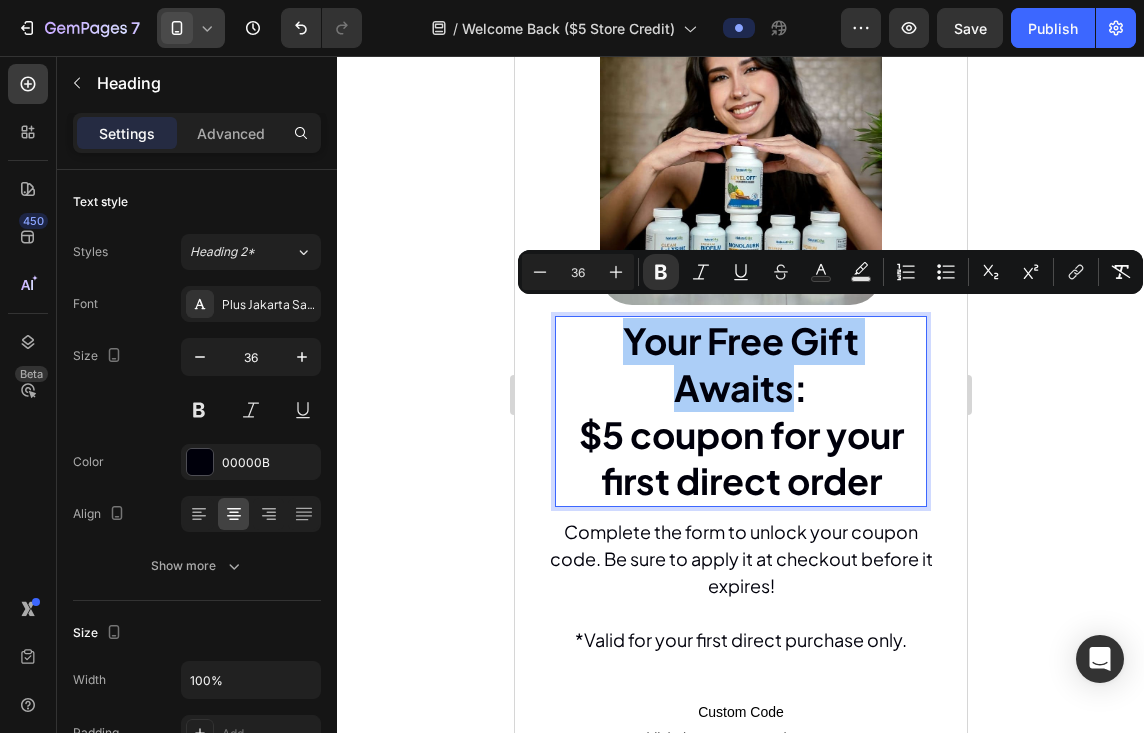 click 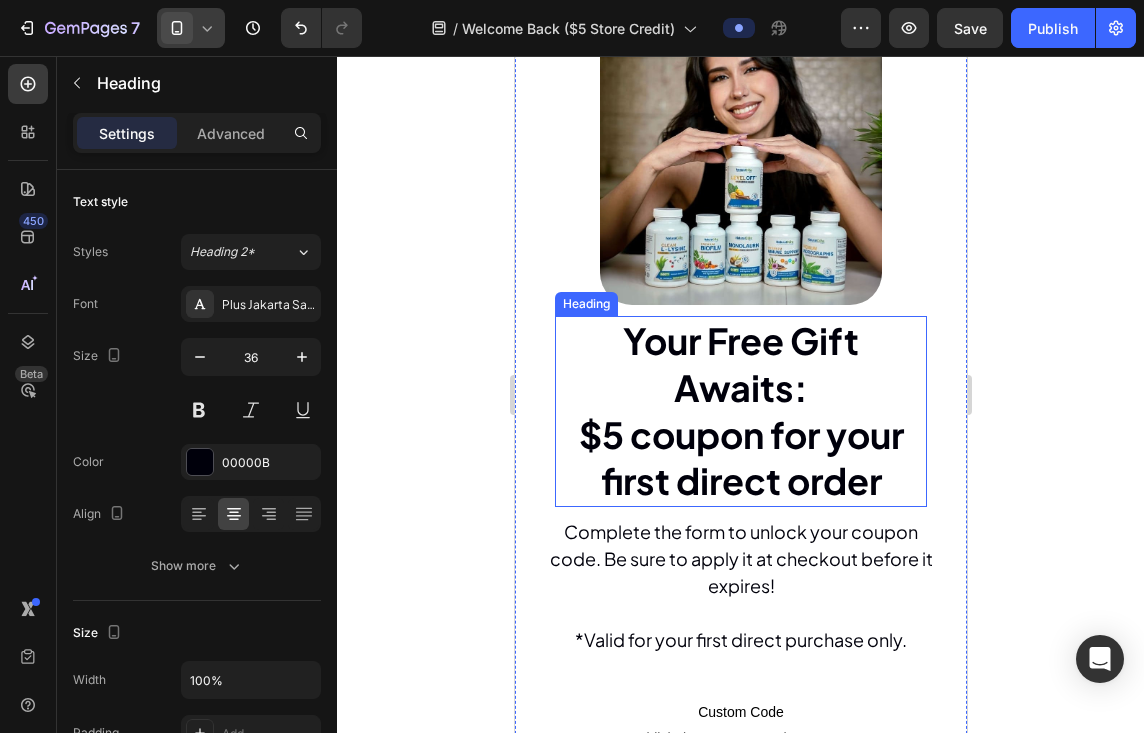 click on "⁠⁠⁠⁠⁠⁠⁠ Your Free Gift Awaits:   $[PRICE] coupon for your first direct order" at bounding box center [740, 411] 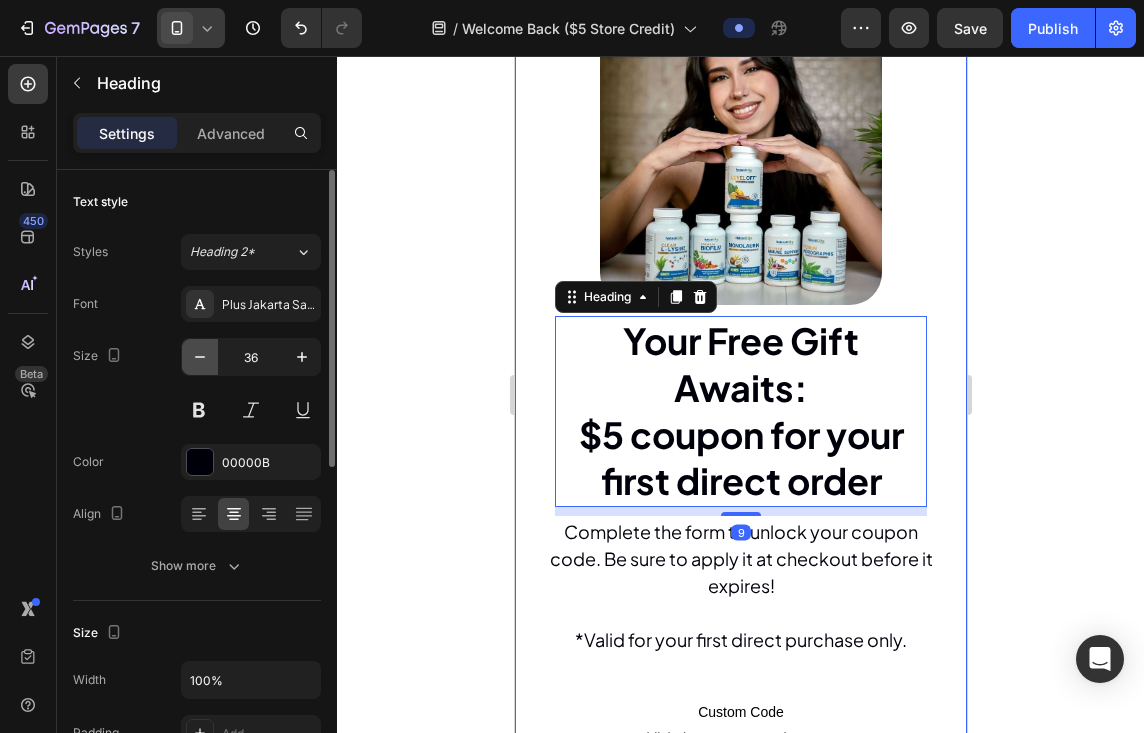 click at bounding box center [200, 357] 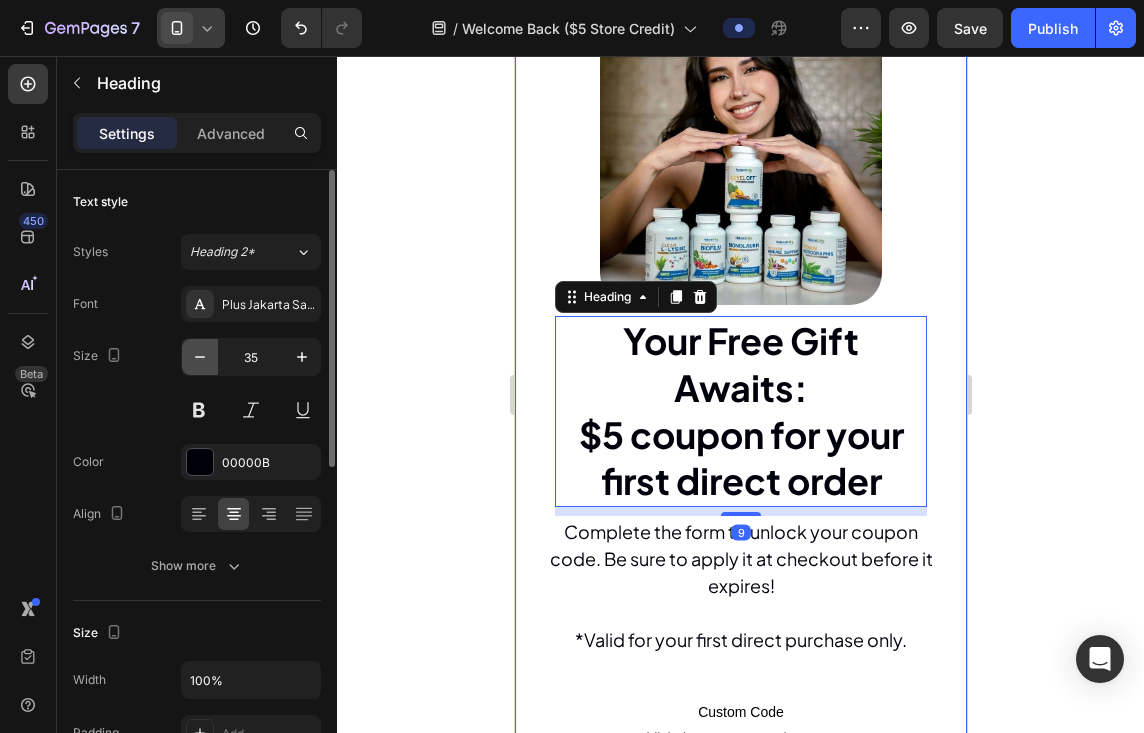 click at bounding box center (200, 357) 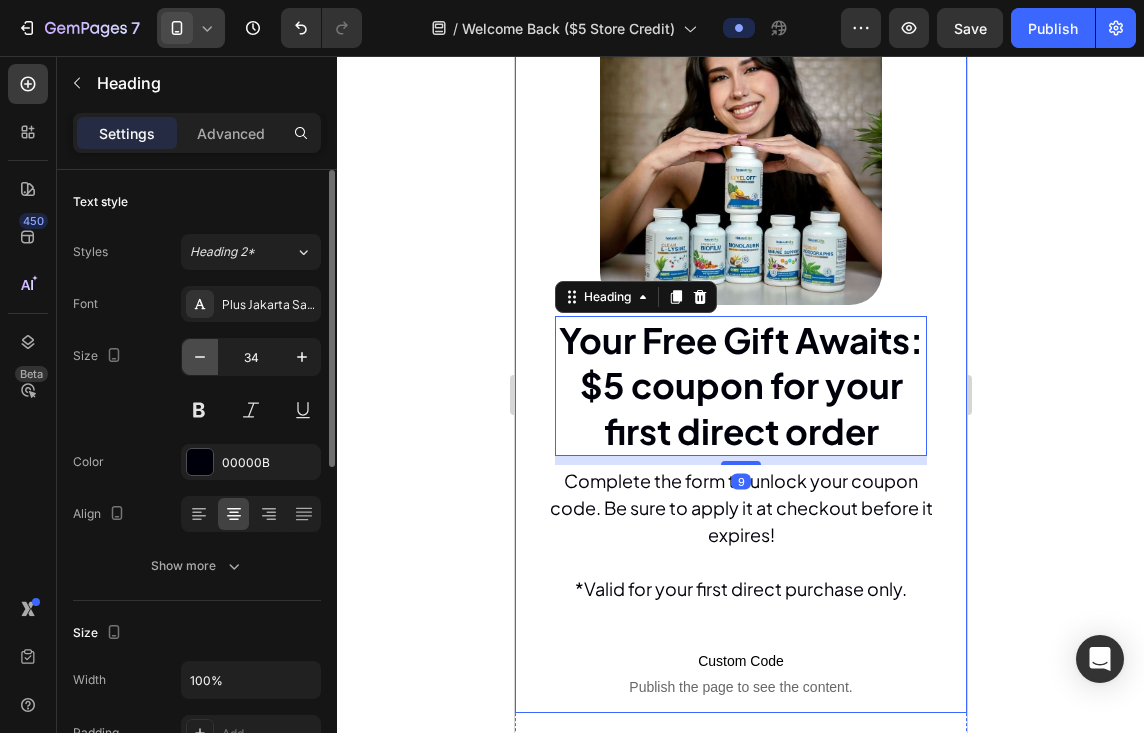 click at bounding box center [200, 357] 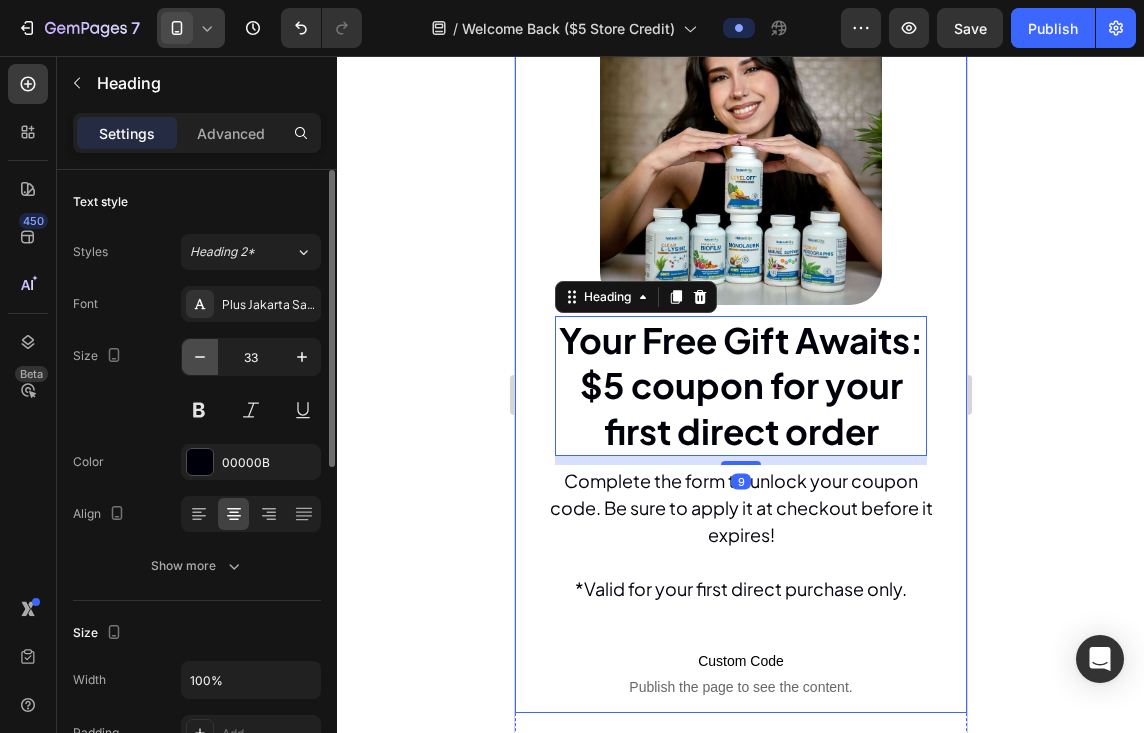 click at bounding box center [200, 357] 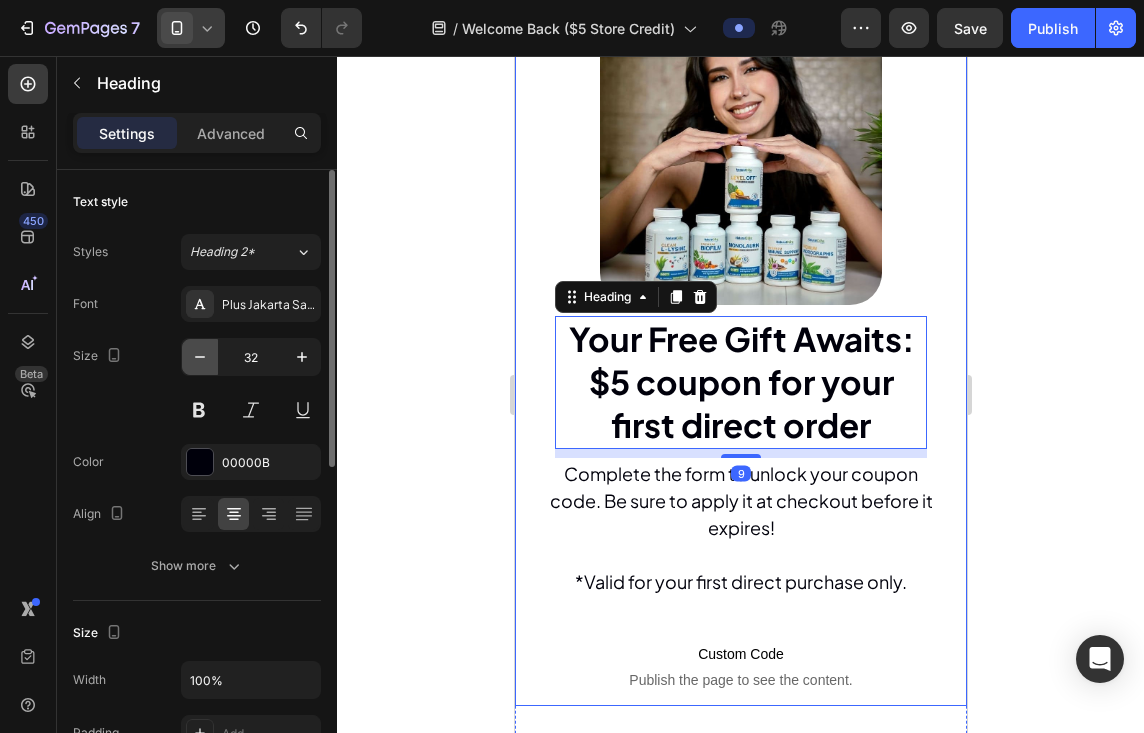 click at bounding box center (200, 357) 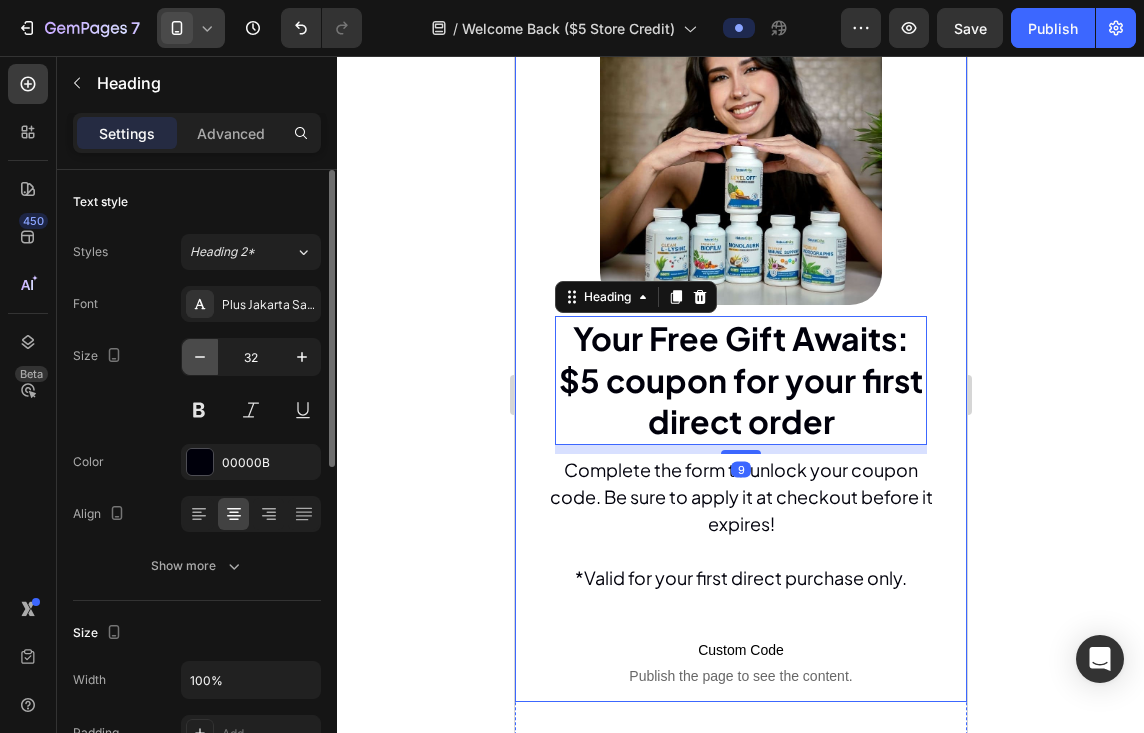 click at bounding box center [200, 357] 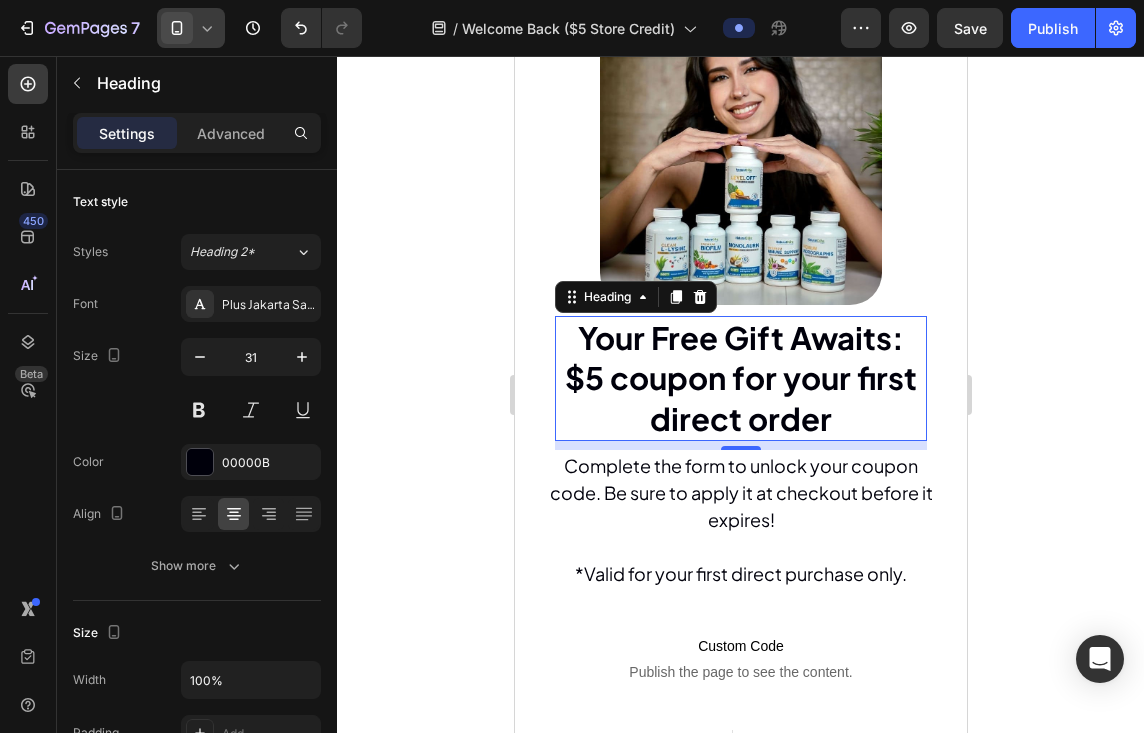 click on "Your Free Gift Awaits:" at bounding box center (740, 337) 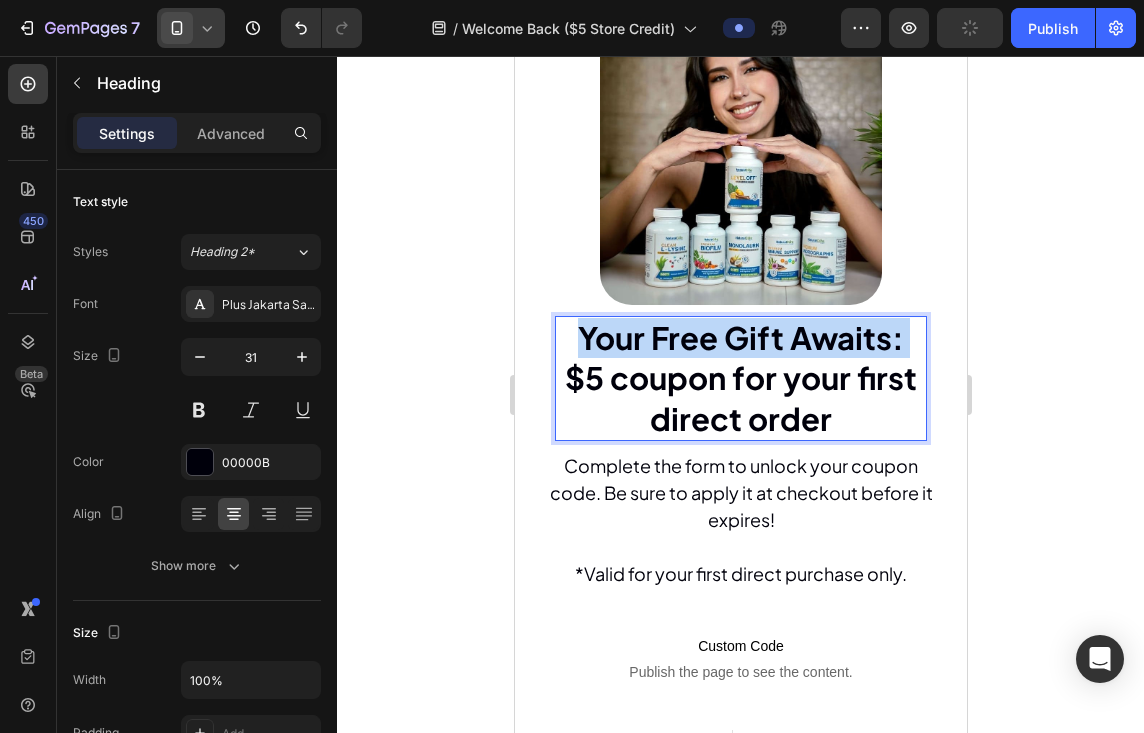 click on "Your Free Gift Awaits:" at bounding box center [740, 337] 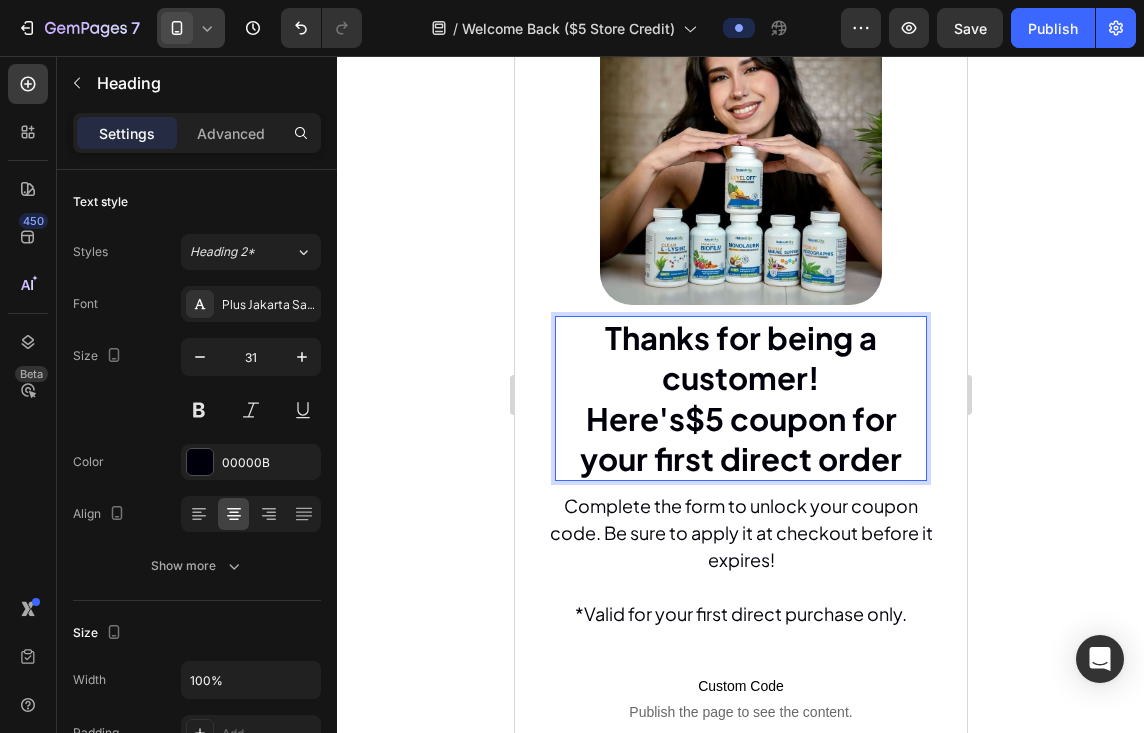 drag, startPoint x: 890, startPoint y: 441, endPoint x: 715, endPoint y: 398, distance: 180.20544 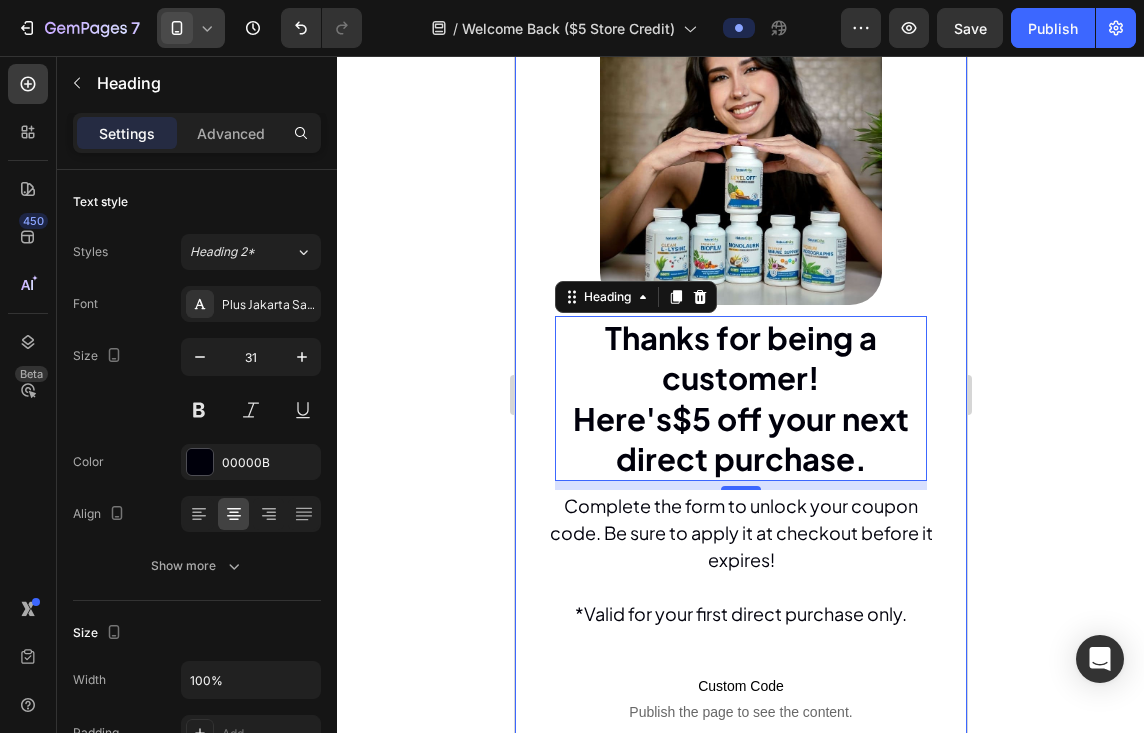click 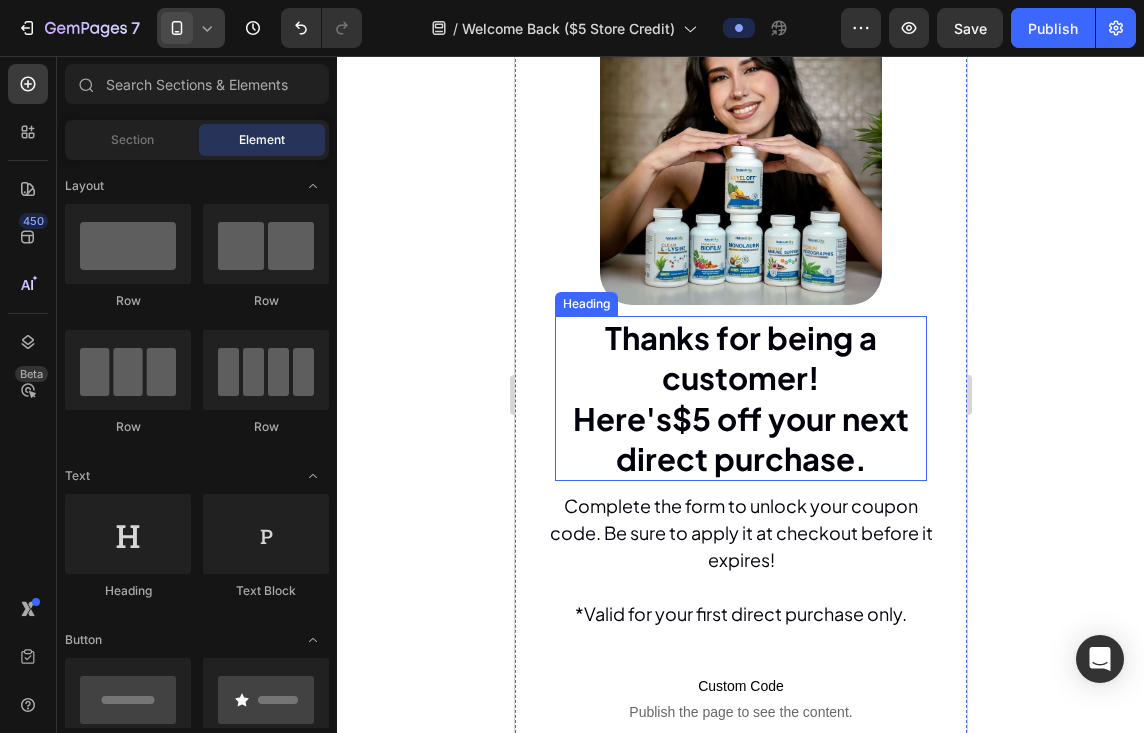 click on "⁠⁠⁠⁠⁠⁠⁠ Thanks for being a customer! Here's  $[PRICE] off your next direct purchase." at bounding box center [740, 398] 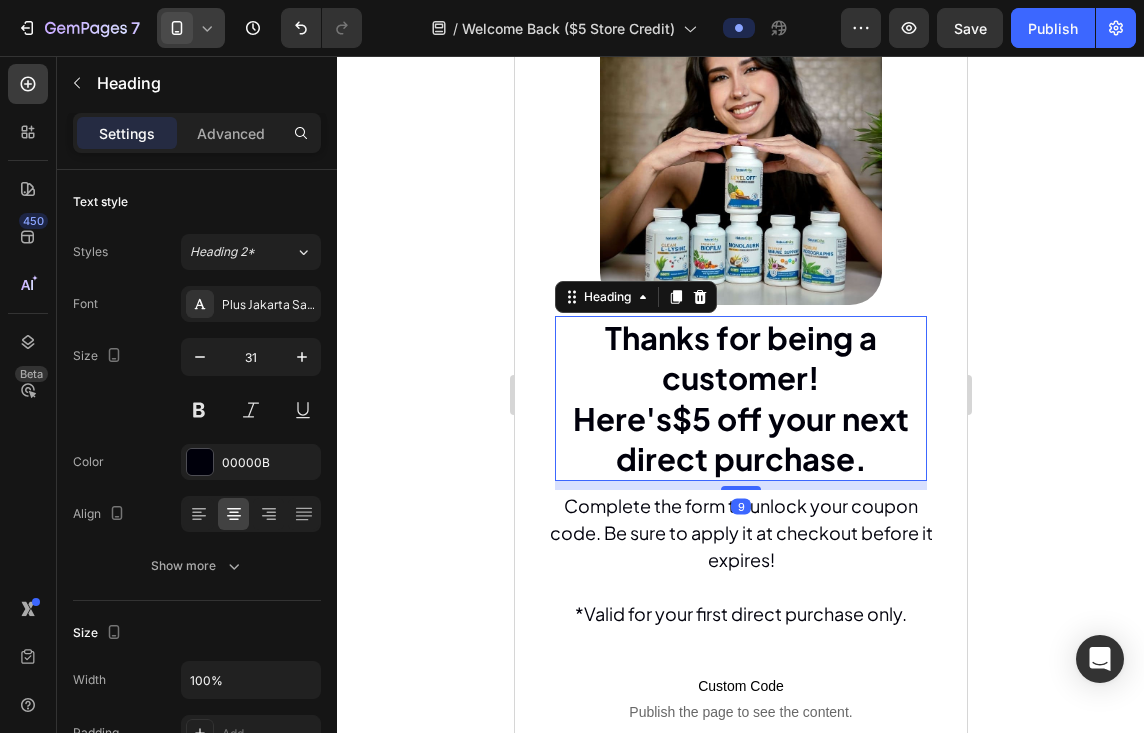 click on "Thanks for being a customer! Here's  $[PRICE] off your next direct purchase." at bounding box center (740, 398) 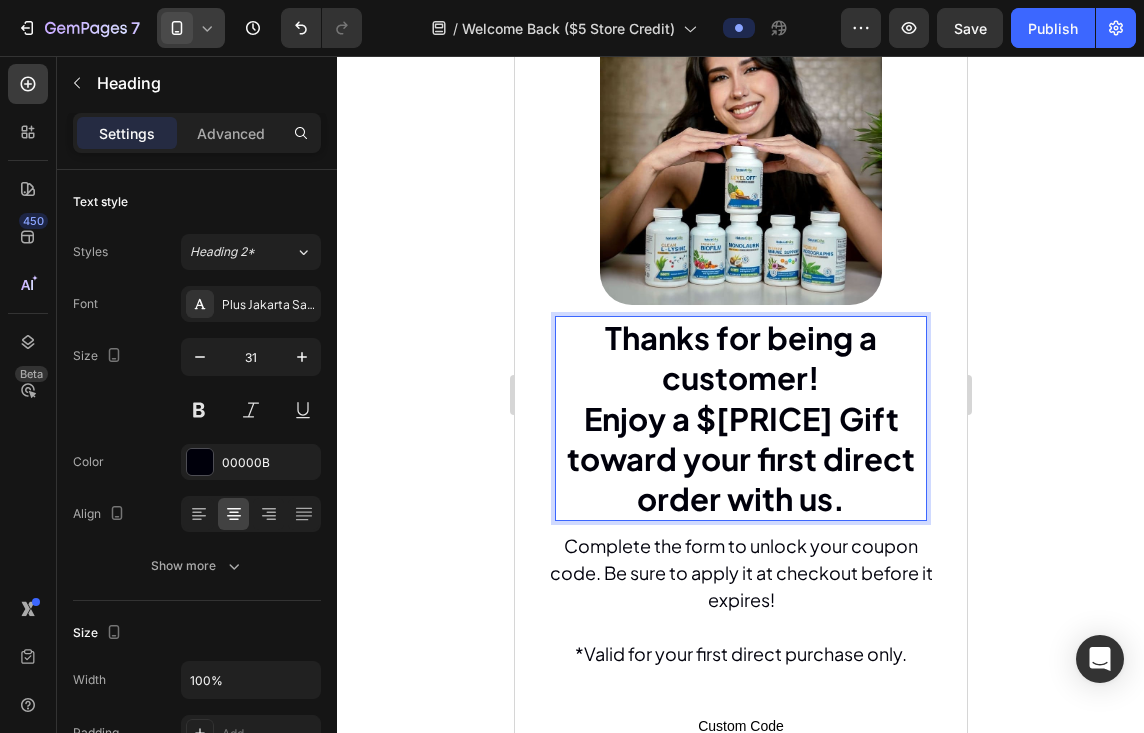 click on "Enjoy a $[PRICE] Gift toward your first direct order with us." at bounding box center [740, 459] 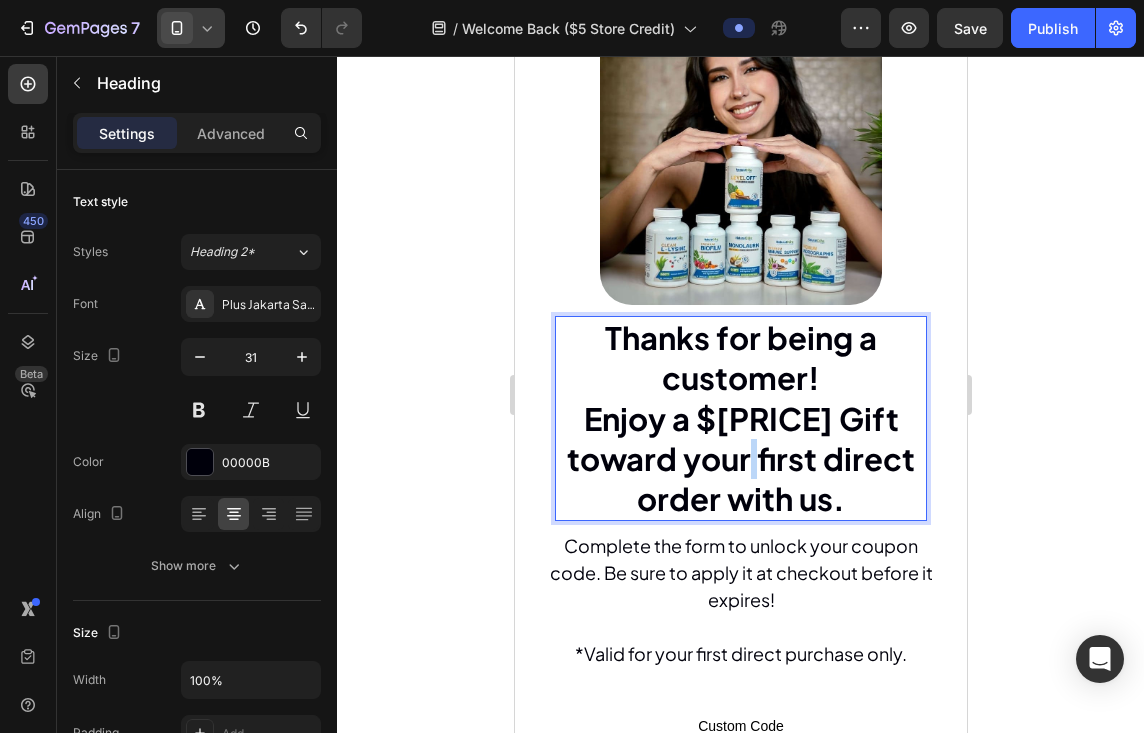 click on "Enjoy a $[PRICE] Gift toward your first direct order with us." at bounding box center [740, 459] 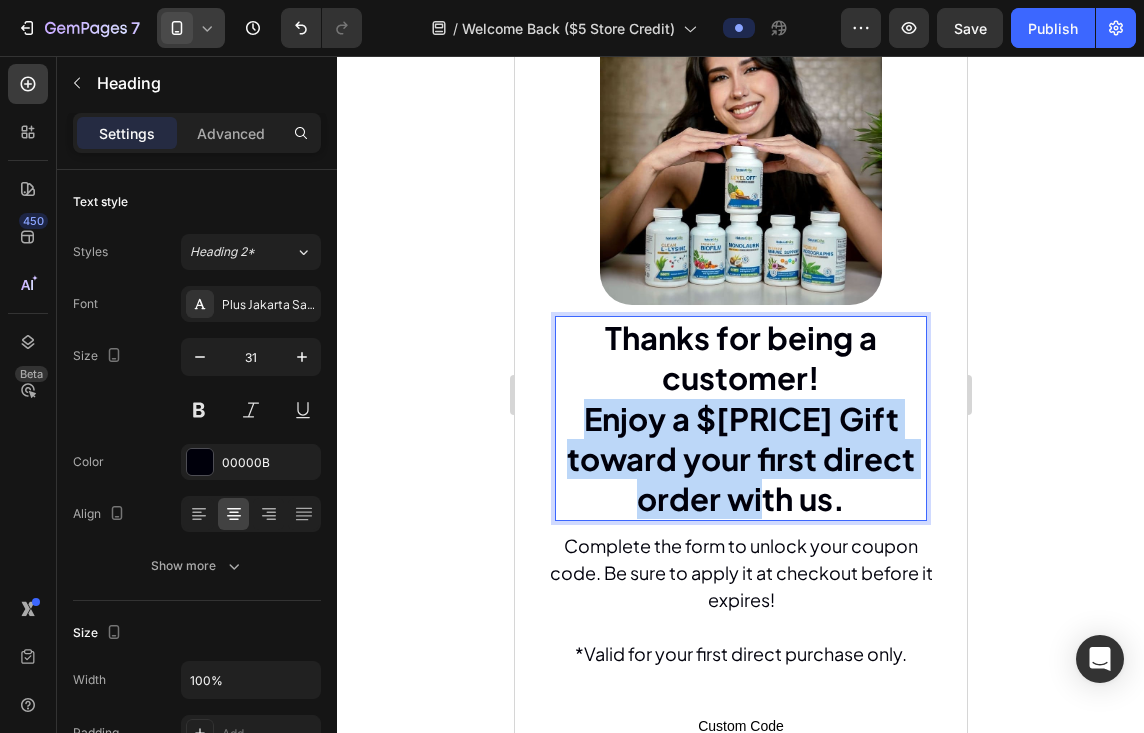 click on "Enjoy a $[PRICE] Gift toward your first direct order with us." at bounding box center (740, 459) 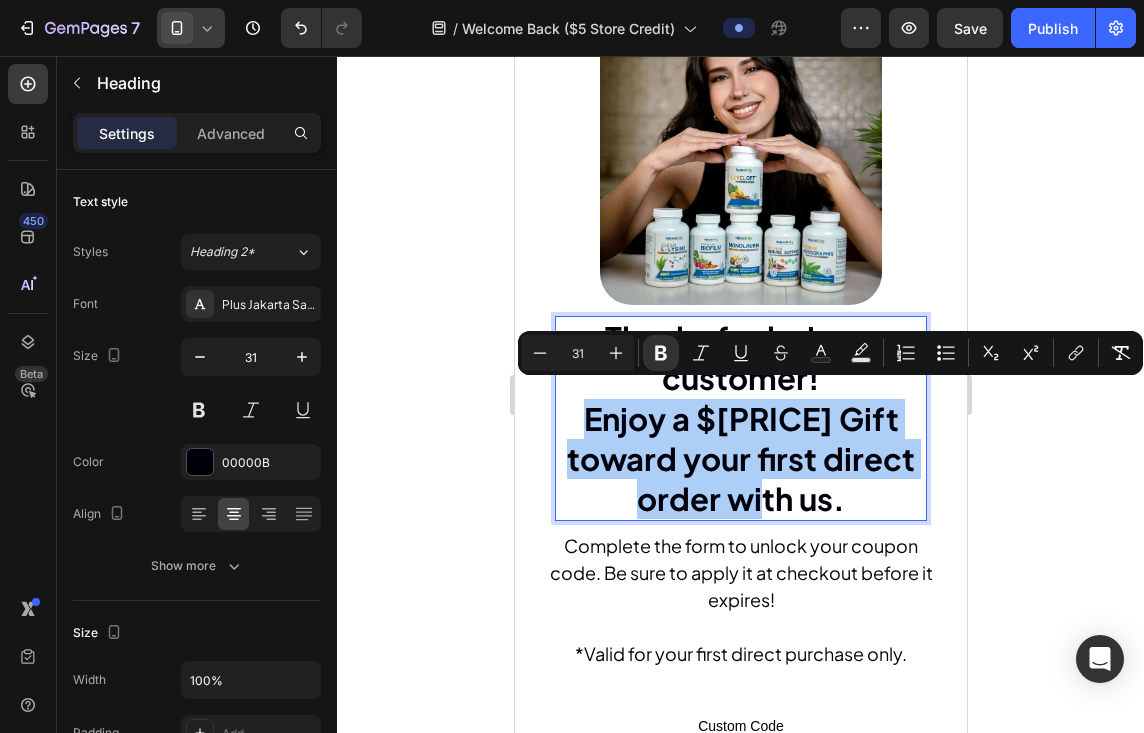 click 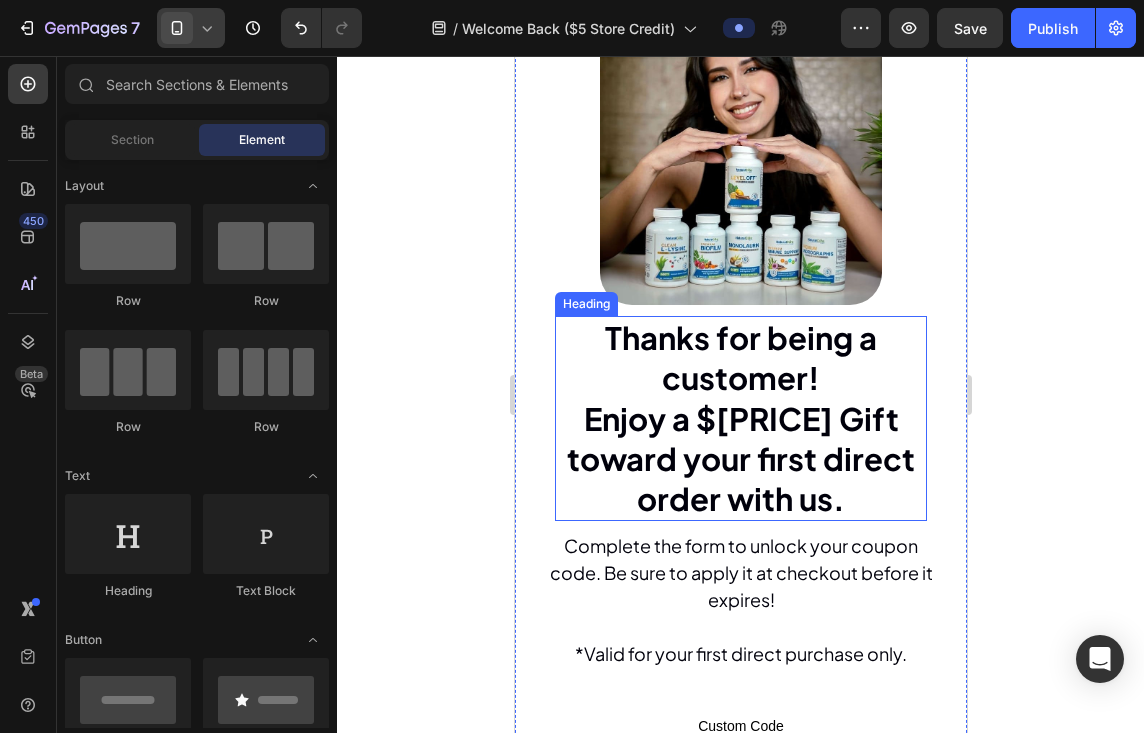 click on "Thanks for being a customer!" at bounding box center [740, 357] 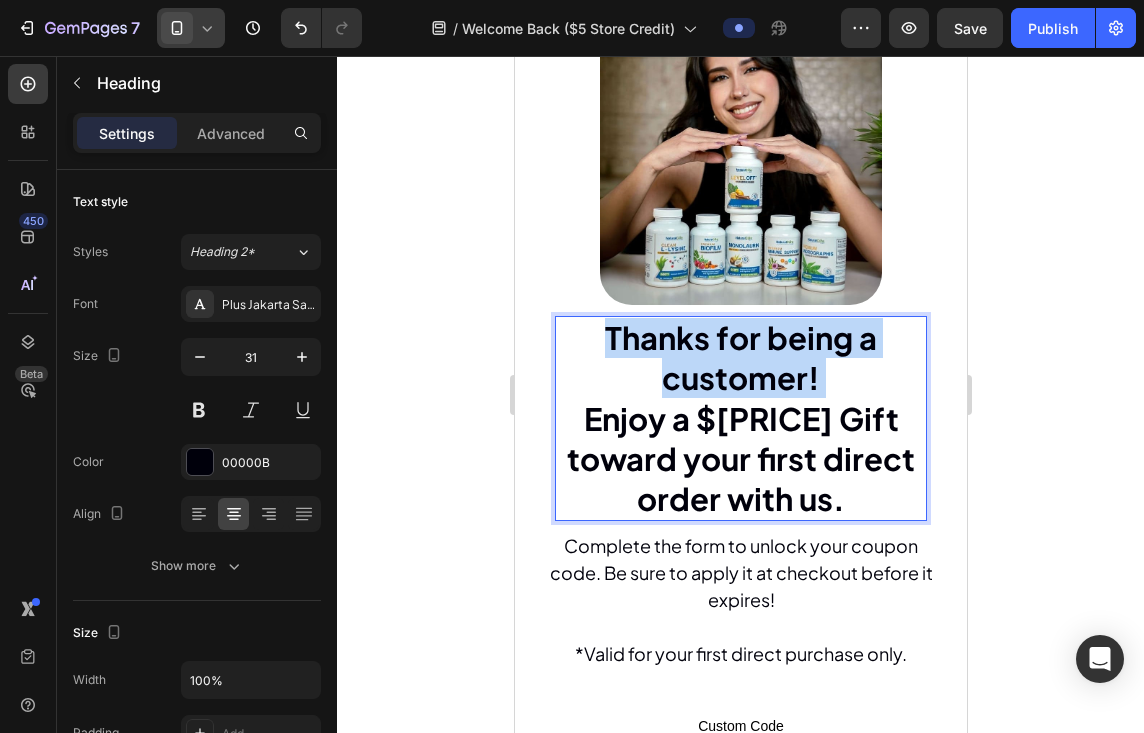 click on "Thanks for being a customer!" at bounding box center (740, 357) 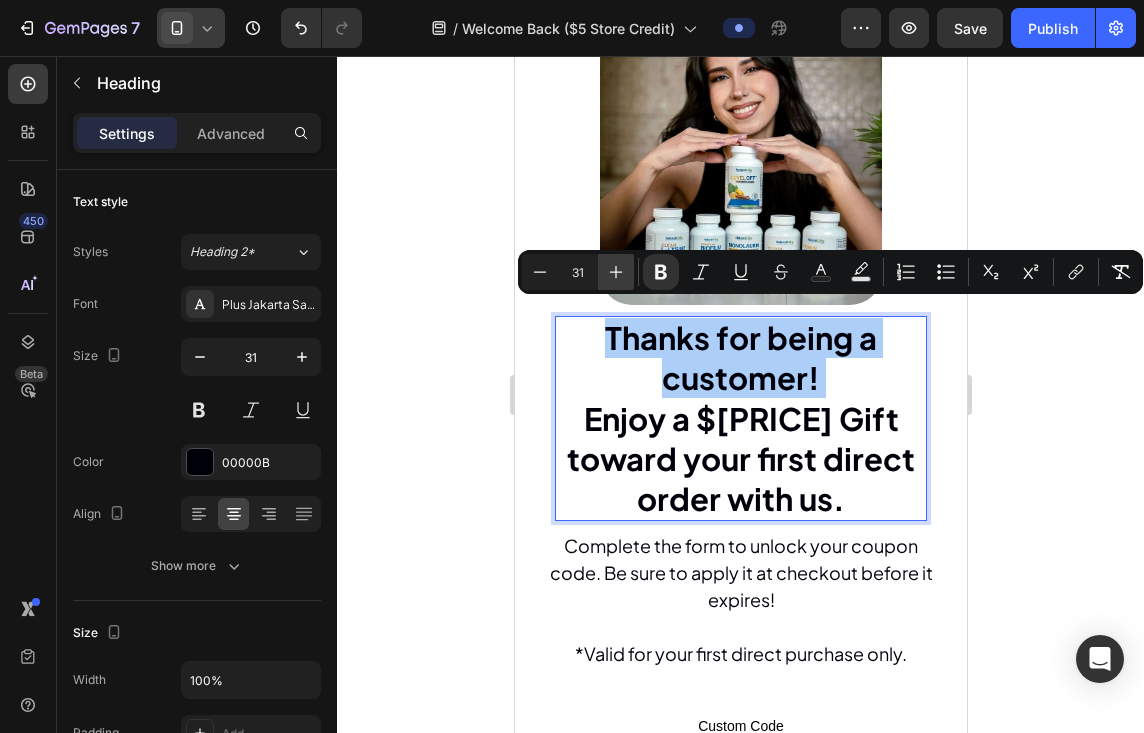 click 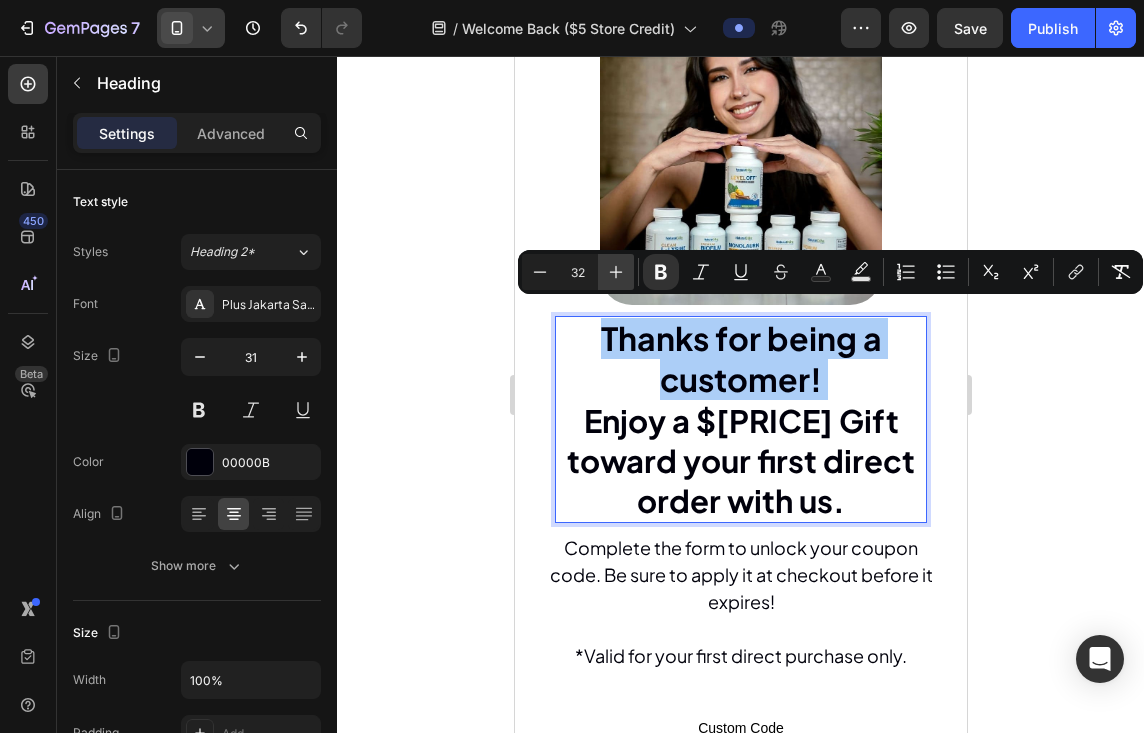 click 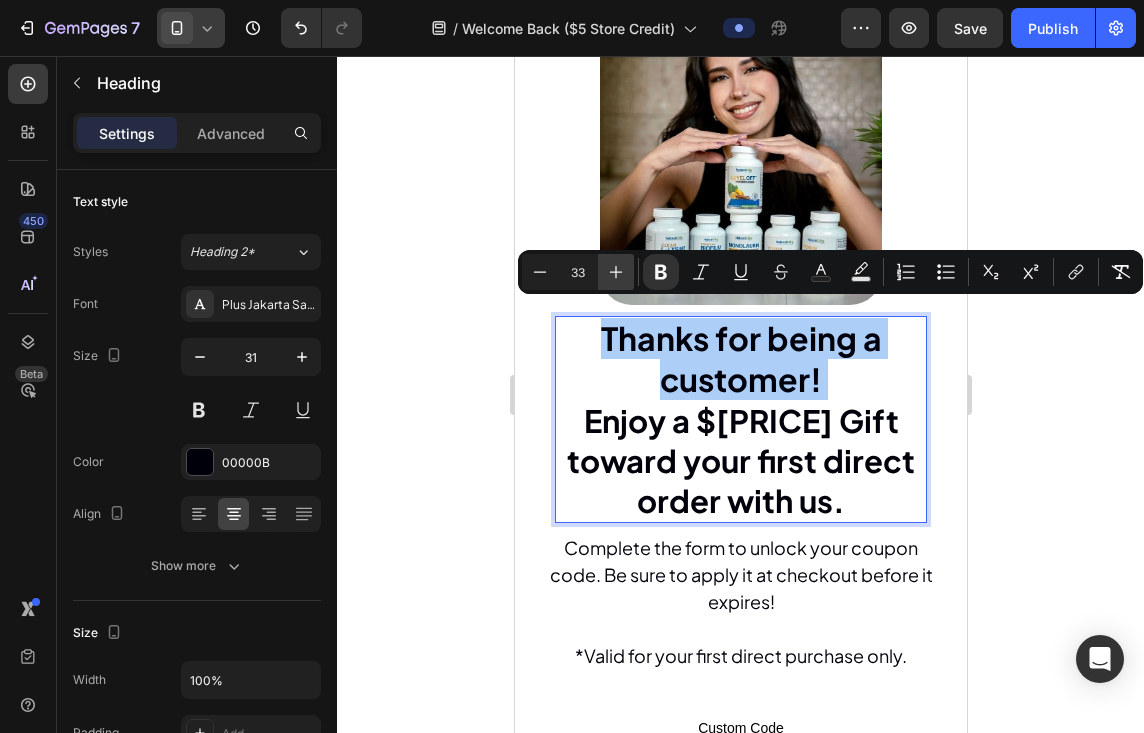 click 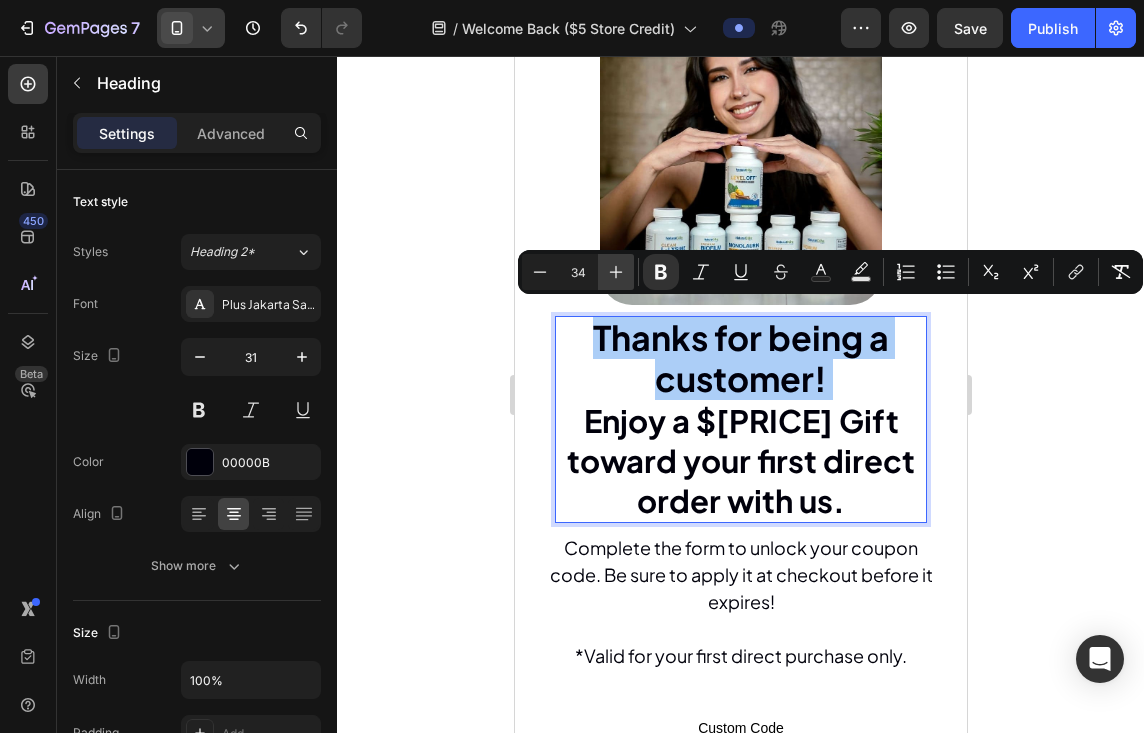 click 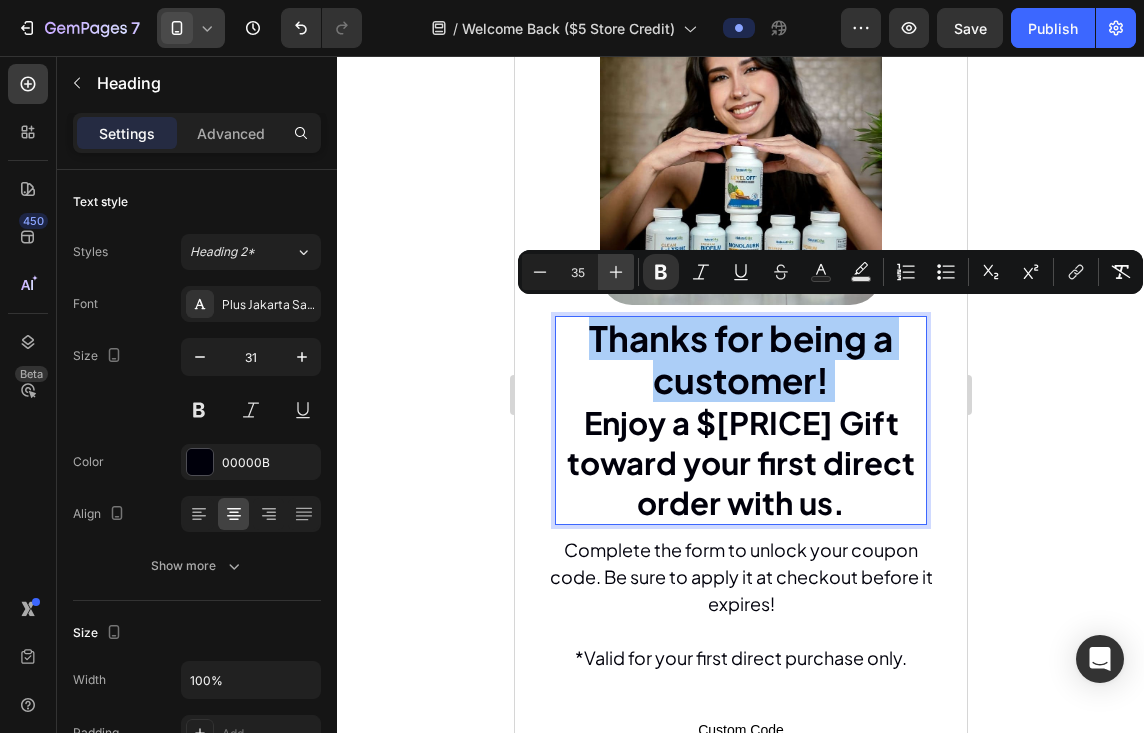 click 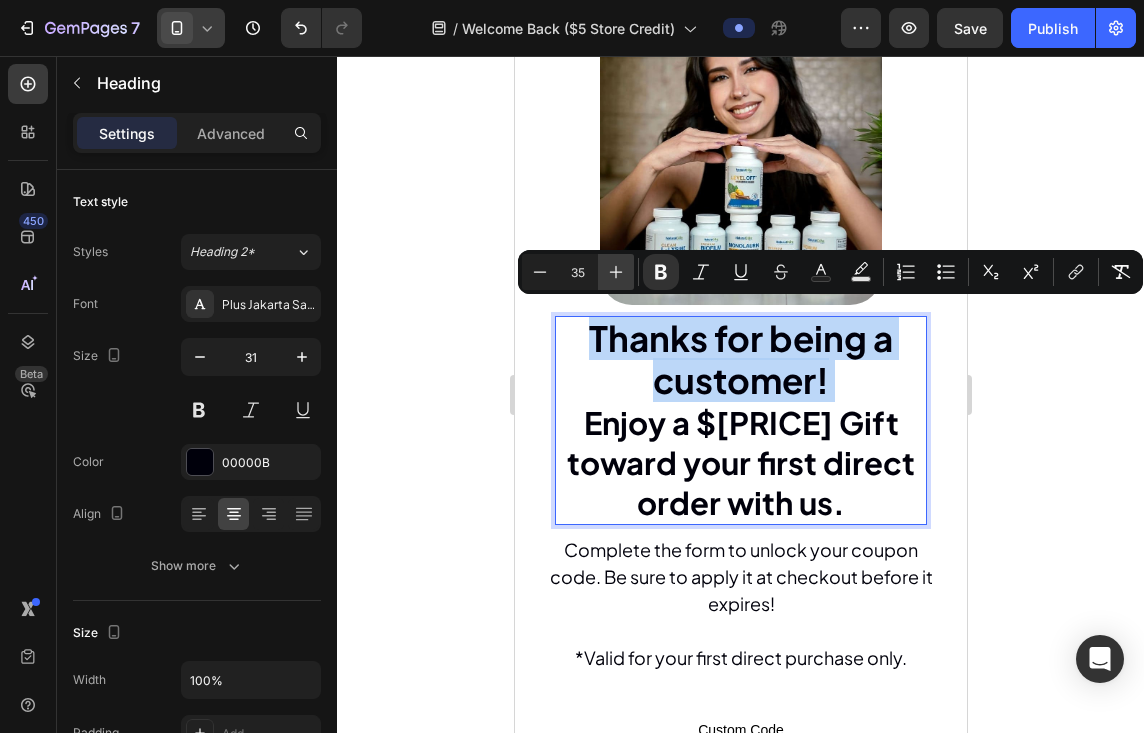 type on "36" 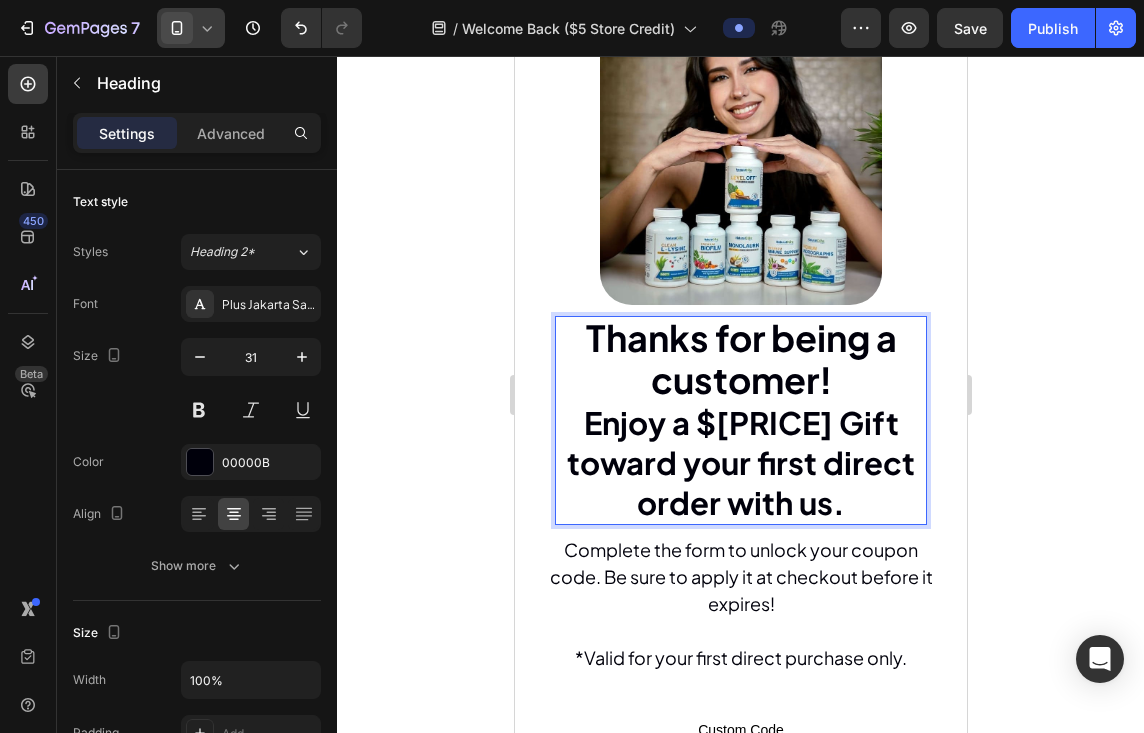 click on "Enjoy a $[PRICE] Gift toward your first direct order with us." at bounding box center [740, 463] 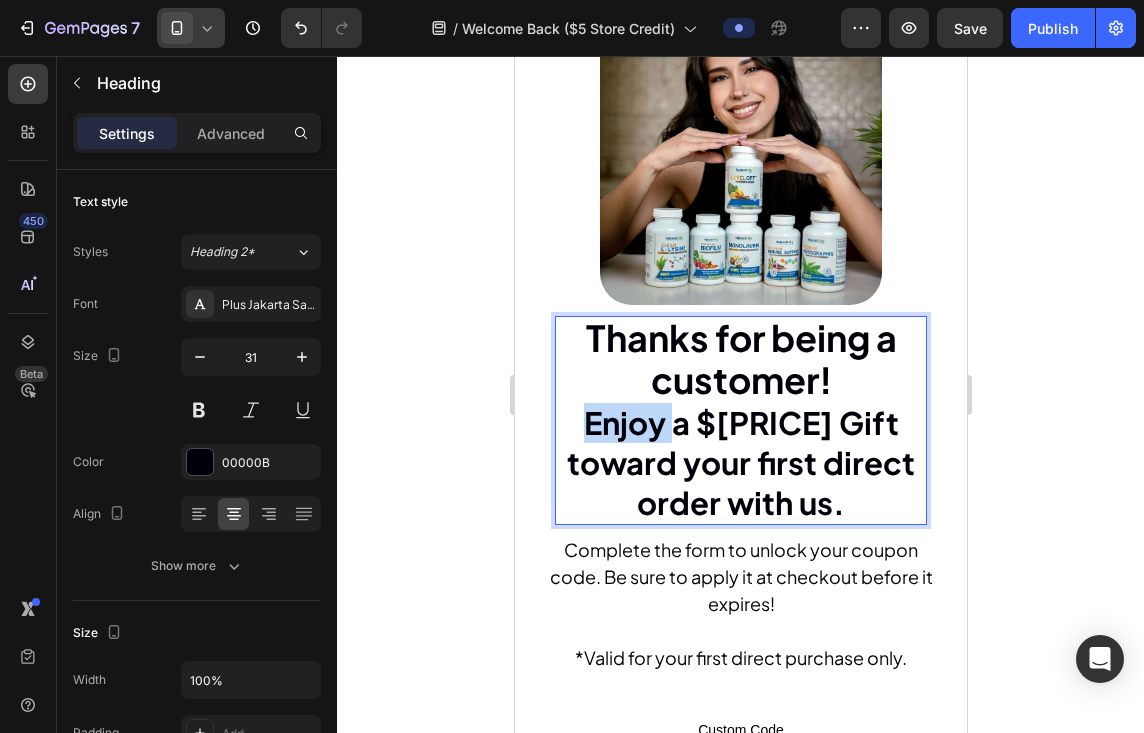 click on "Enjoy a $[PRICE] Gift toward your first direct order with us." at bounding box center [740, 463] 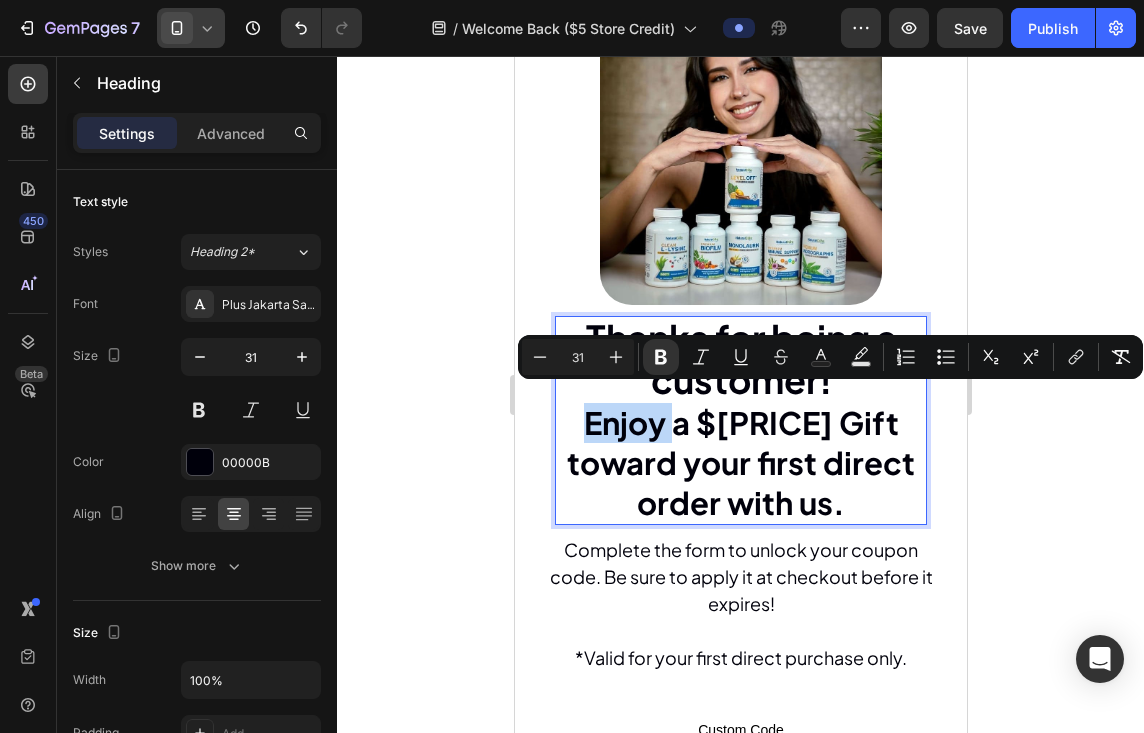 click on "Enjoy a $[PRICE] Gift toward your first direct order with us." at bounding box center [740, 463] 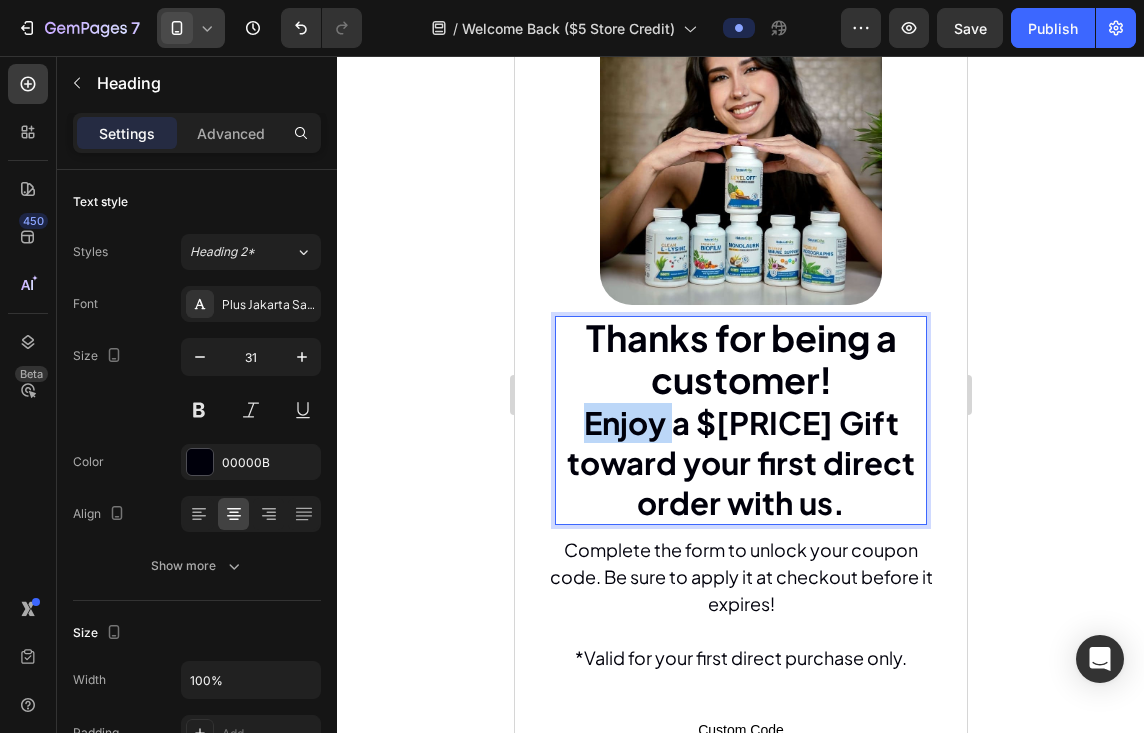 click on "Enjoy a $[PRICE] Gift toward your first direct order with us." at bounding box center (740, 463) 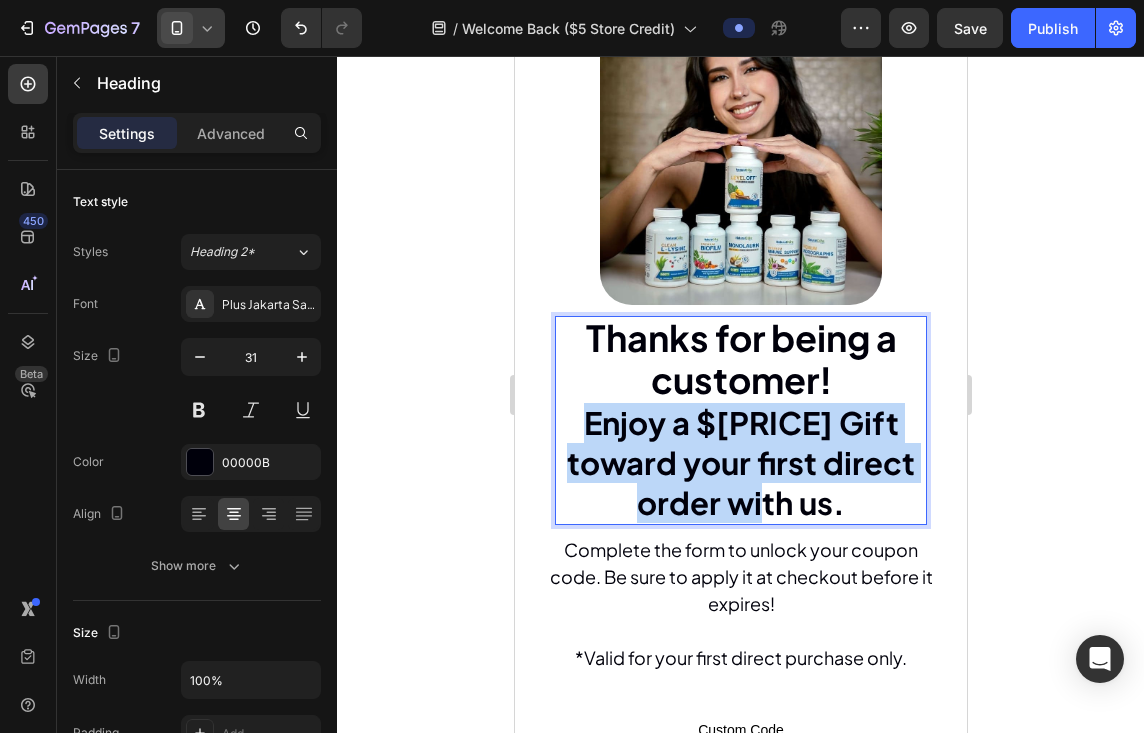 click on "Enjoy a $[PRICE] Gift toward your first direct order with us." at bounding box center (740, 463) 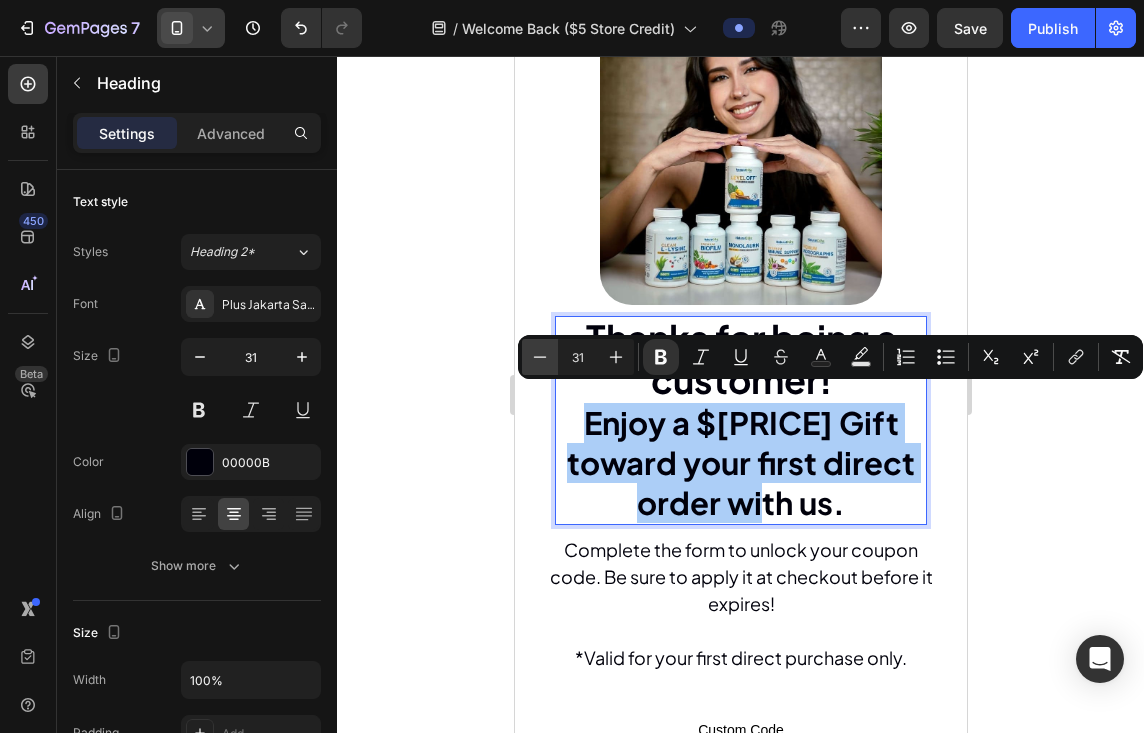 click 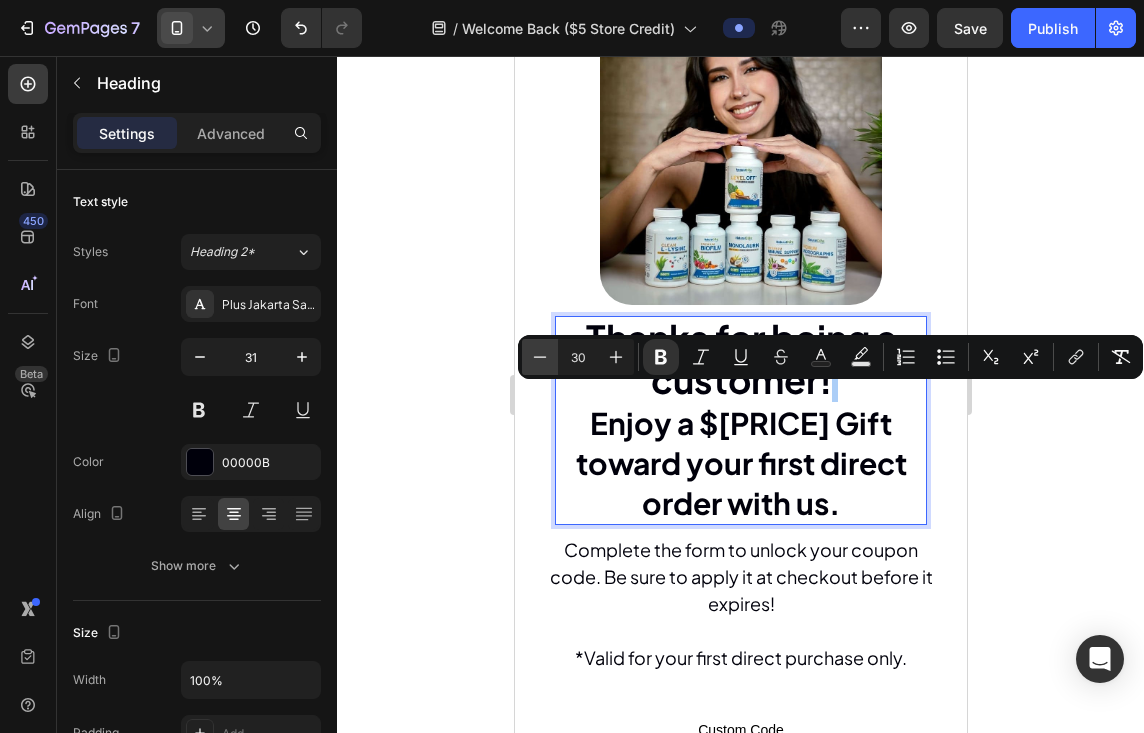click 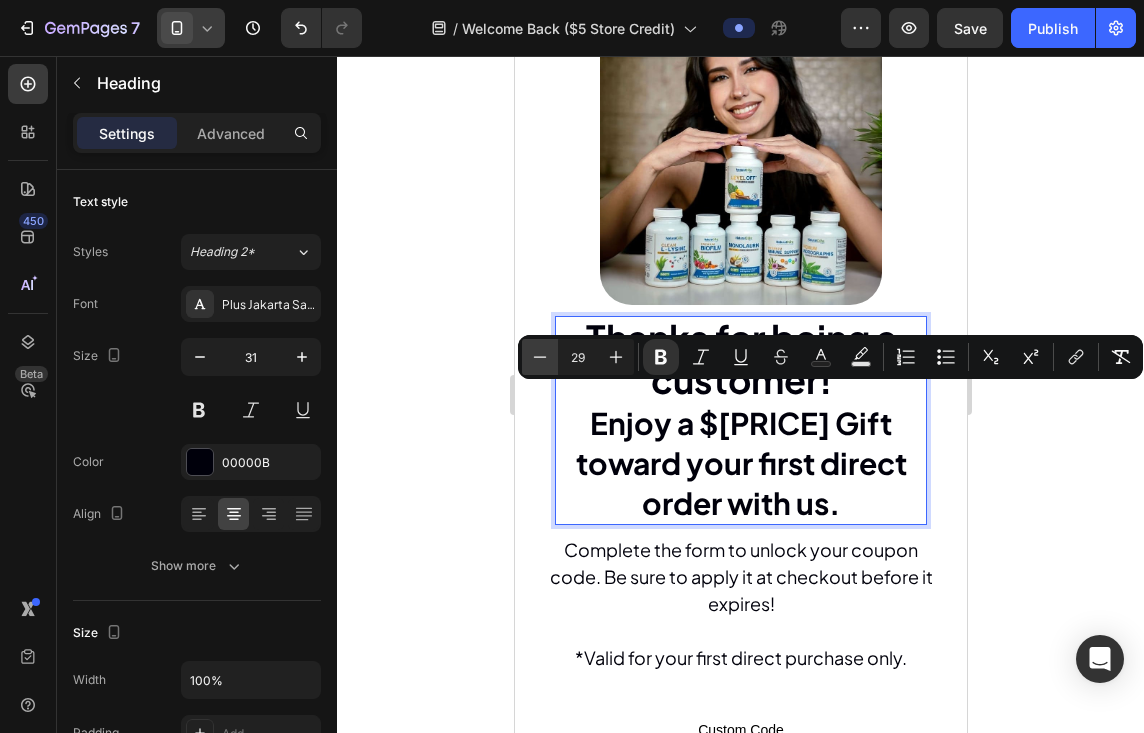click 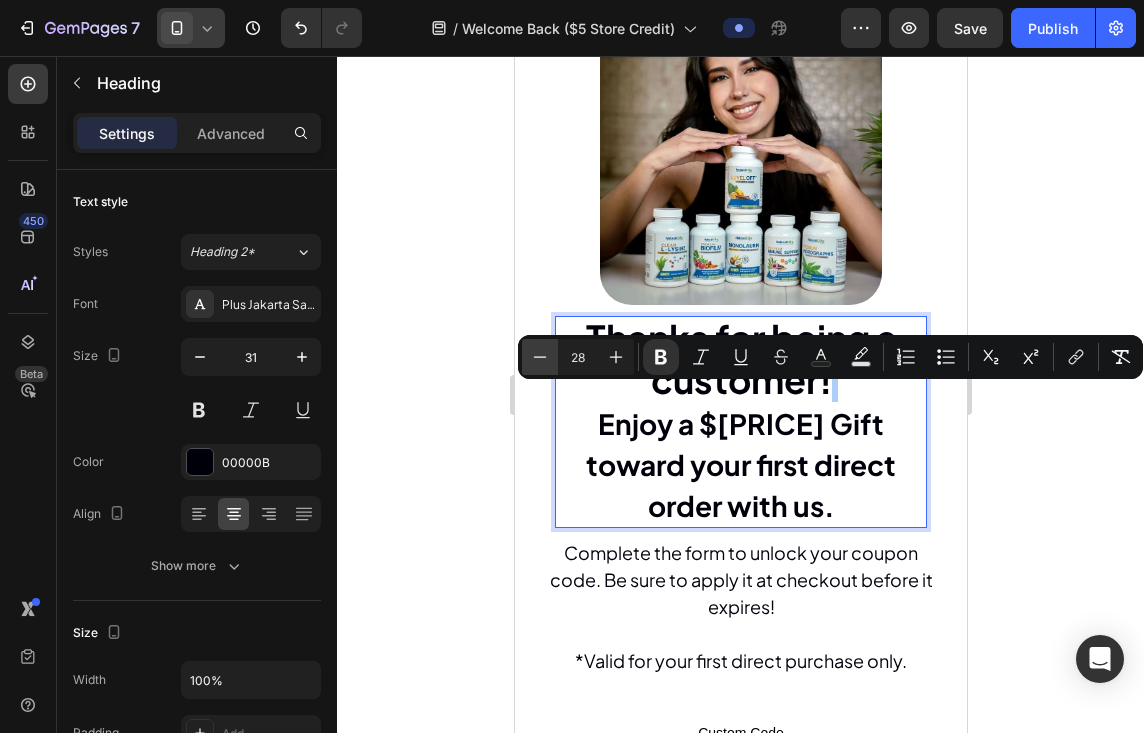 click 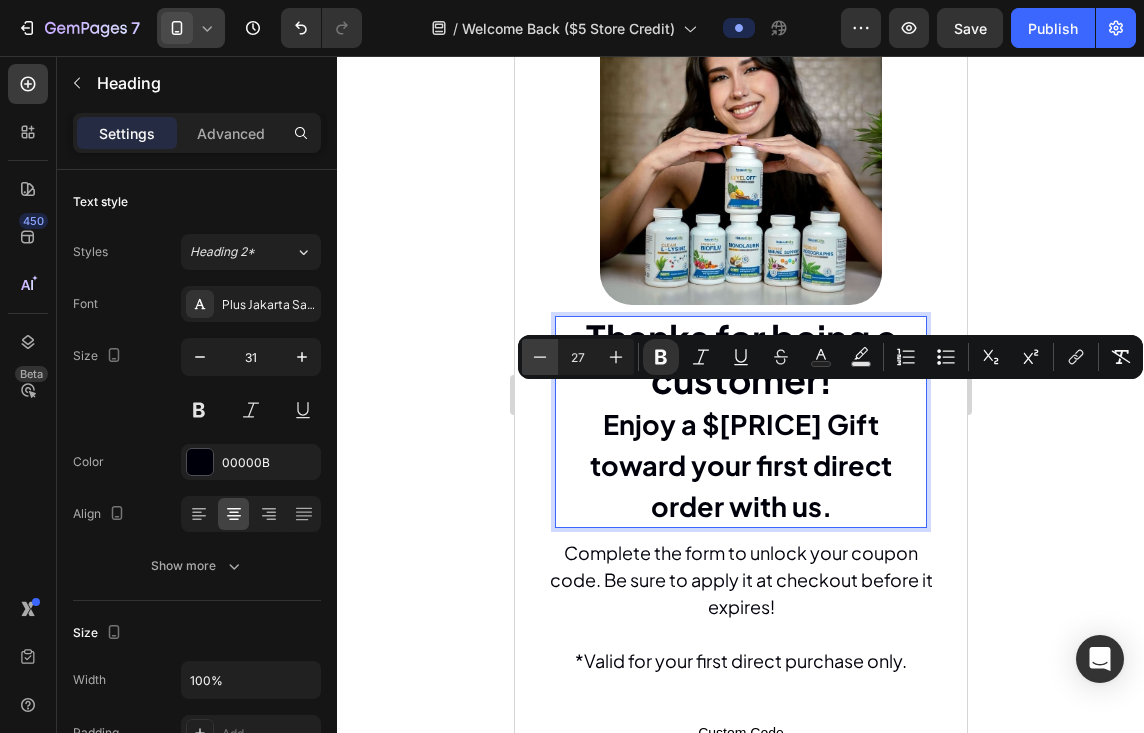 click 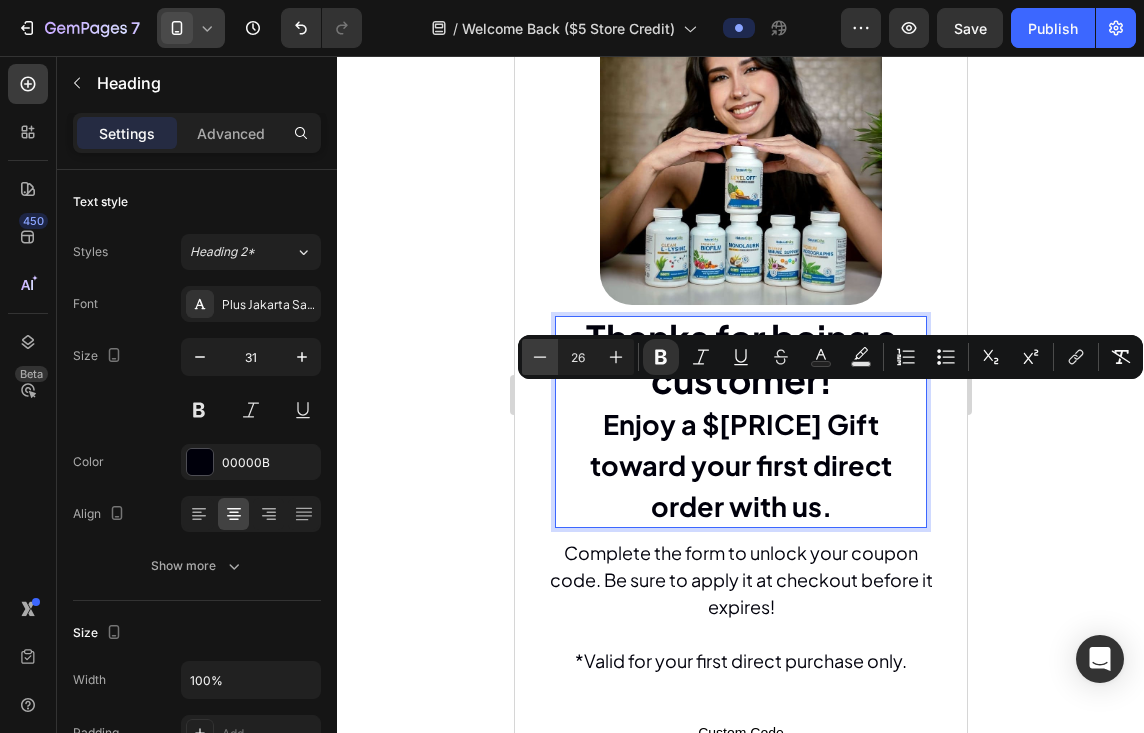 click 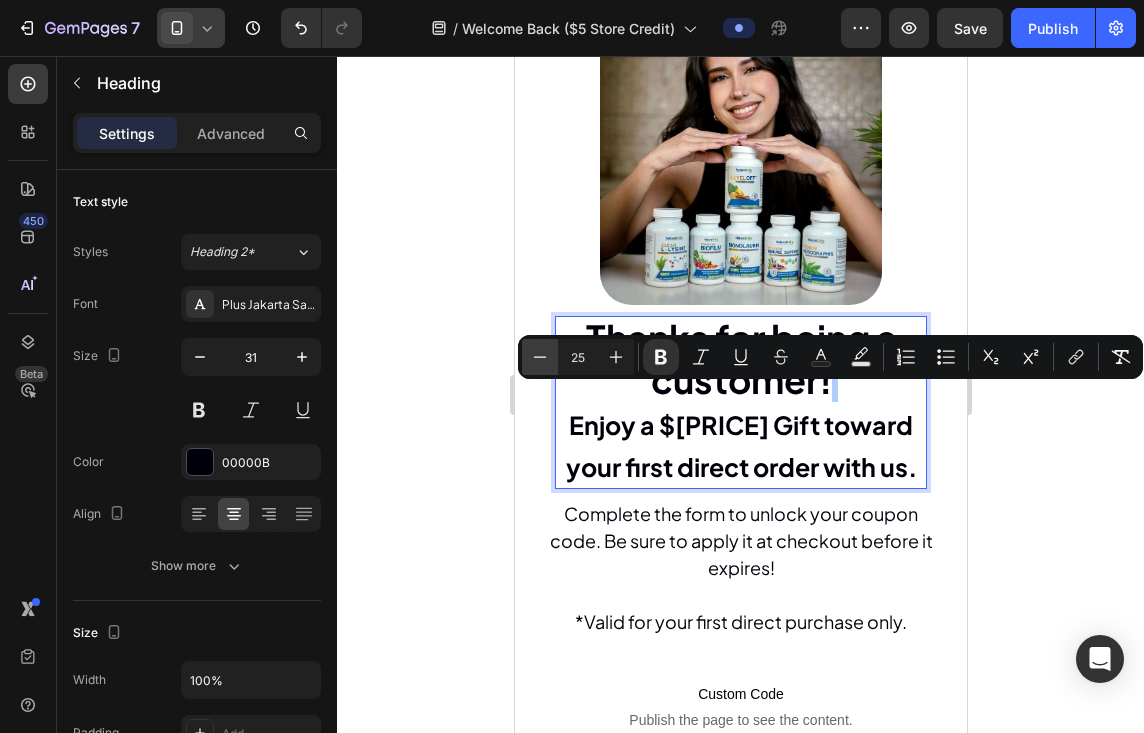 click 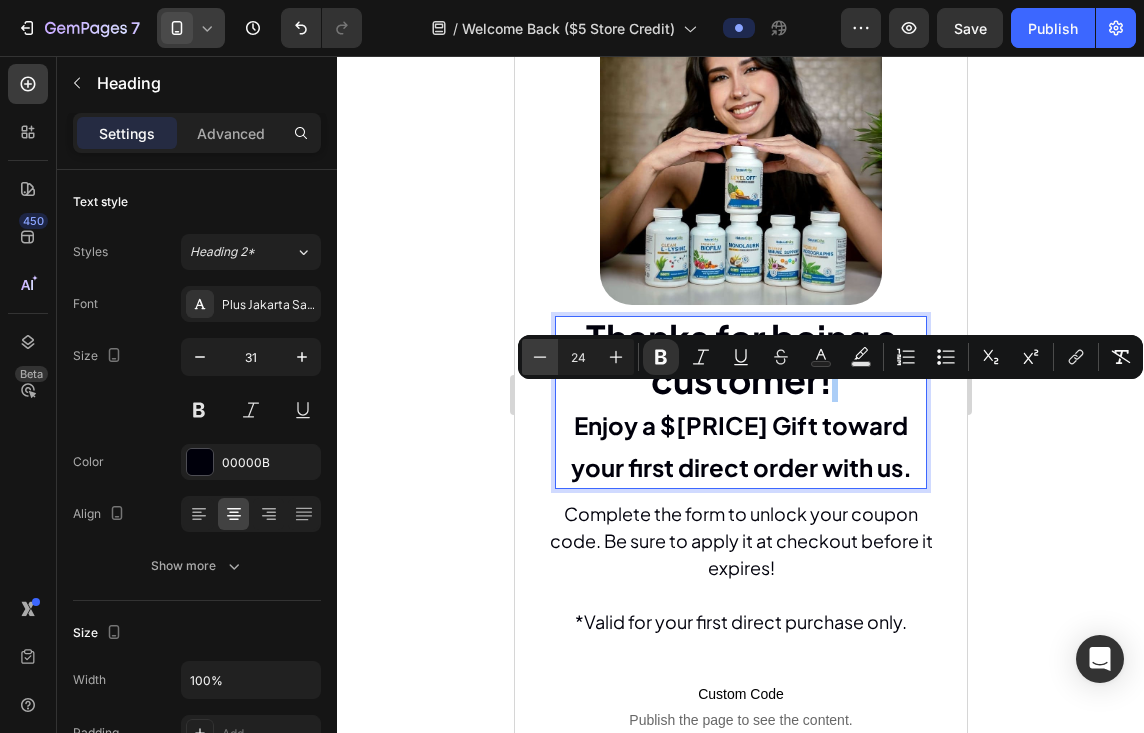 click 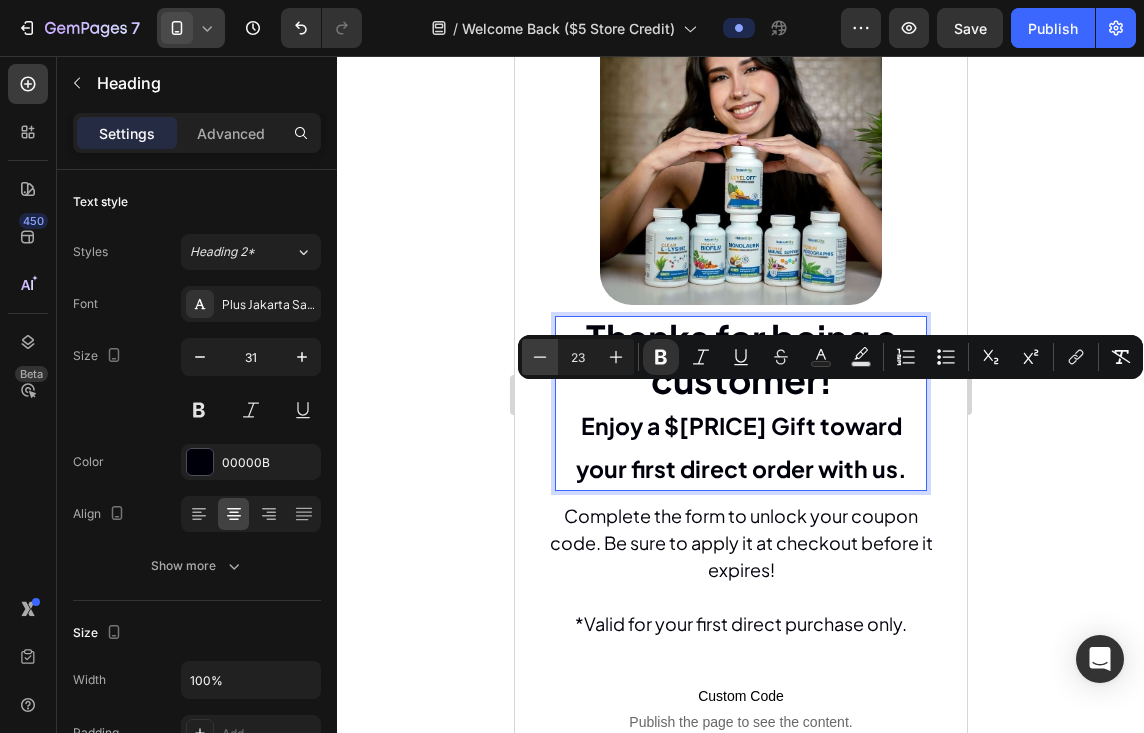 click 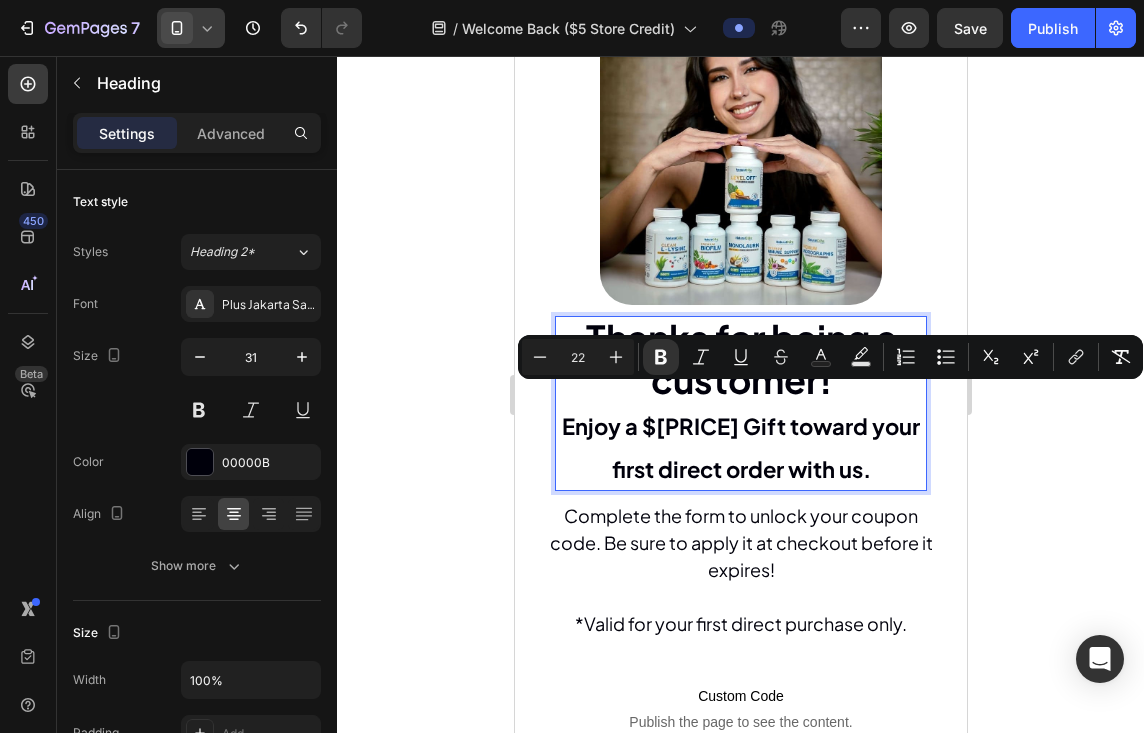 click 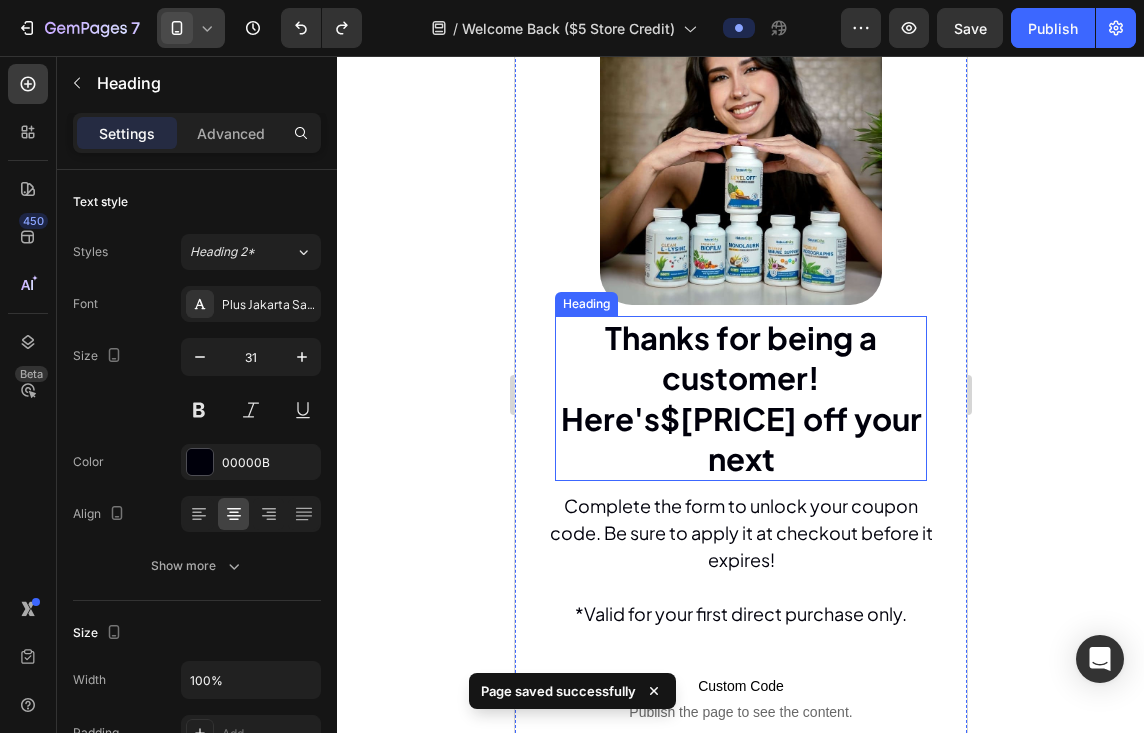 click on "Thanks for being a customer! Here's  $[PRICE] off your next" at bounding box center (740, 398) 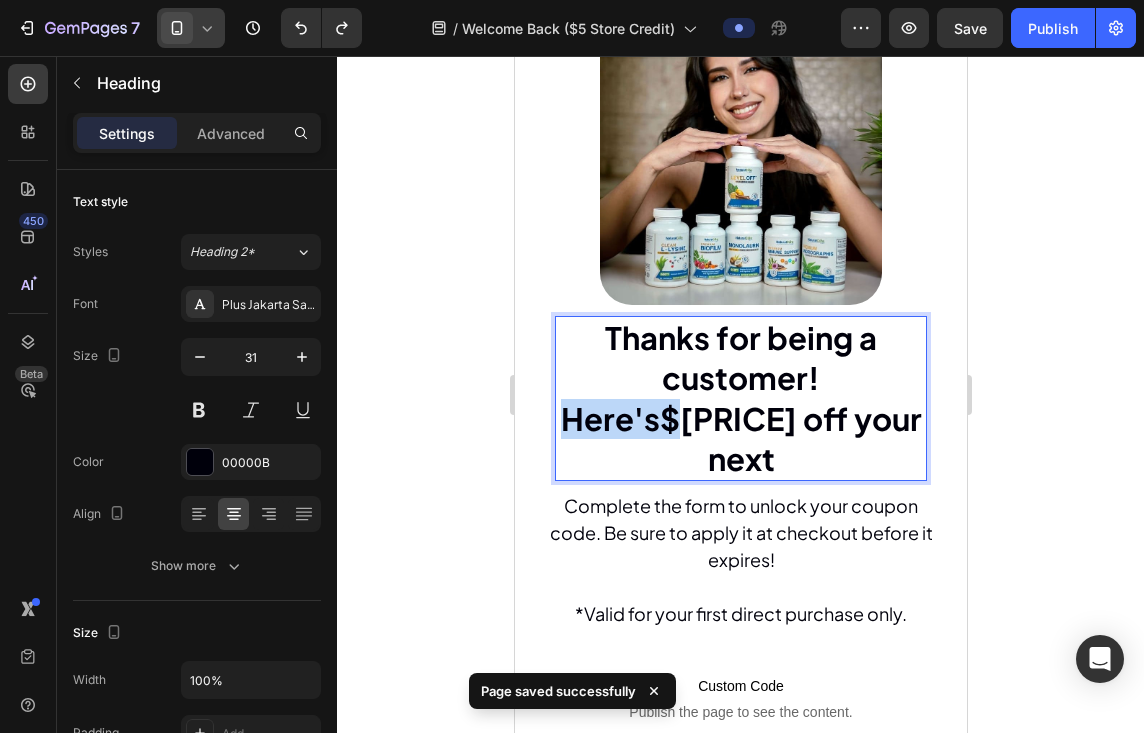 click on "Here's" at bounding box center (609, 418) 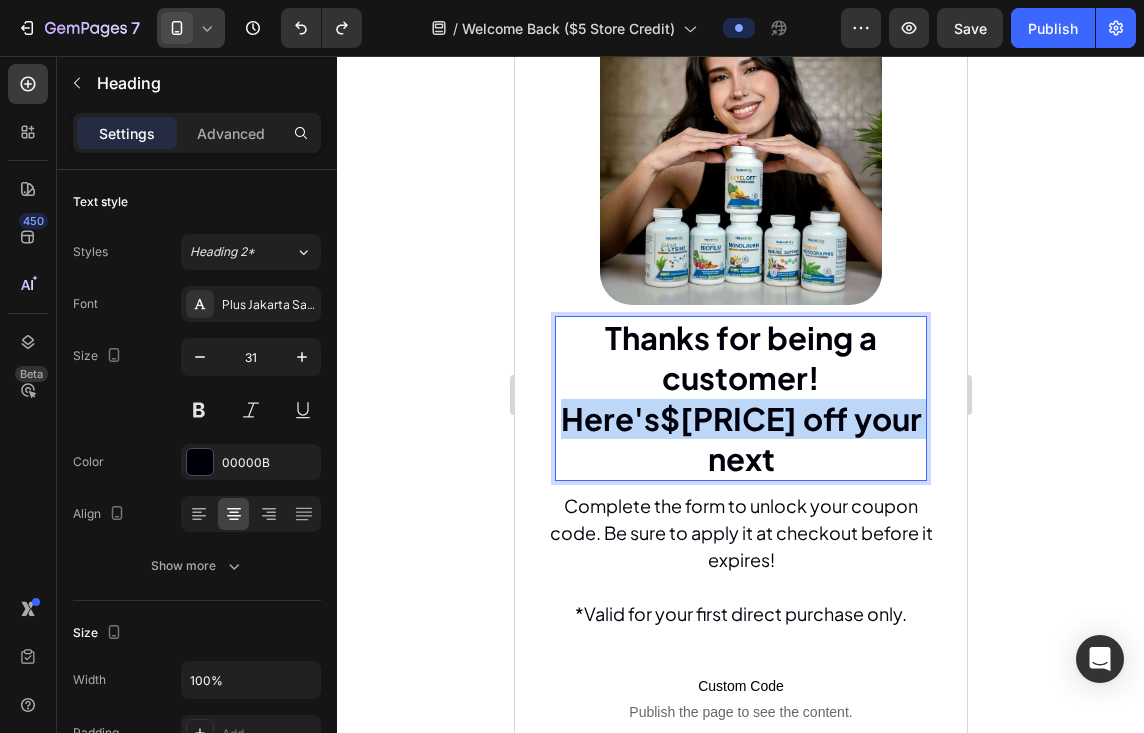 click on "Here's" at bounding box center (609, 418) 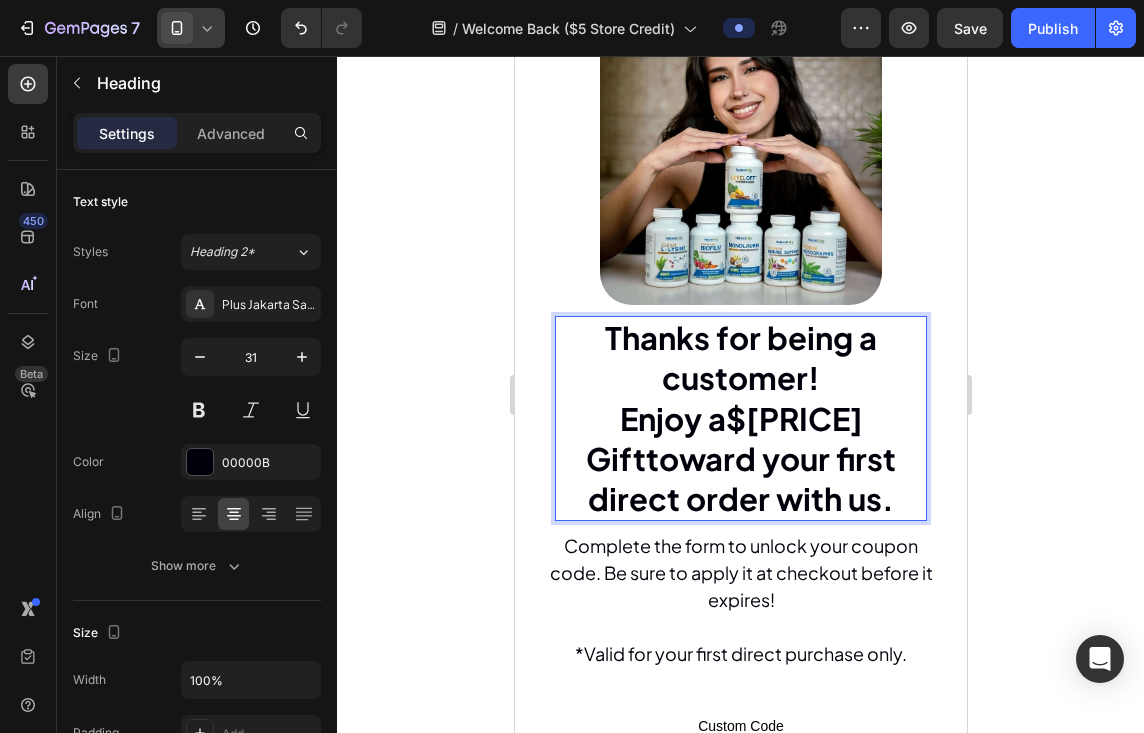 click 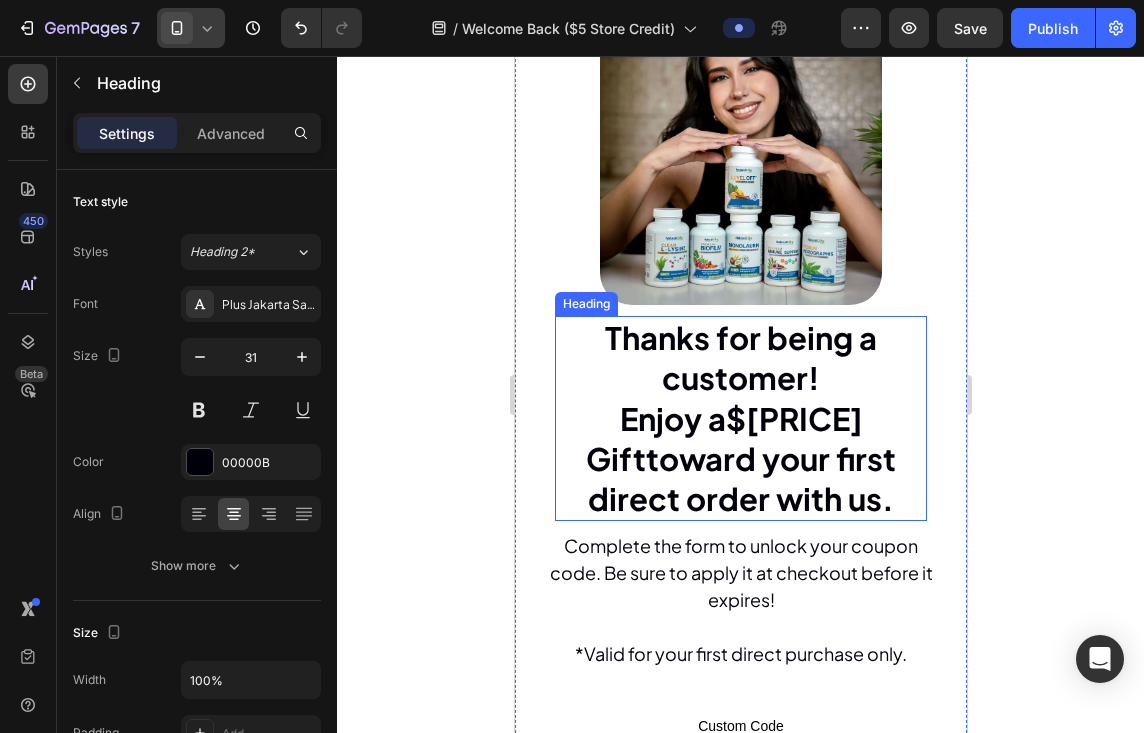 click on "⁠⁠⁠⁠⁠⁠⁠ Thanks for being a customer! Enjoy a  $[PRICE] Gift  toward your first direct order with us." at bounding box center [740, 418] 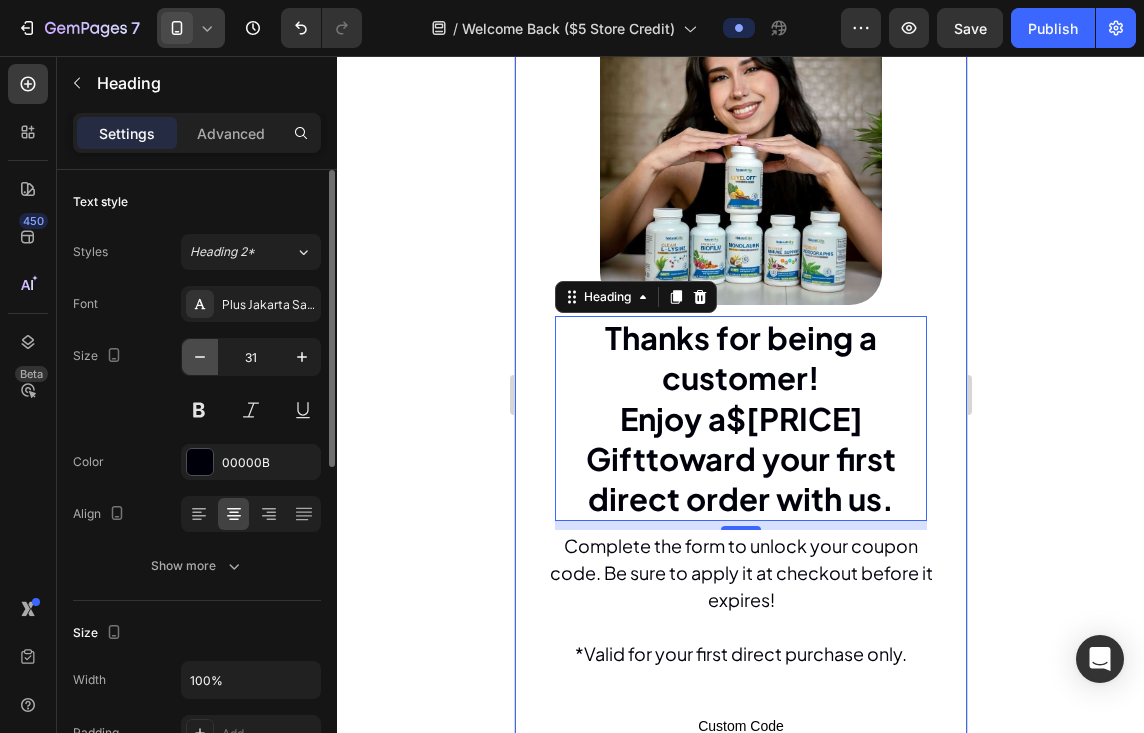 click 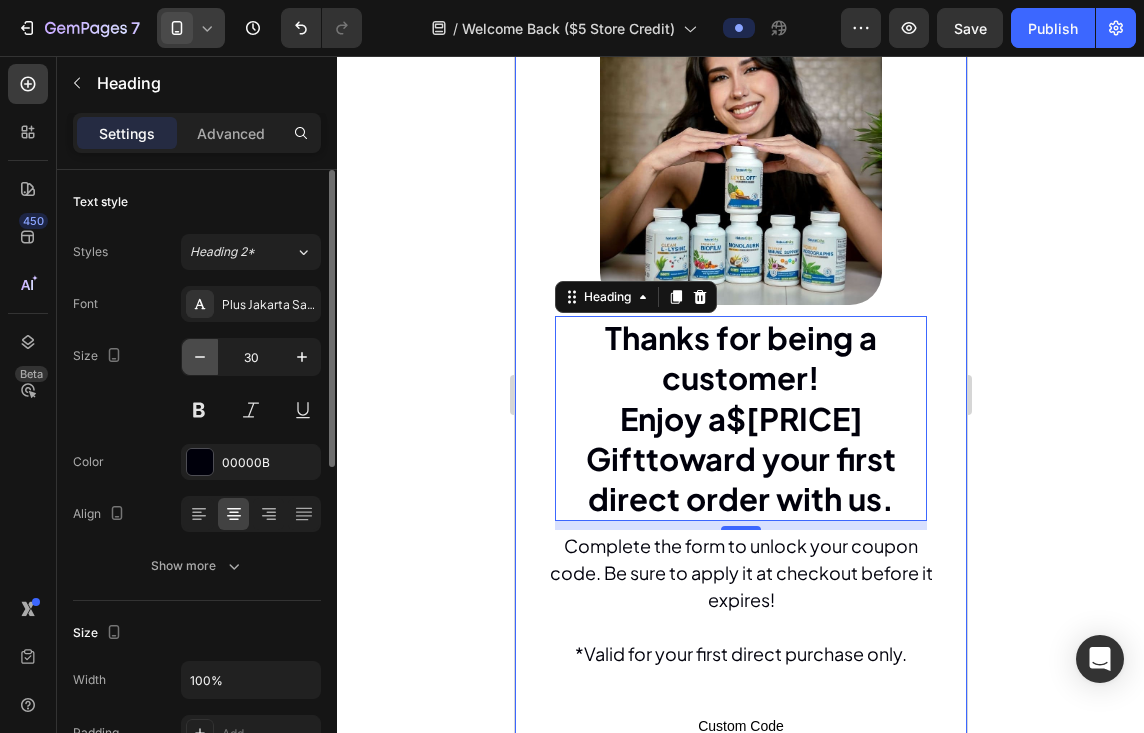 click 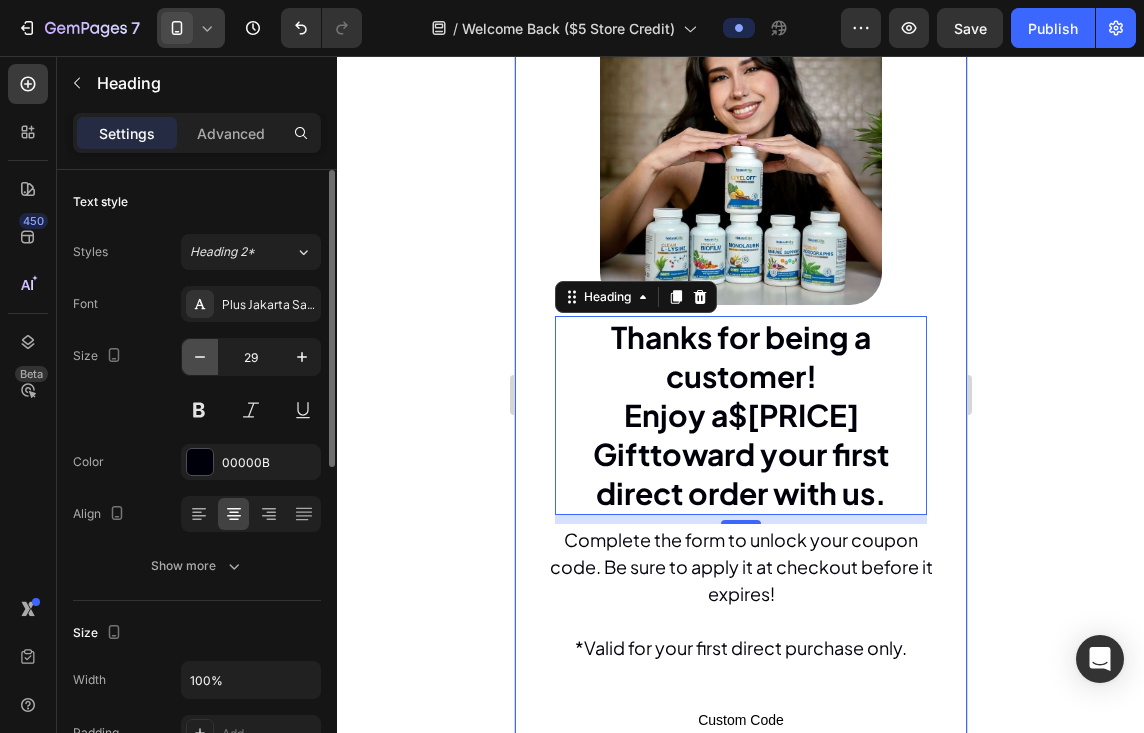 click 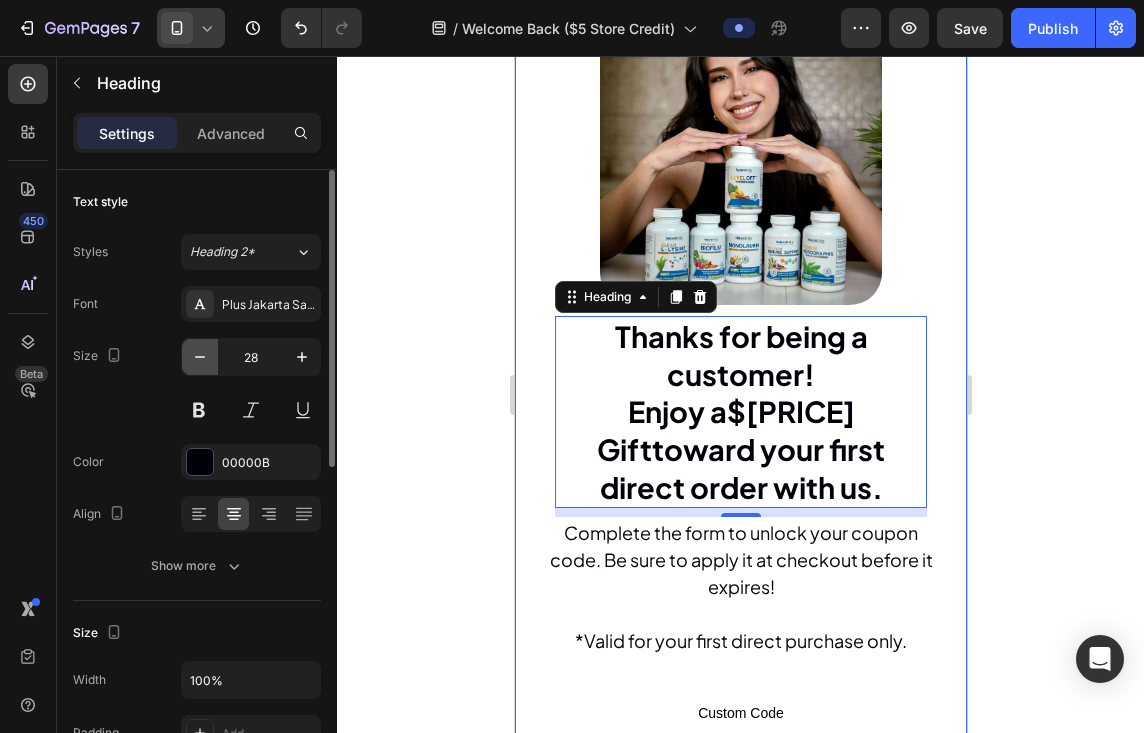 click 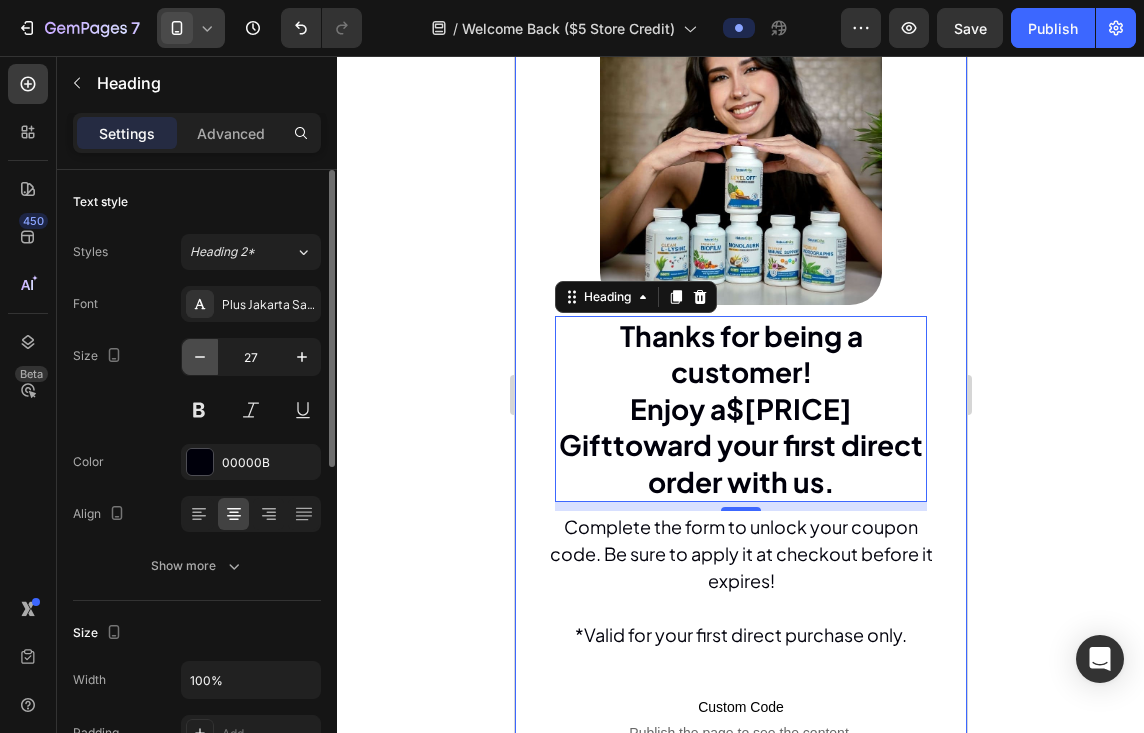 click 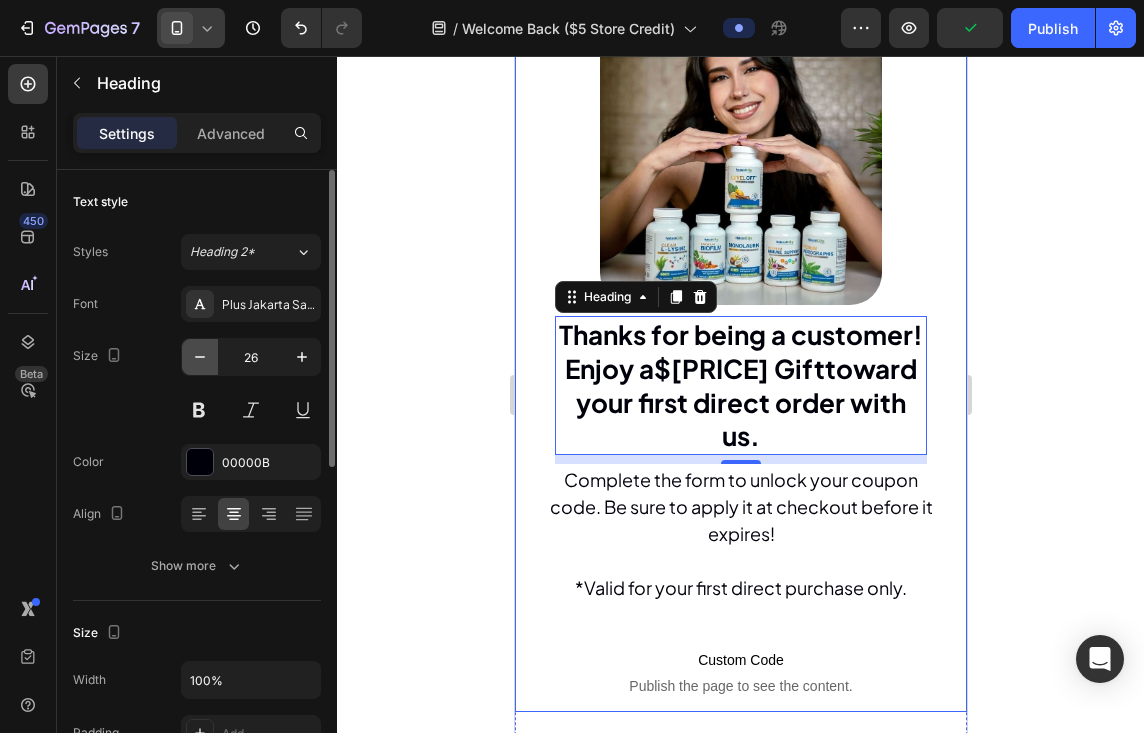 click 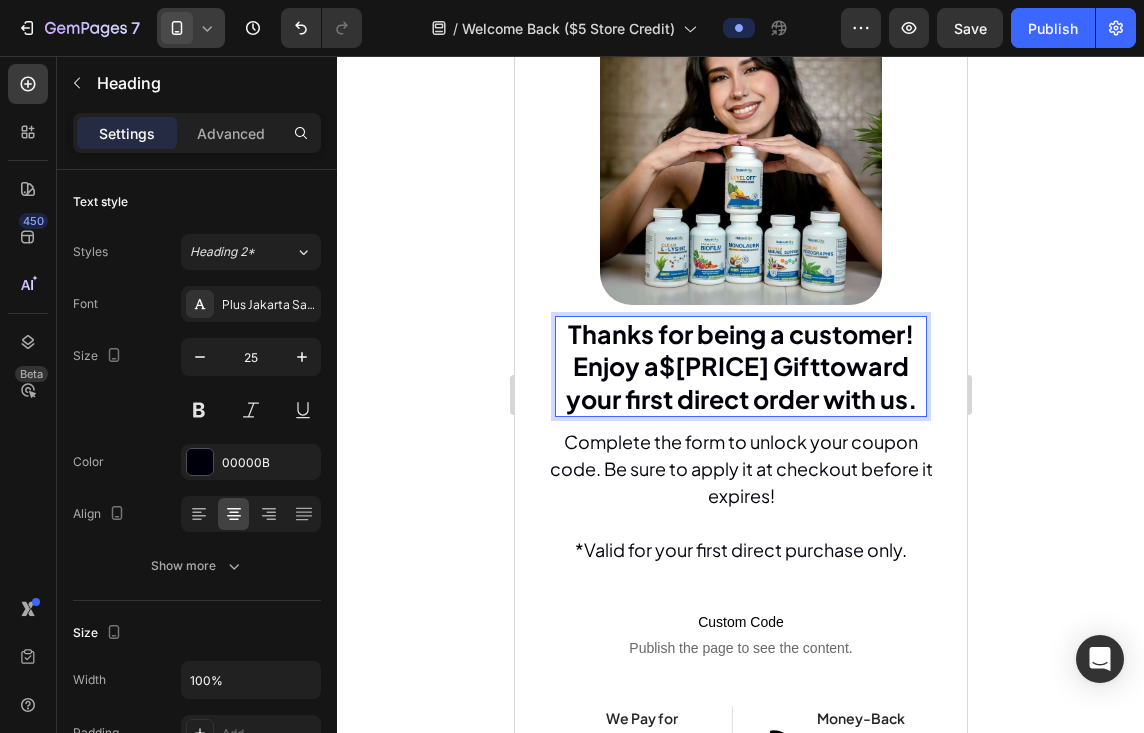 click on "Thanks for being a customer! Enjoy a  $[PRICE] Gift  toward your first direct order with us." at bounding box center (740, 367) 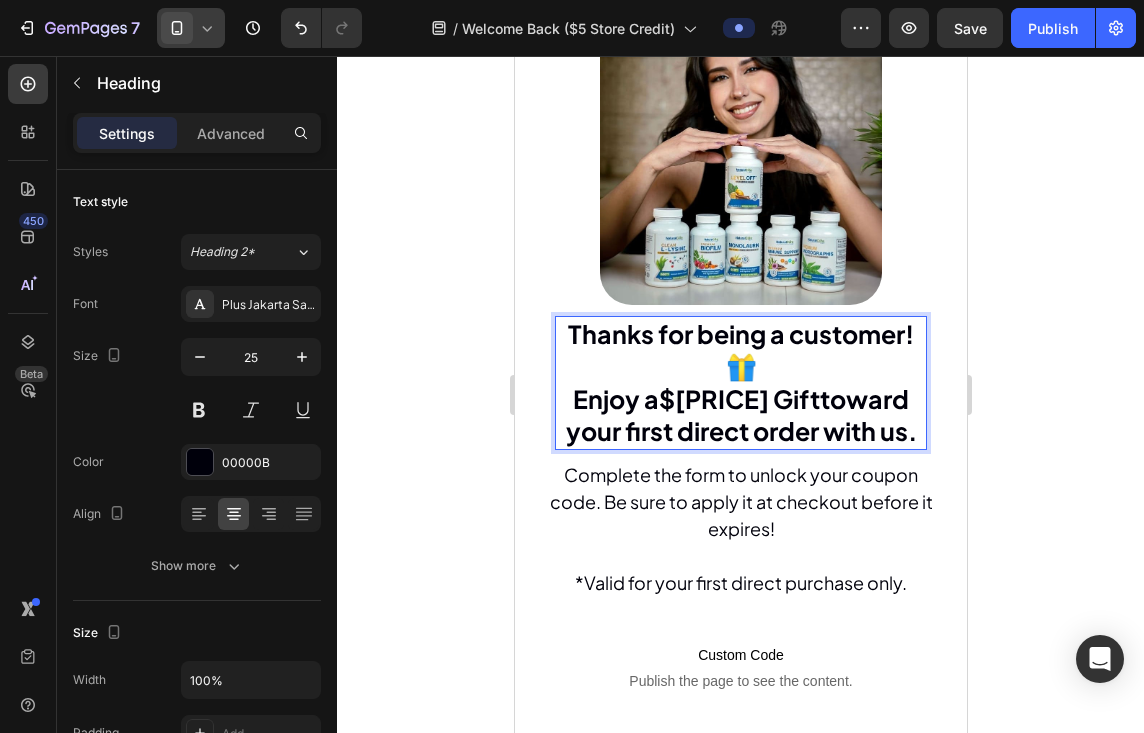 click on "$[PRICE] Gift" at bounding box center (738, 399) 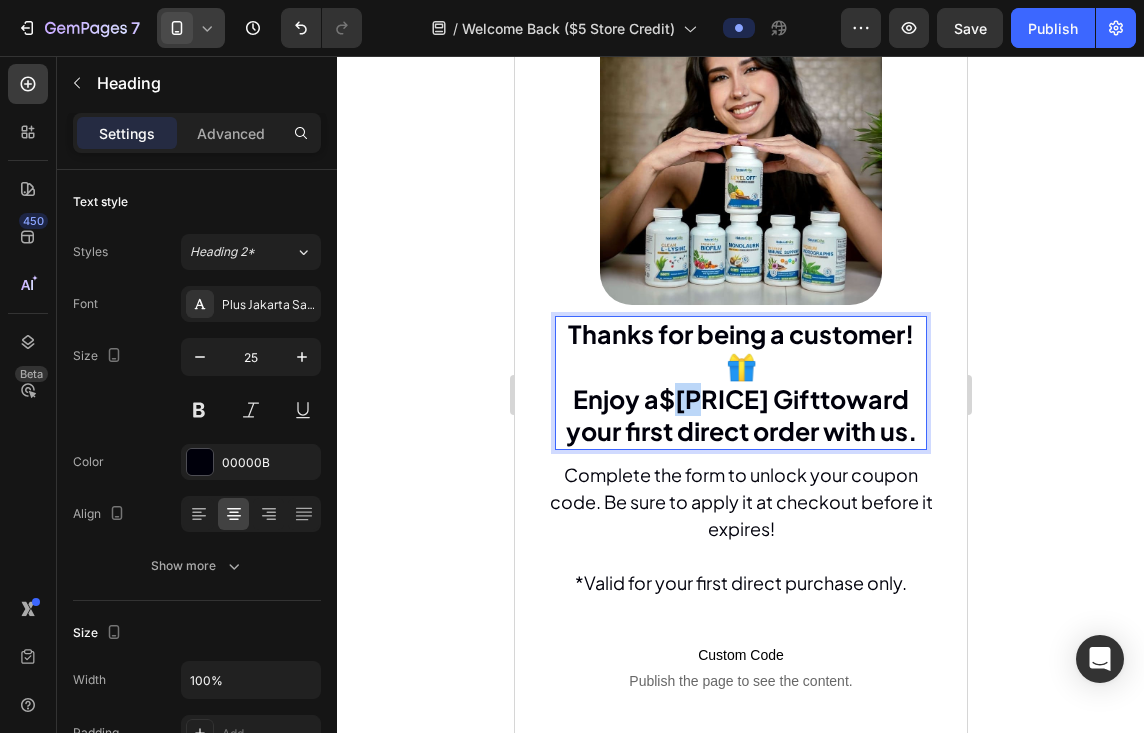 click on "$[PRICE] Gift" at bounding box center (738, 399) 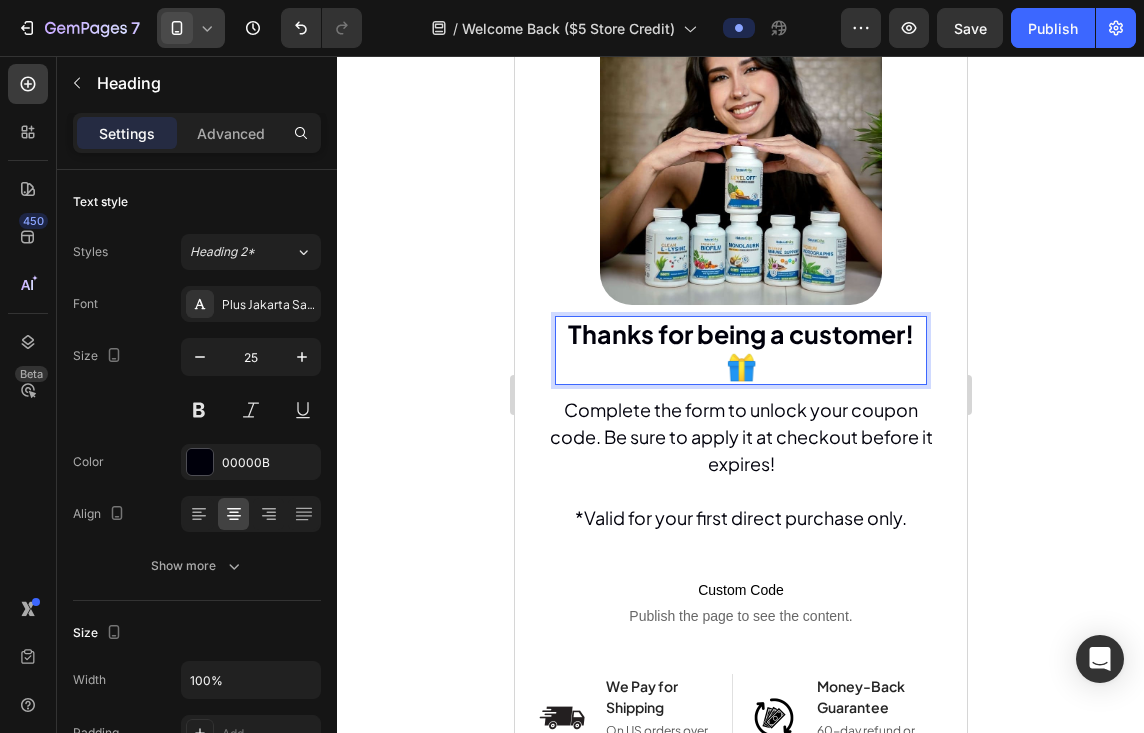 click 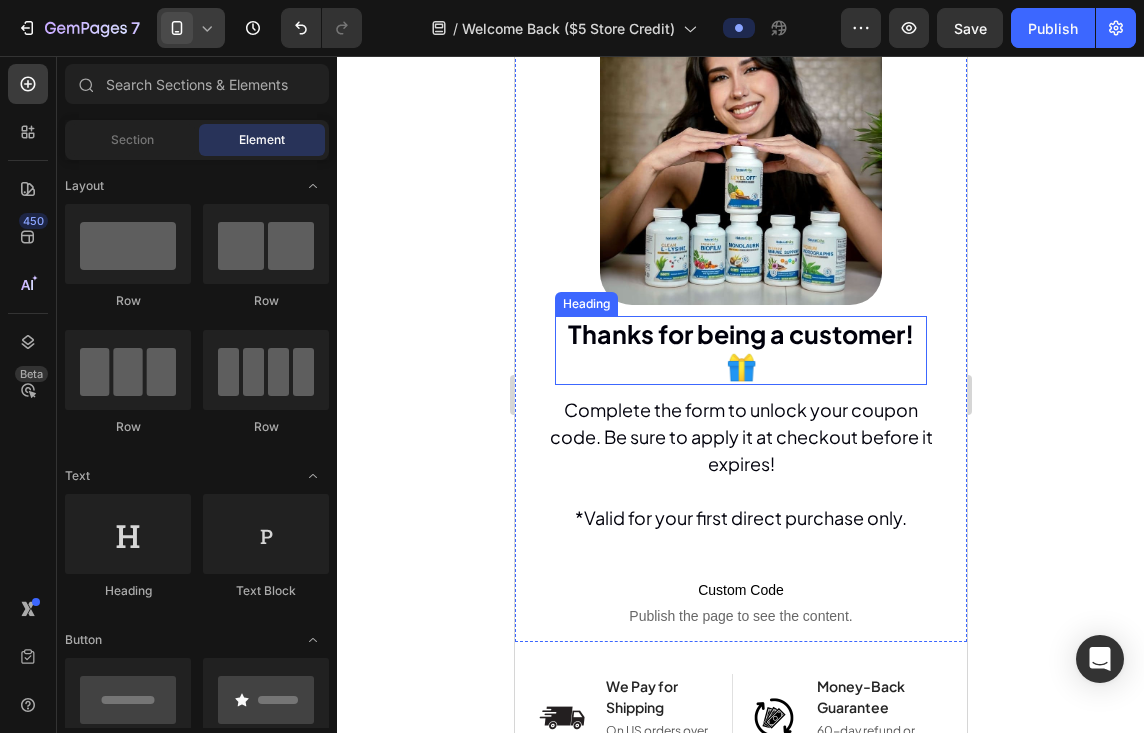 click on "Thanks for being a customer! 🎁" at bounding box center [740, 350] 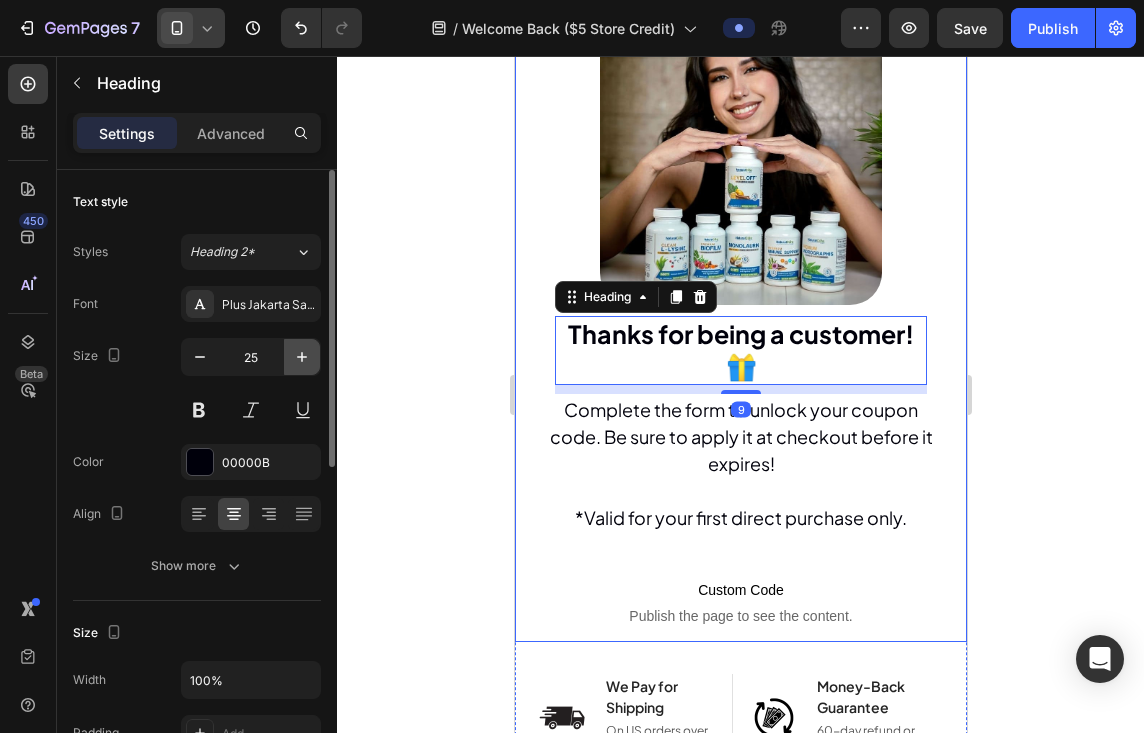 click 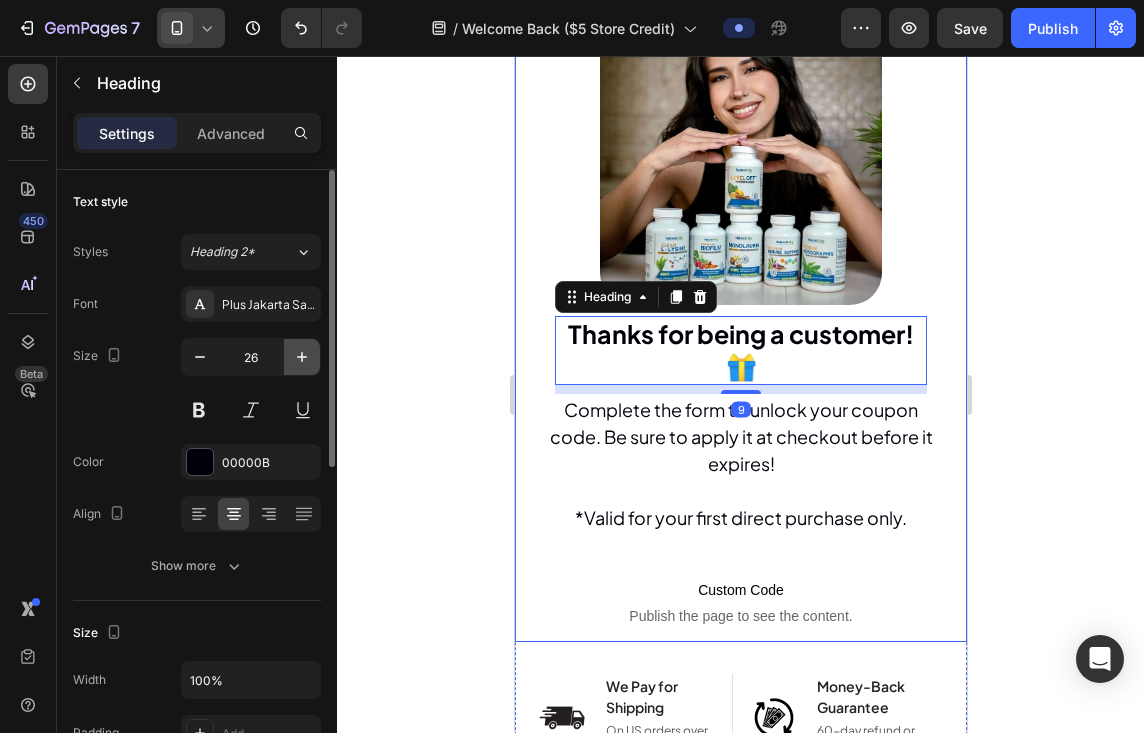 click 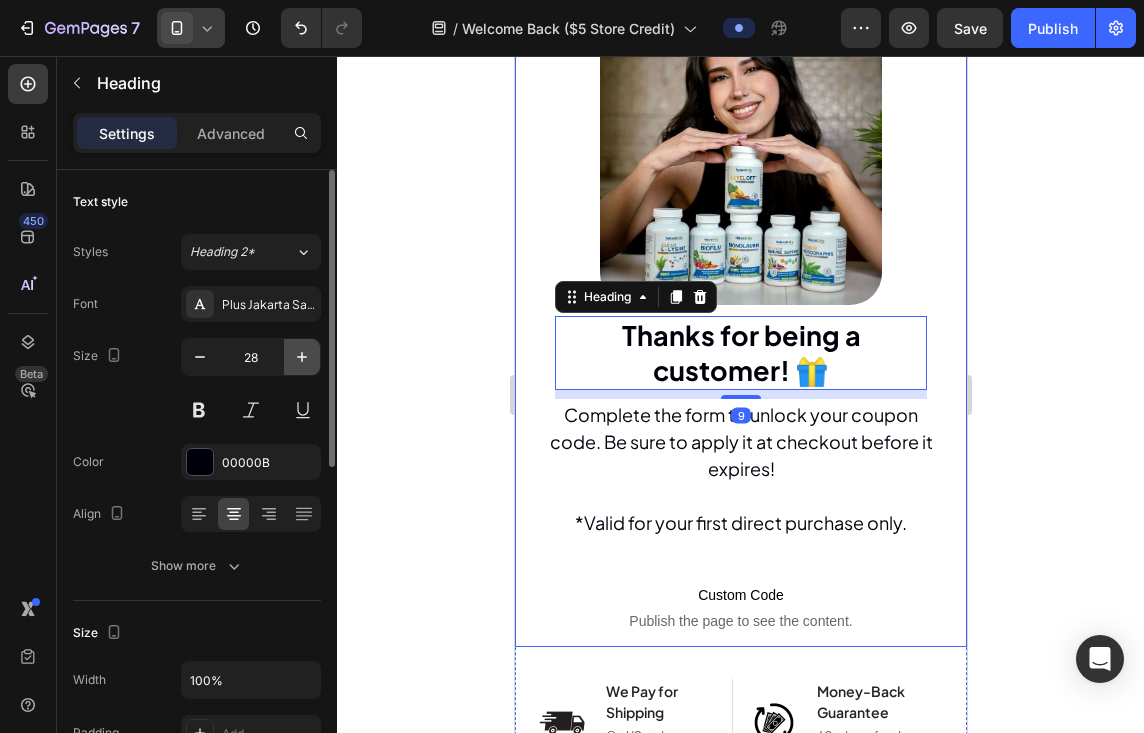 click 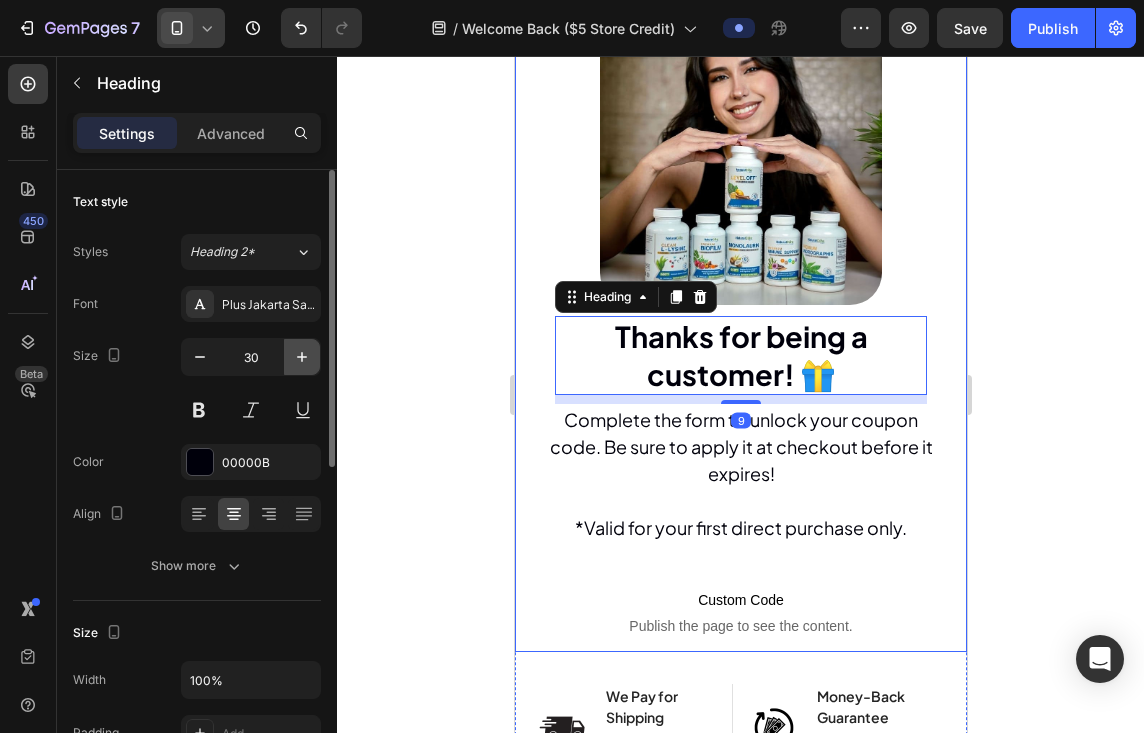 click 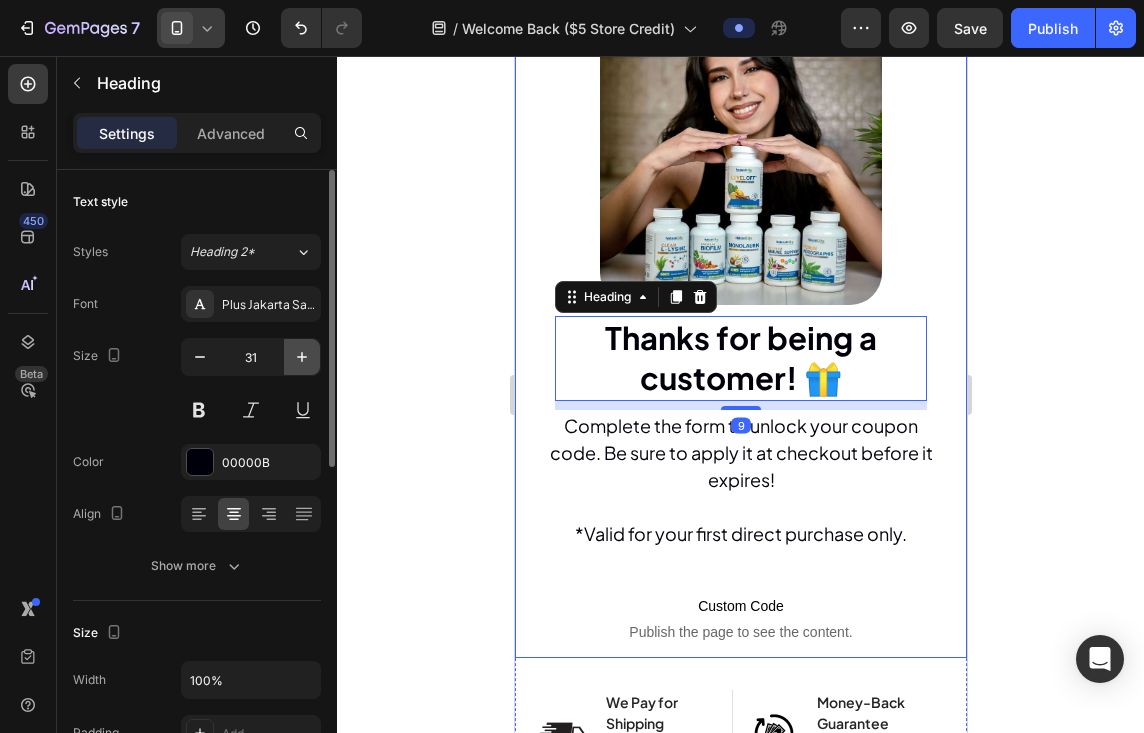 click 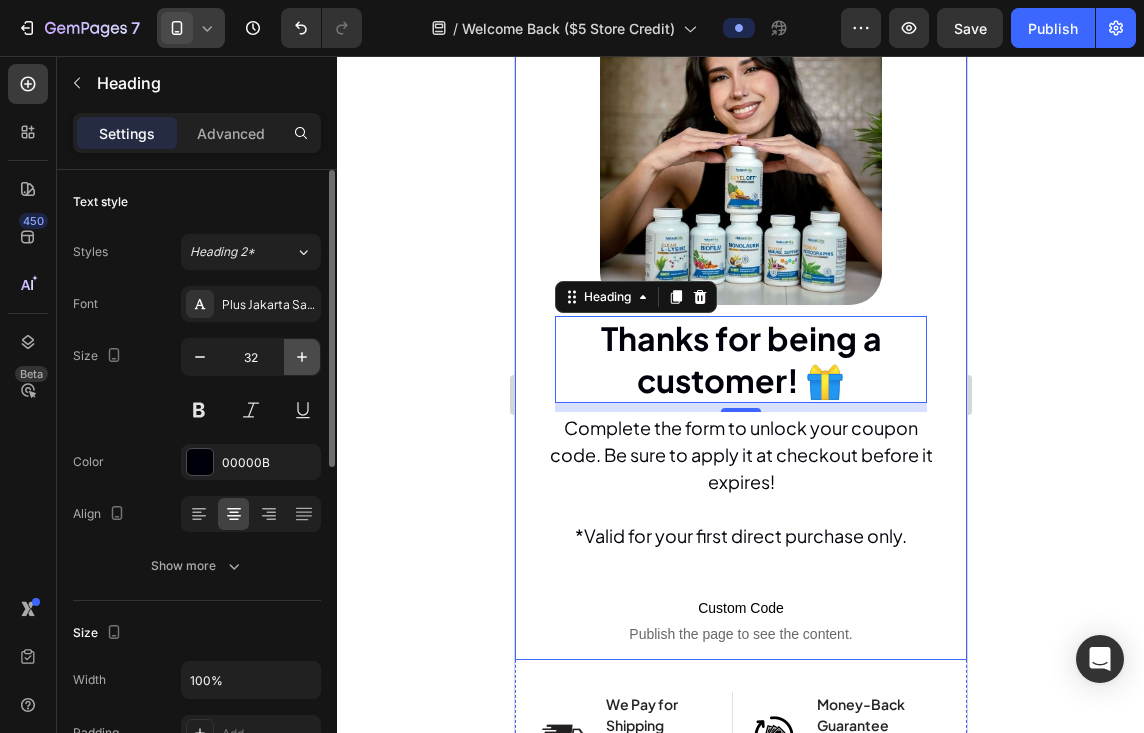 click 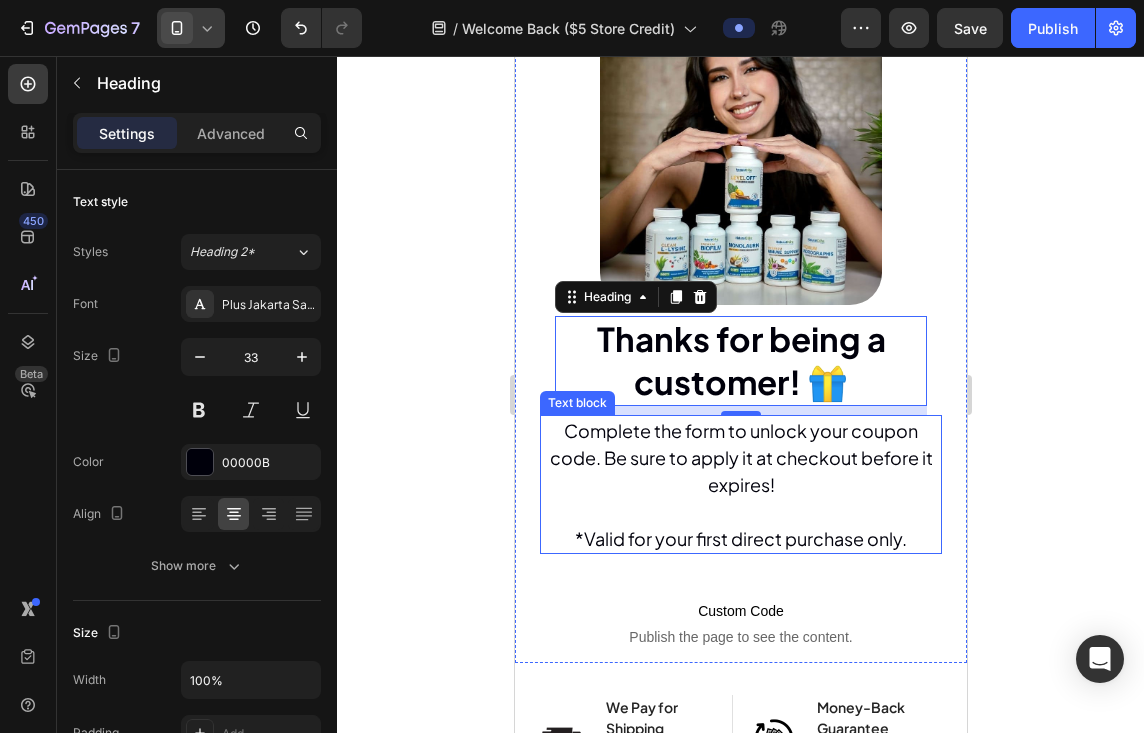 click on "Complete the form to unlock your coupon code. Be sure to apply it at checkout before it expires!" at bounding box center (740, 457) 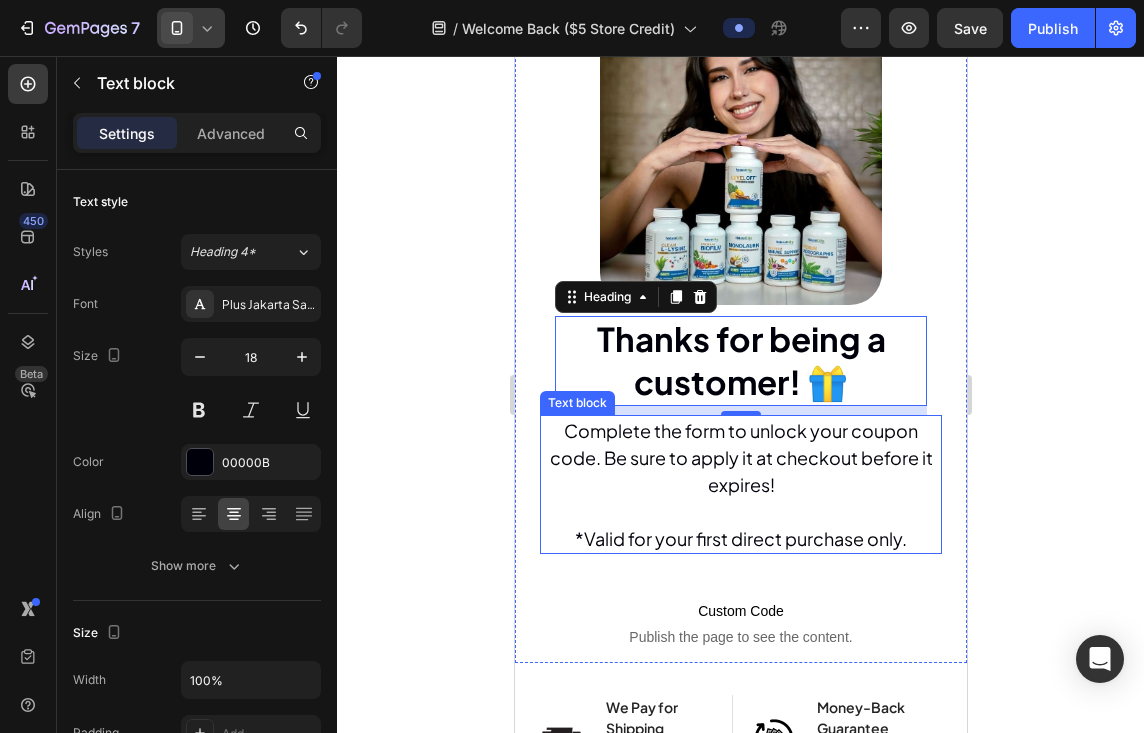 click on "Complete the form to unlock your coupon code. Be sure to apply it at checkout before it expires!" at bounding box center [740, 457] 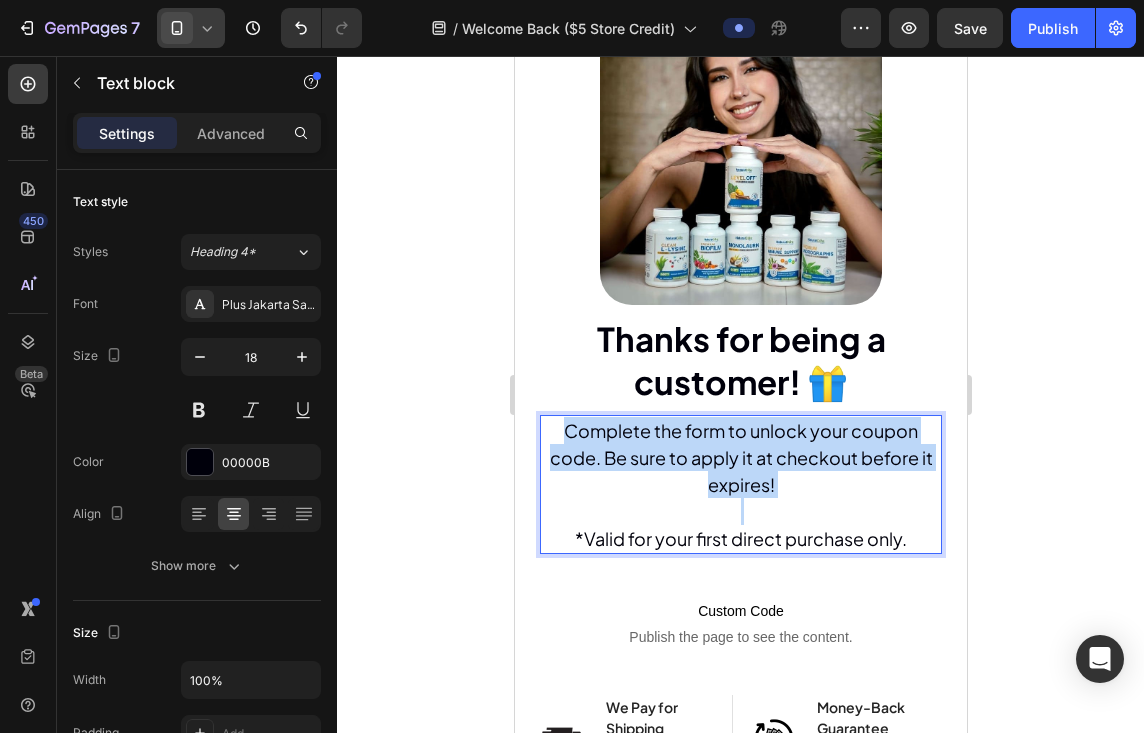 click on "Complete the form to unlock your coupon code. Be sure to apply it at checkout before it expires!" at bounding box center [740, 457] 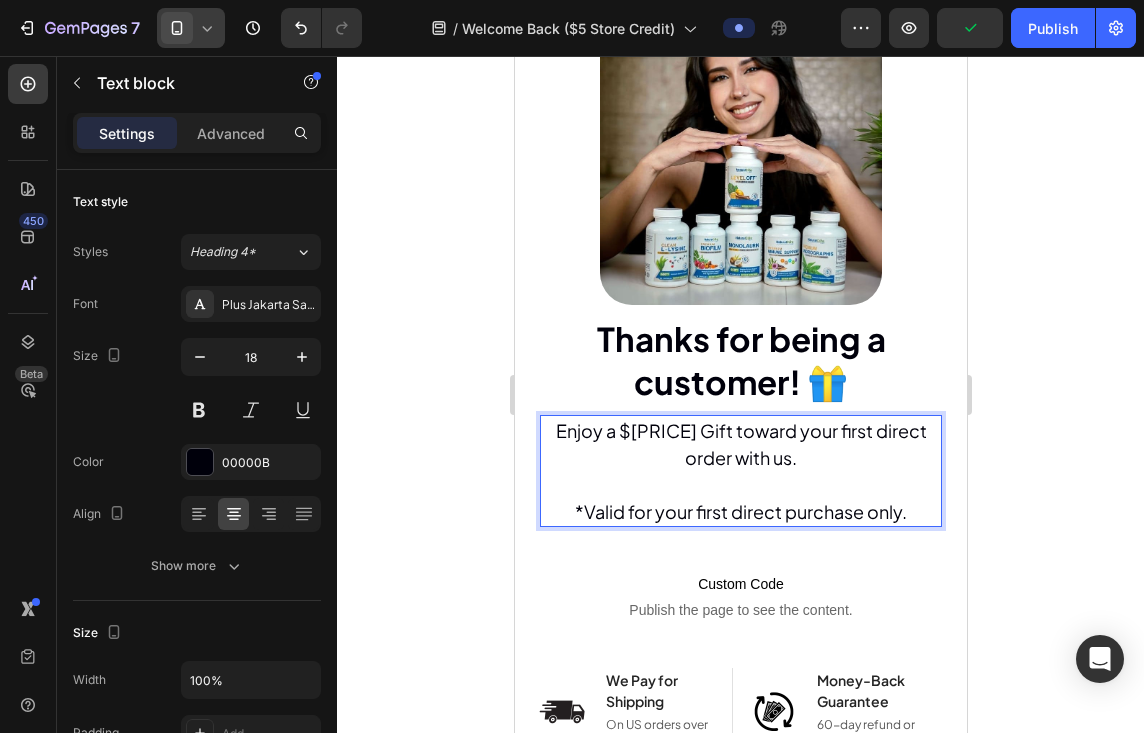 click on "Enjoy a $[PRICE] Gift toward your first direct order with us." at bounding box center [740, 444] 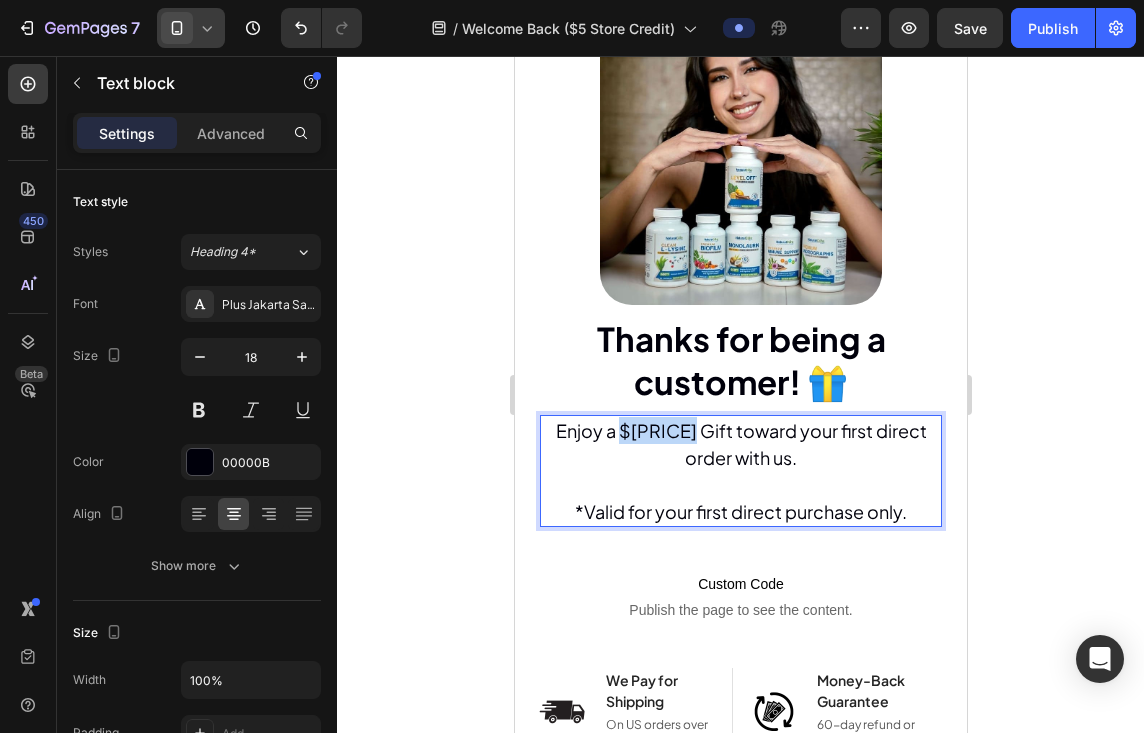 drag, startPoint x: 670, startPoint y: 417, endPoint x: 612, endPoint y: 416, distance: 58.00862 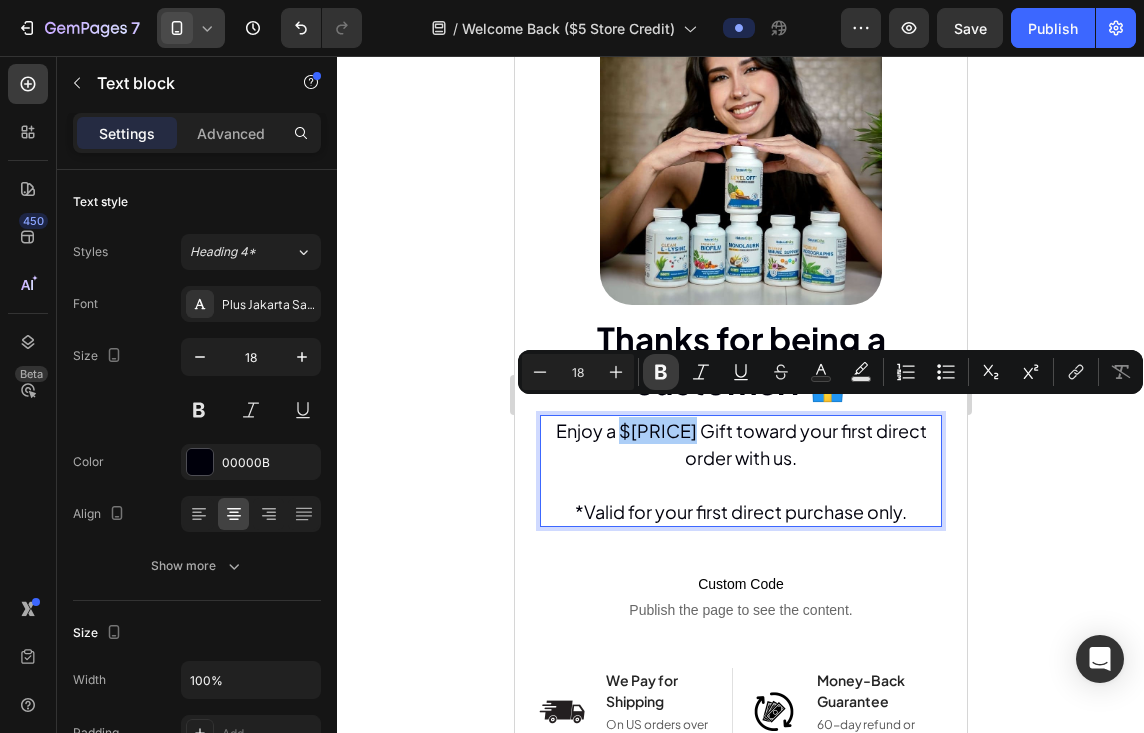 click 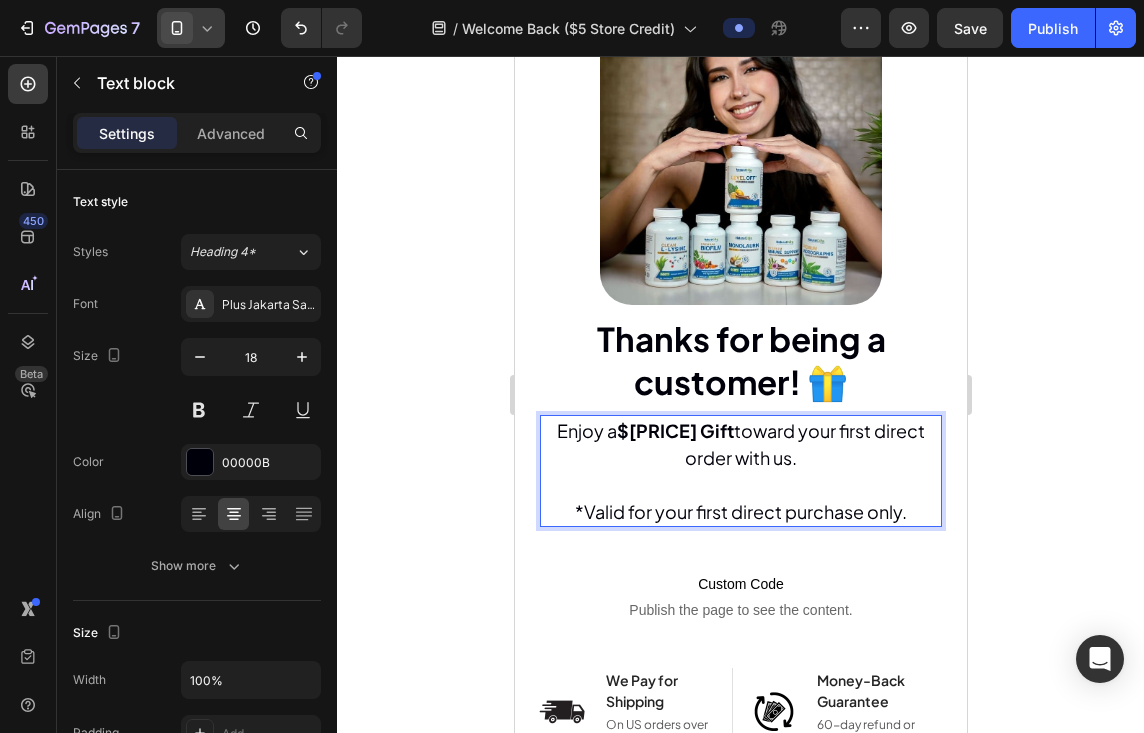 click on "Enjoy a  $5 Gift  toward your first direct order with us." at bounding box center (740, 444) 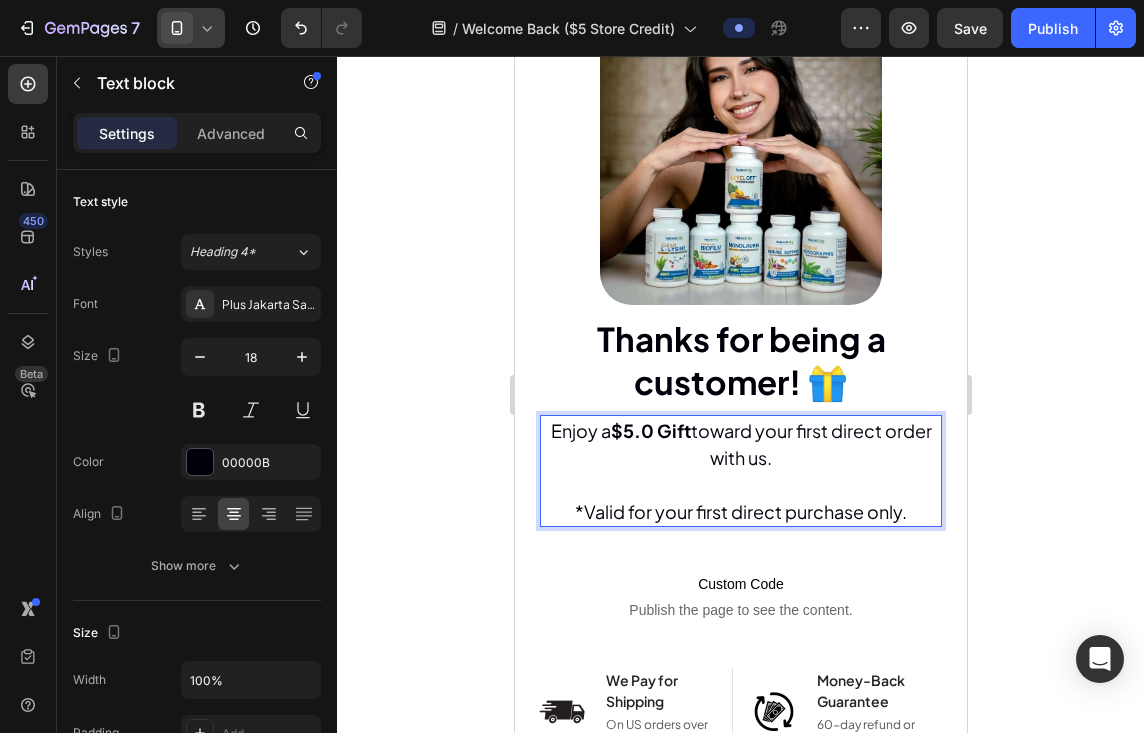 click on "$5.0 Gift" at bounding box center [650, 430] 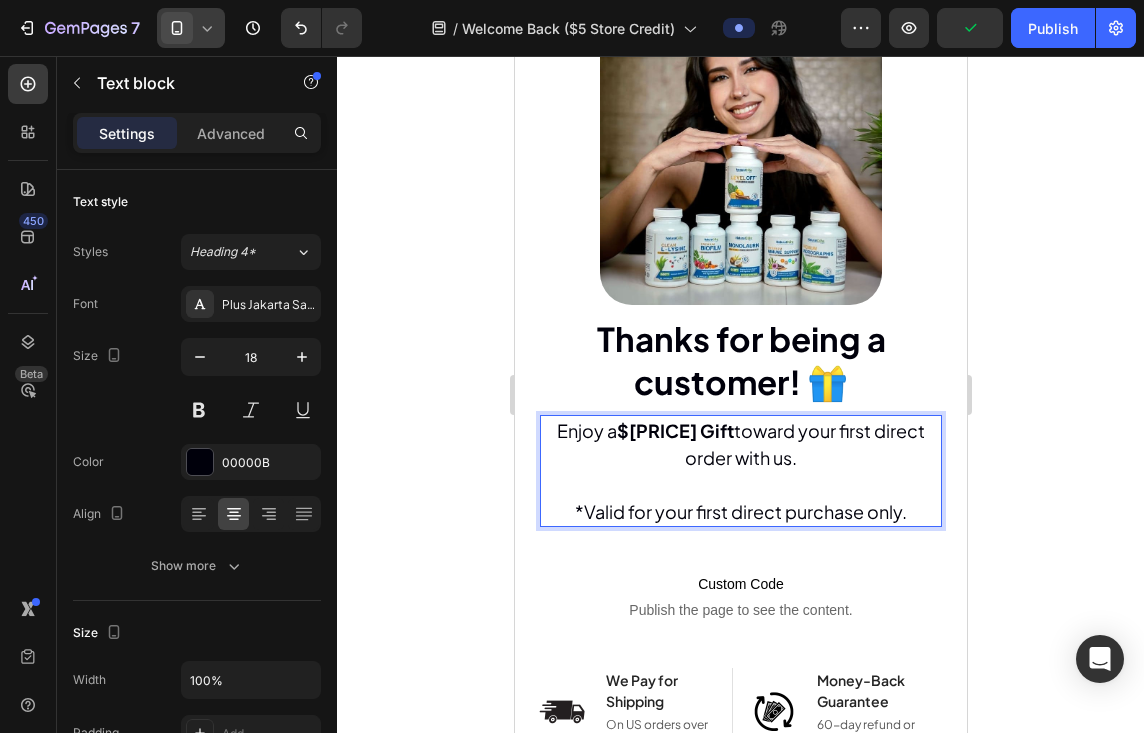 click 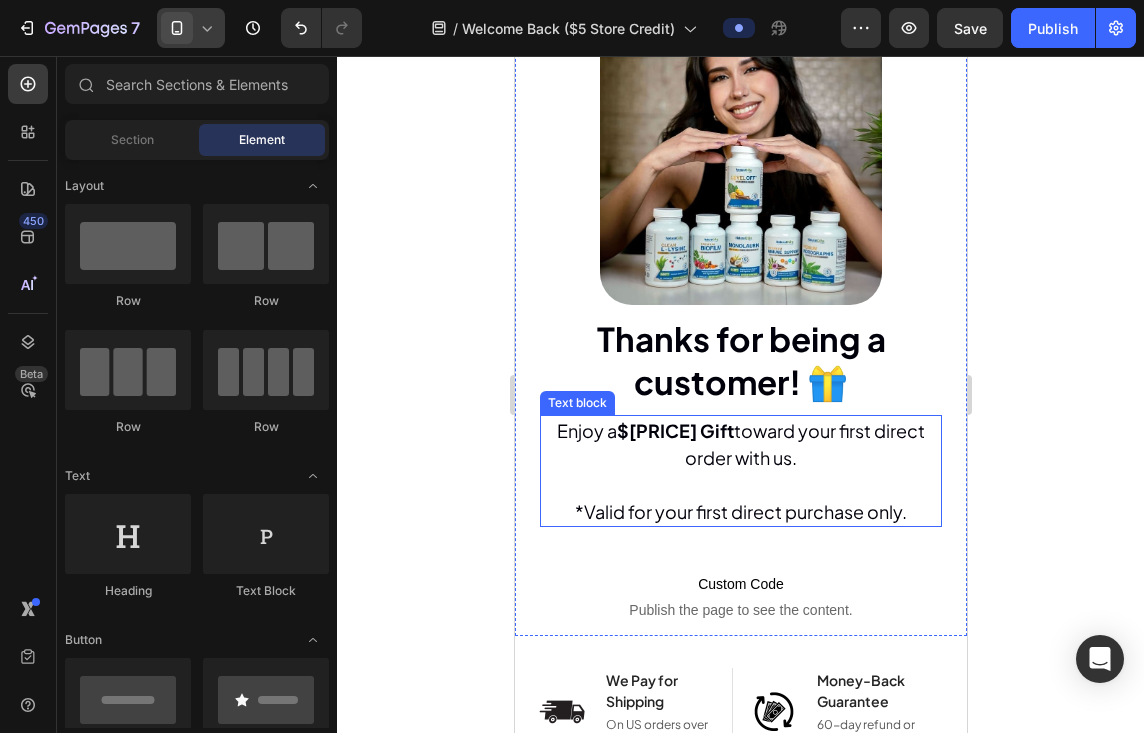 click at bounding box center (740, 484) 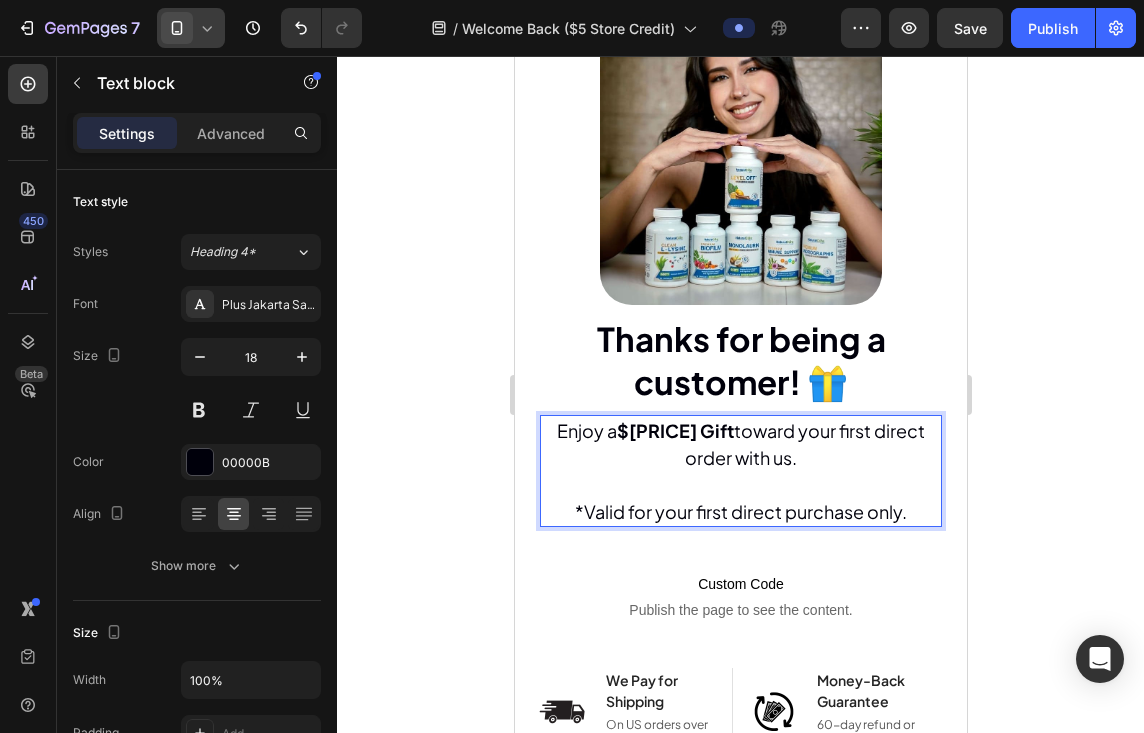 click on "Enjoy a  $5.00 Gift  toward your first direct order with us." at bounding box center [740, 444] 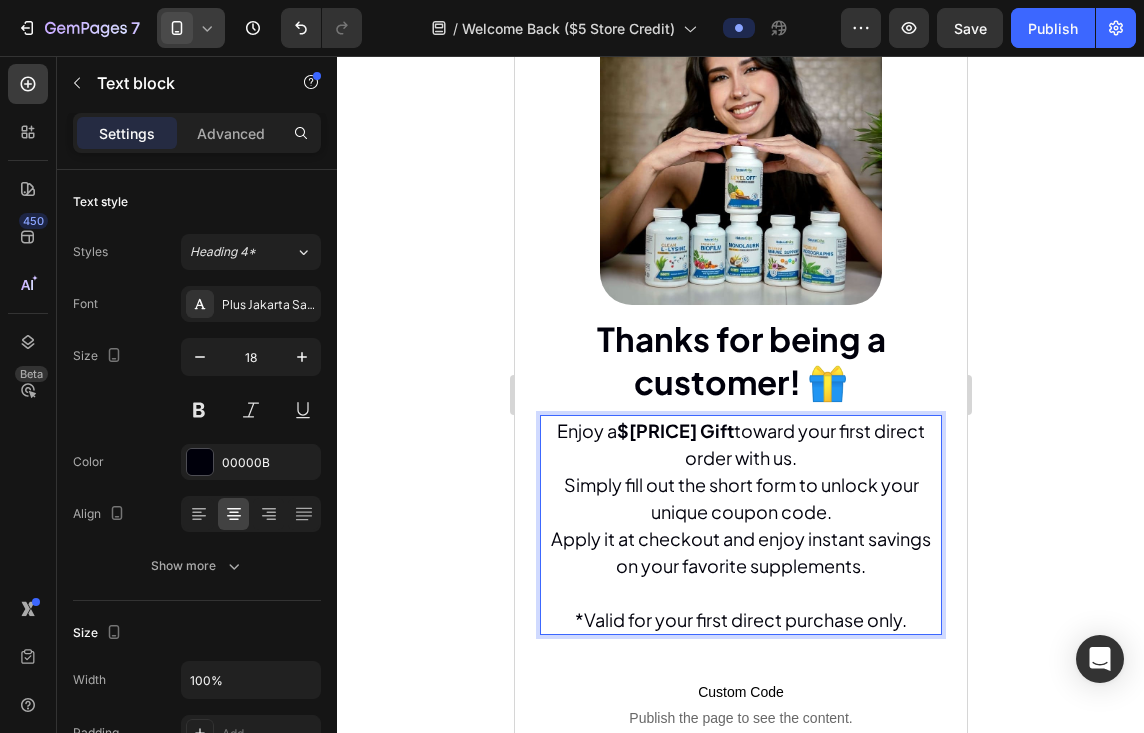 click on "Simply fill out the short form to unlock your unique coupon code. Apply it at checkout and enjoy instant savings on your favorite supplements." at bounding box center (740, 525) 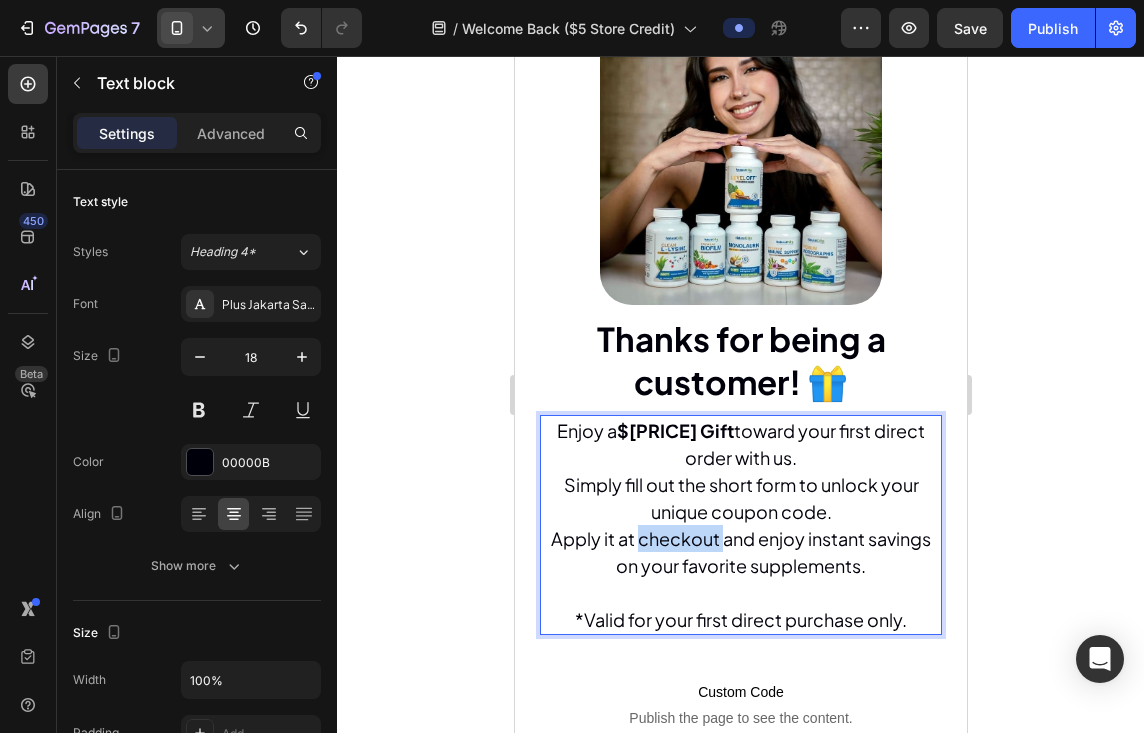 click on "Simply fill out the short form to unlock your unique coupon code. Apply it at checkout and enjoy instant savings on your favorite supplements." at bounding box center (740, 525) 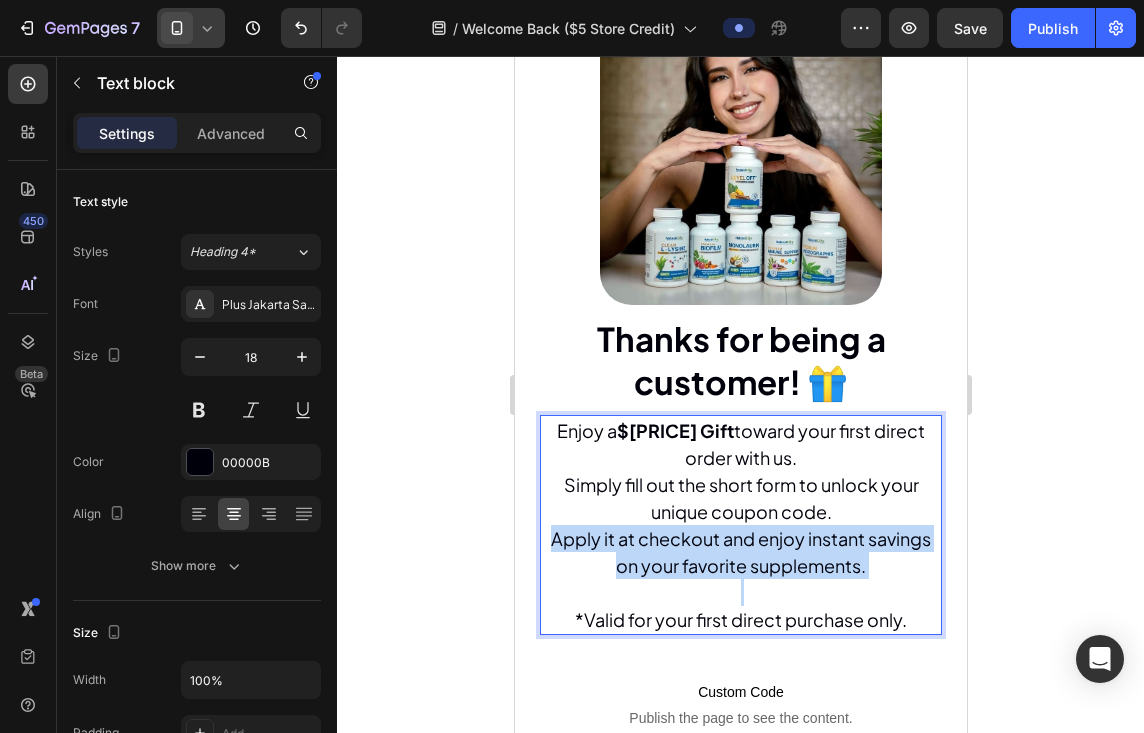 click on "Simply fill out the short form to unlock your unique coupon code. Apply it at checkout and enjoy instant savings on your favorite supplements." at bounding box center (740, 525) 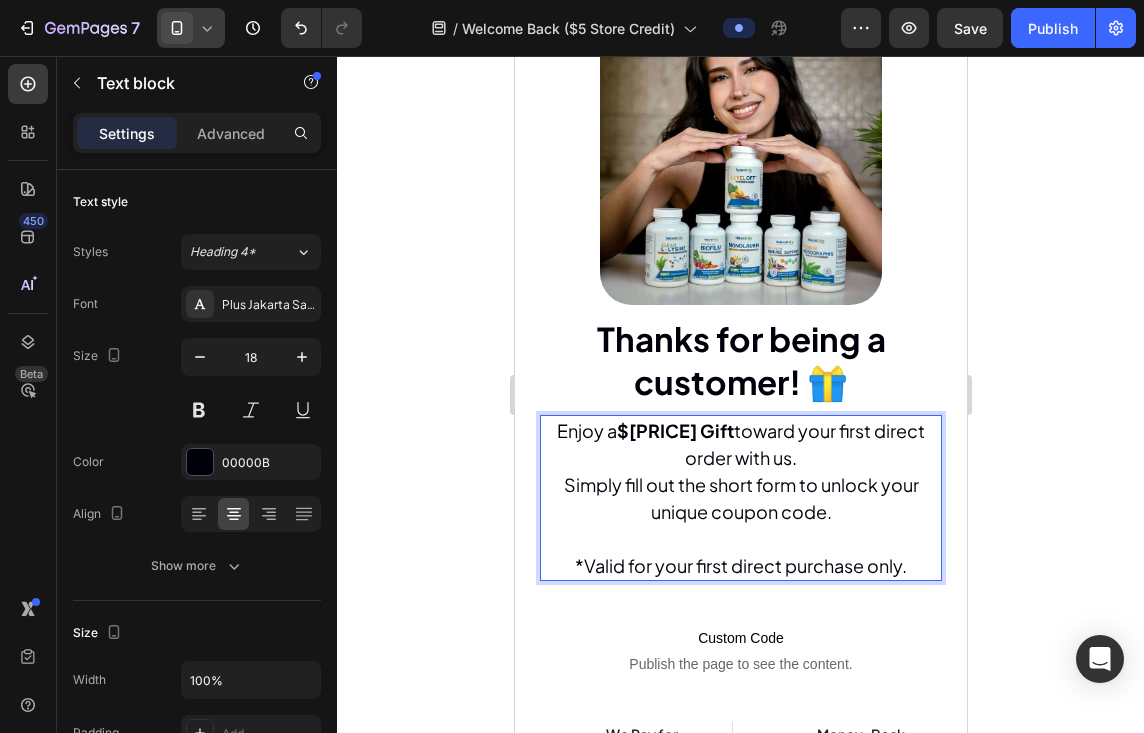 click on "*Valid for your first direct purchase only." at bounding box center (740, 565) 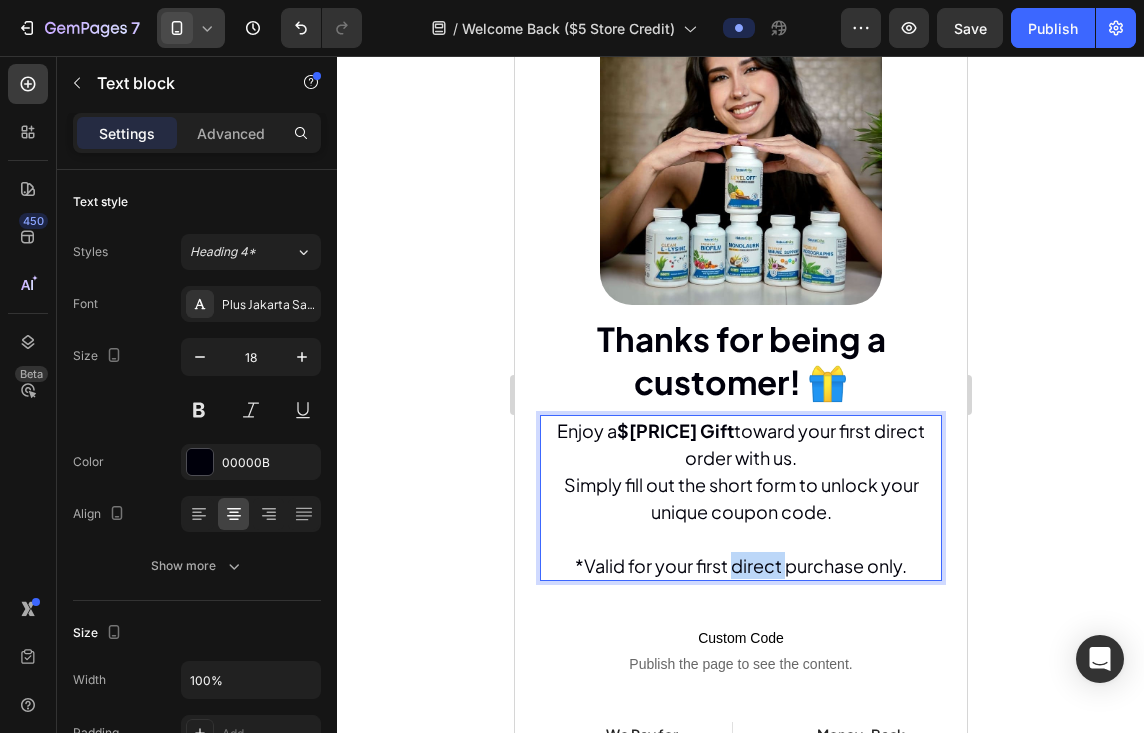 click on "*Valid for your first direct purchase only." at bounding box center (740, 565) 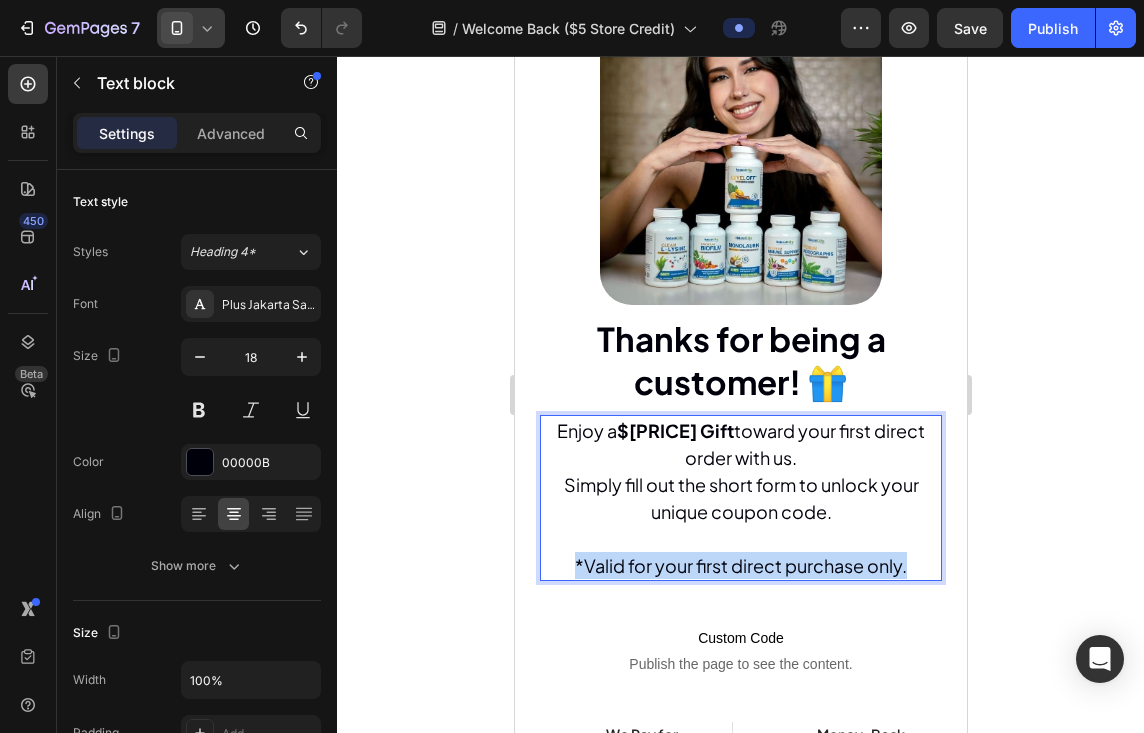 click on "*Valid for your first direct purchase only." at bounding box center [740, 565] 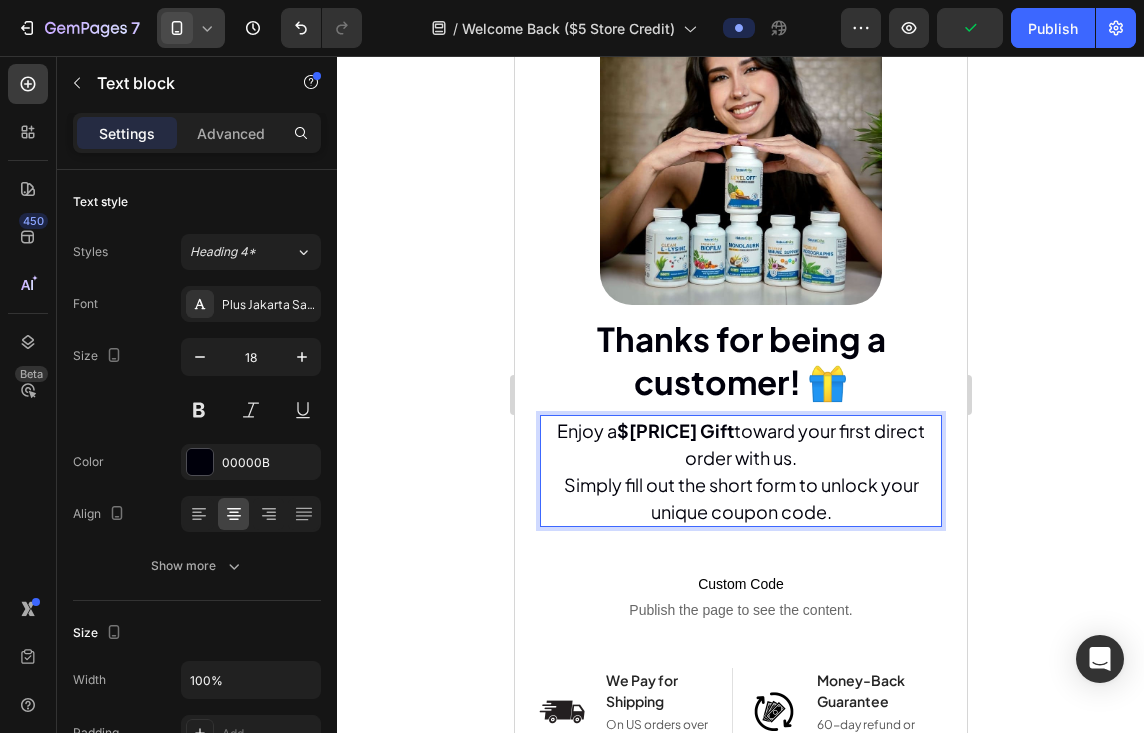 click on "Enjoy a  $5.00 Gift  toward your first direct order with us." at bounding box center (740, 444) 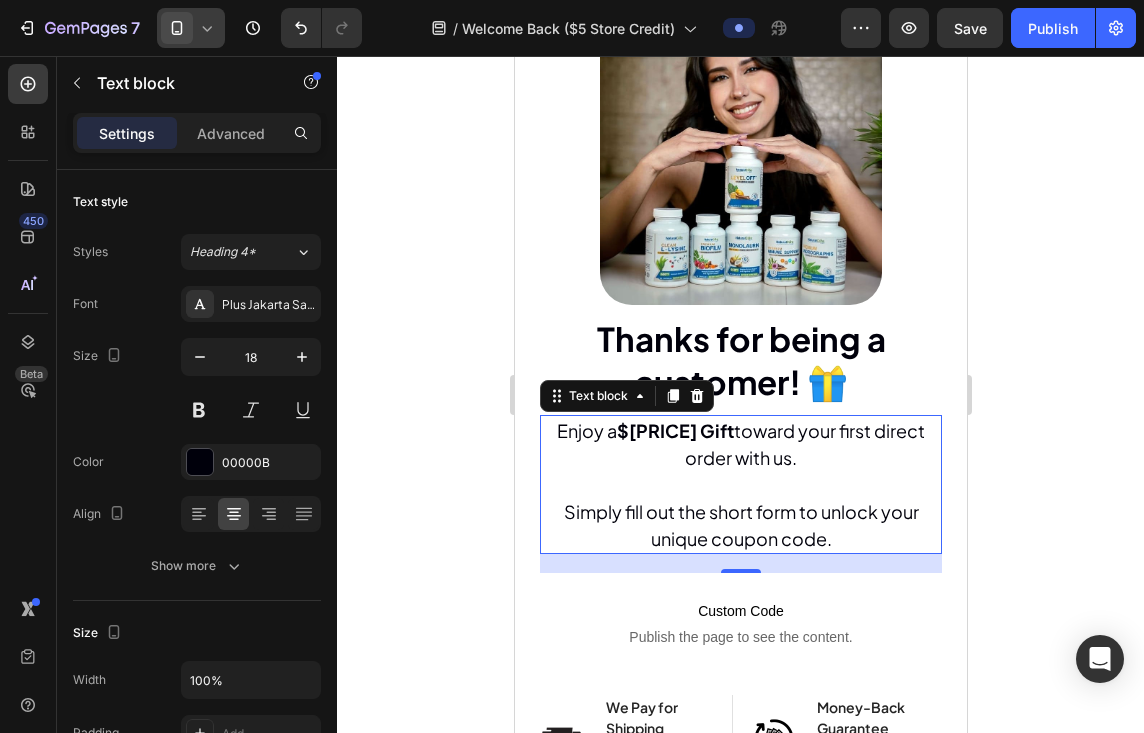 click 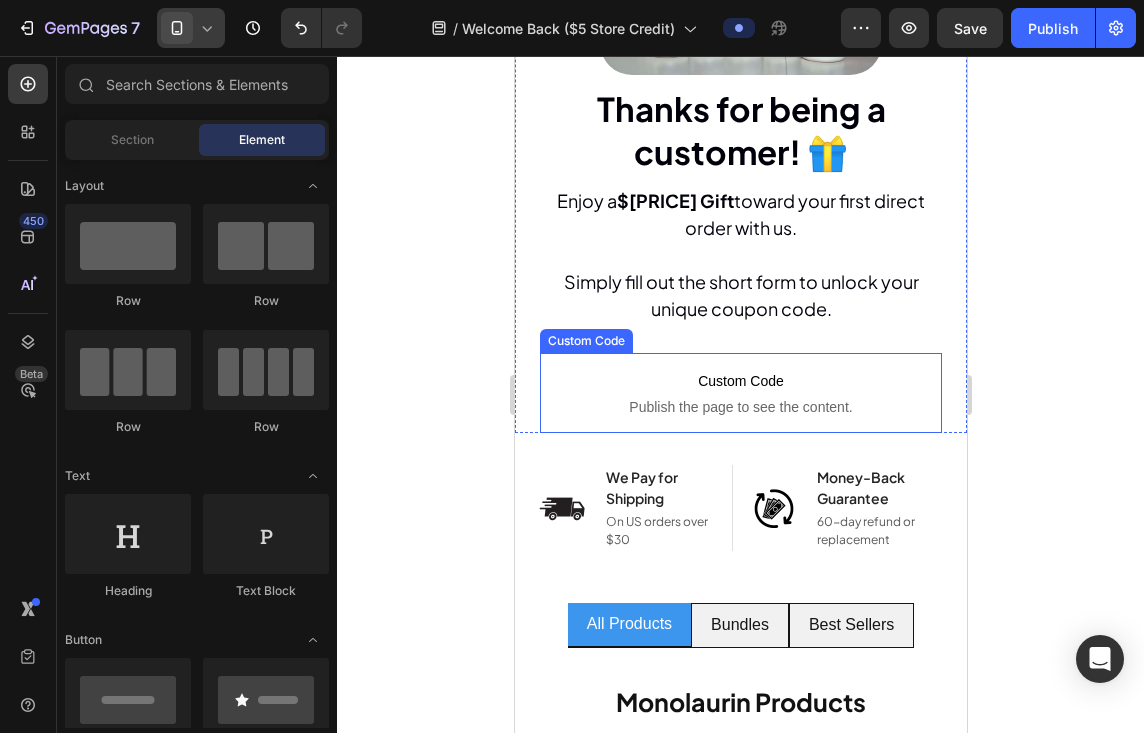 scroll, scrollTop: 266, scrollLeft: 0, axis: vertical 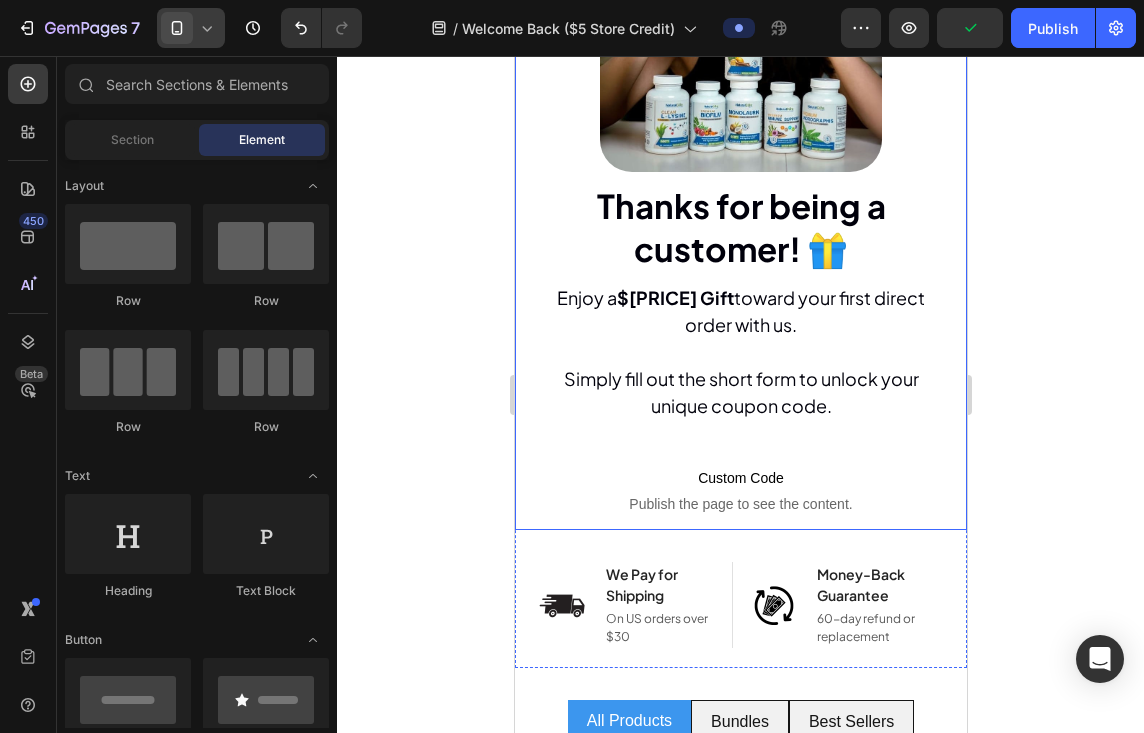 click at bounding box center (177, 28) 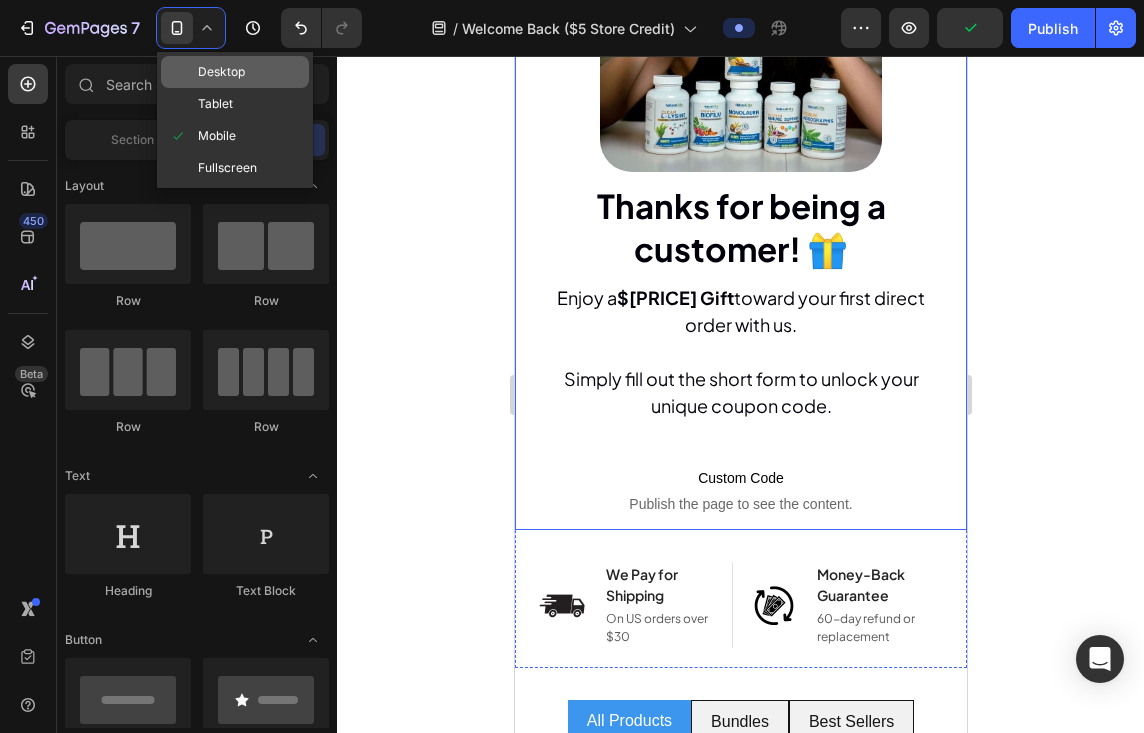 click on "Desktop" at bounding box center (221, 72) 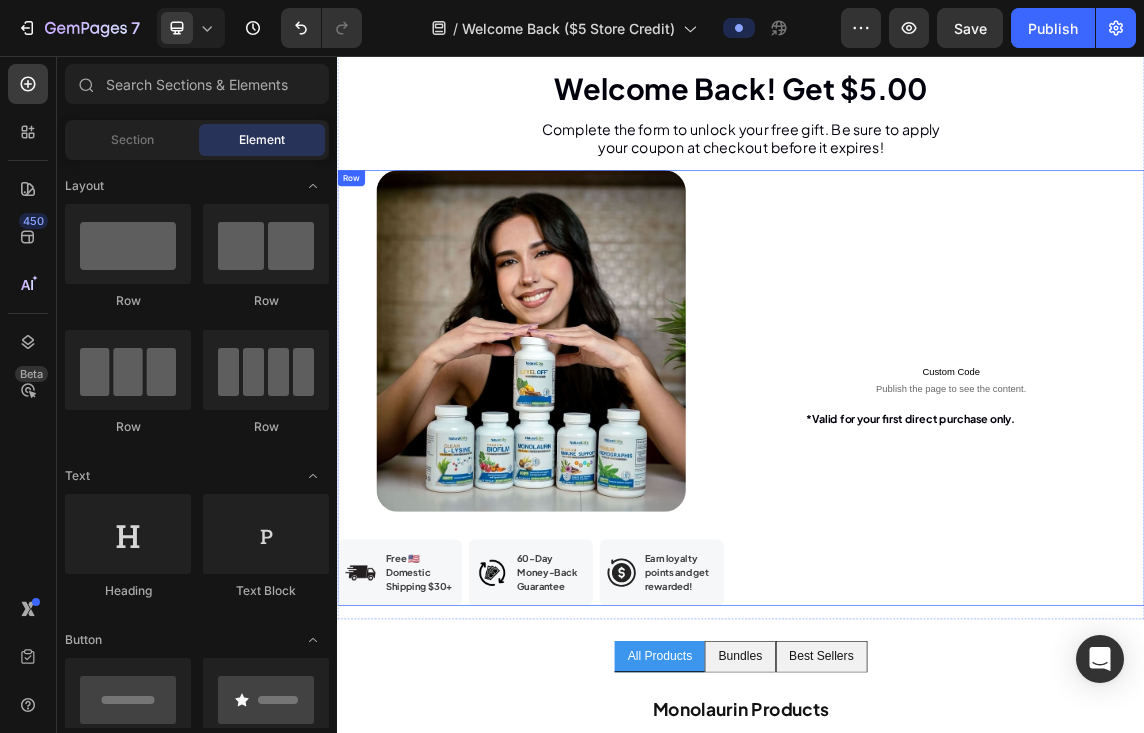 scroll, scrollTop: 40, scrollLeft: 0, axis: vertical 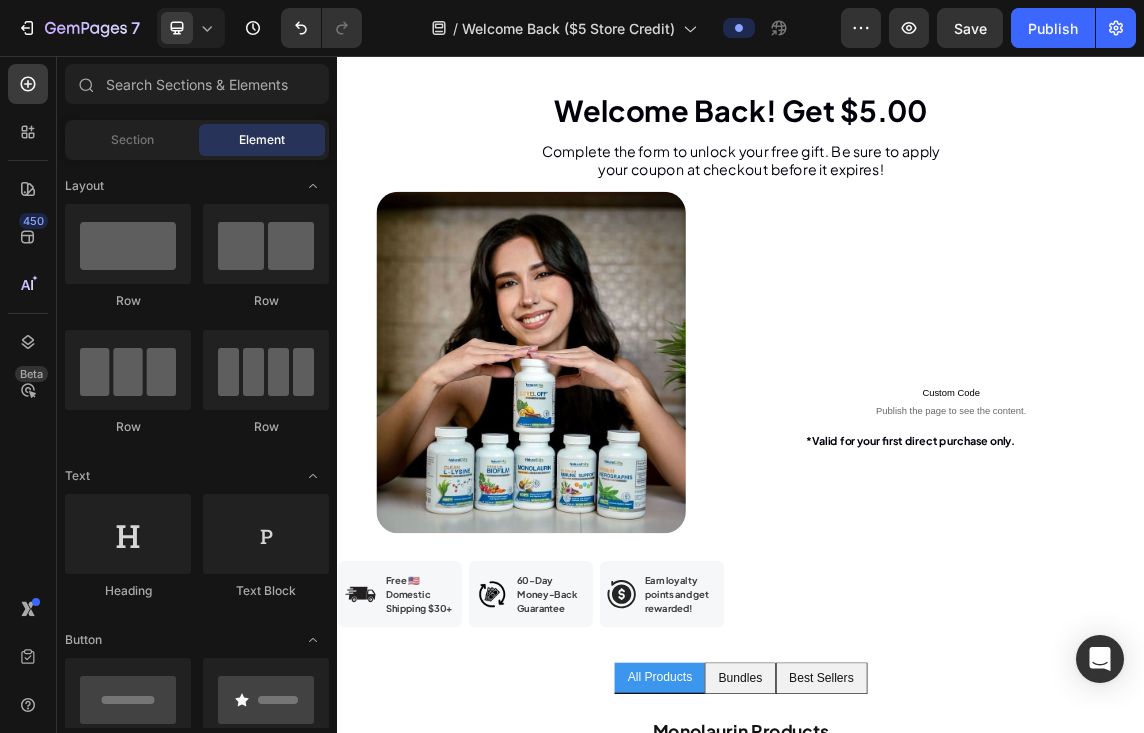 click 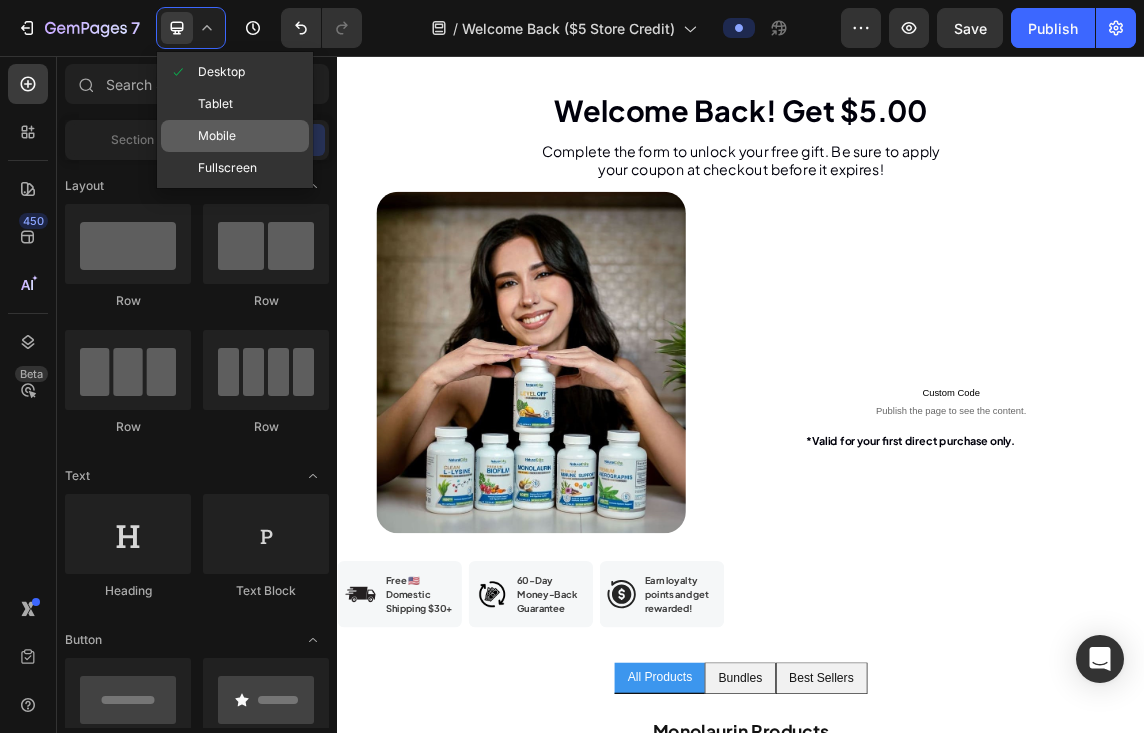 click on "Mobile" at bounding box center (217, 136) 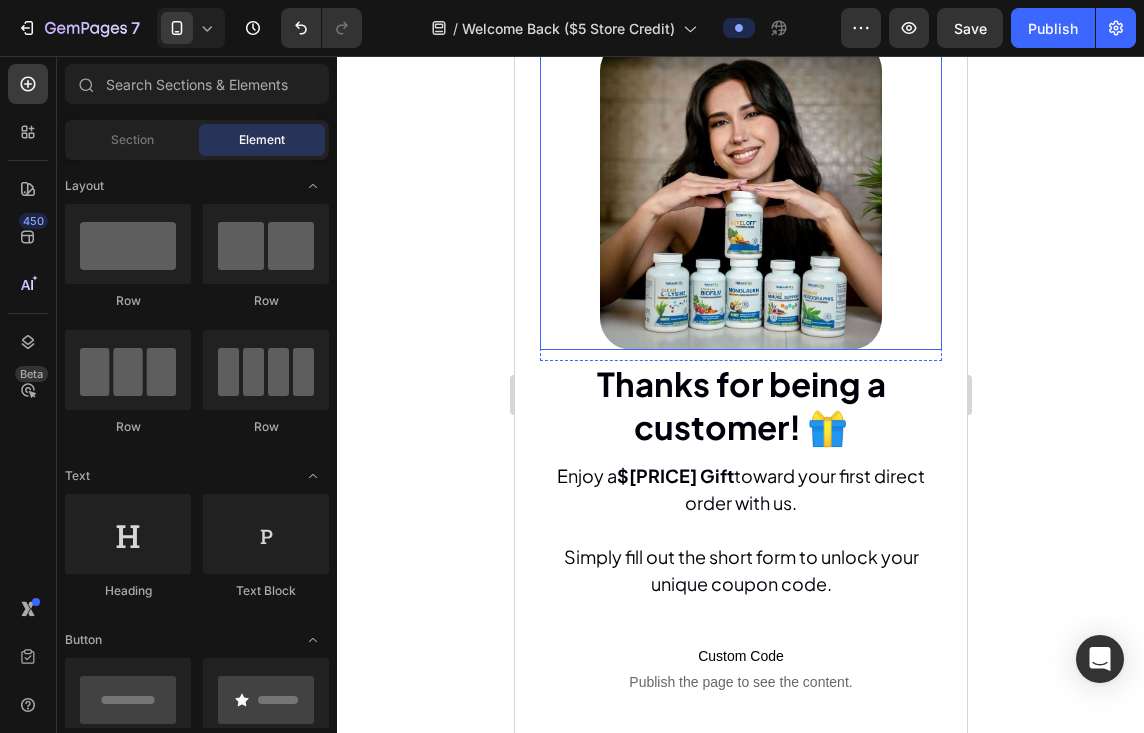 scroll, scrollTop: 144, scrollLeft: 0, axis: vertical 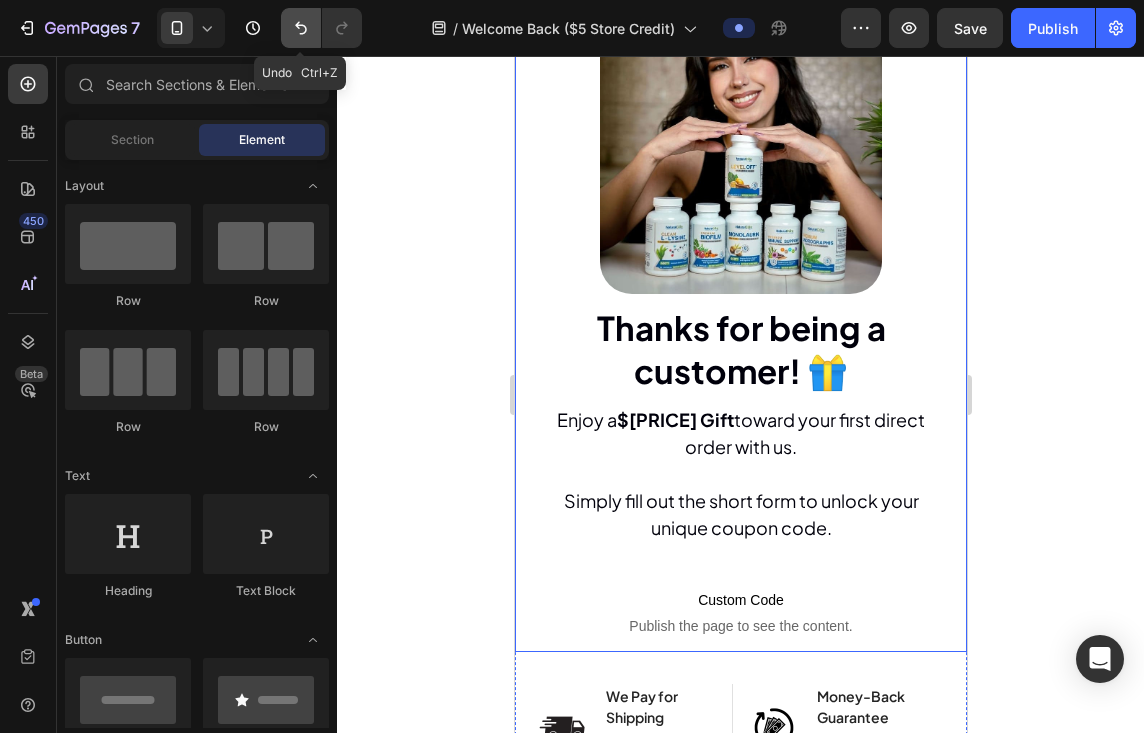 click 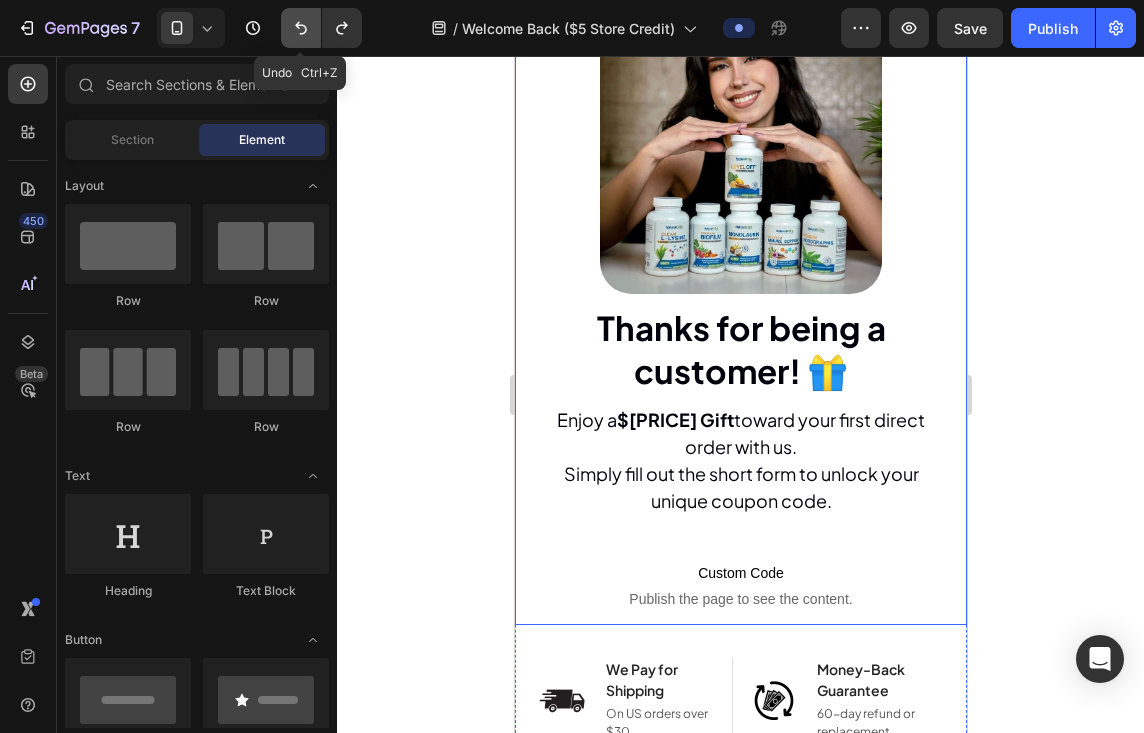 click 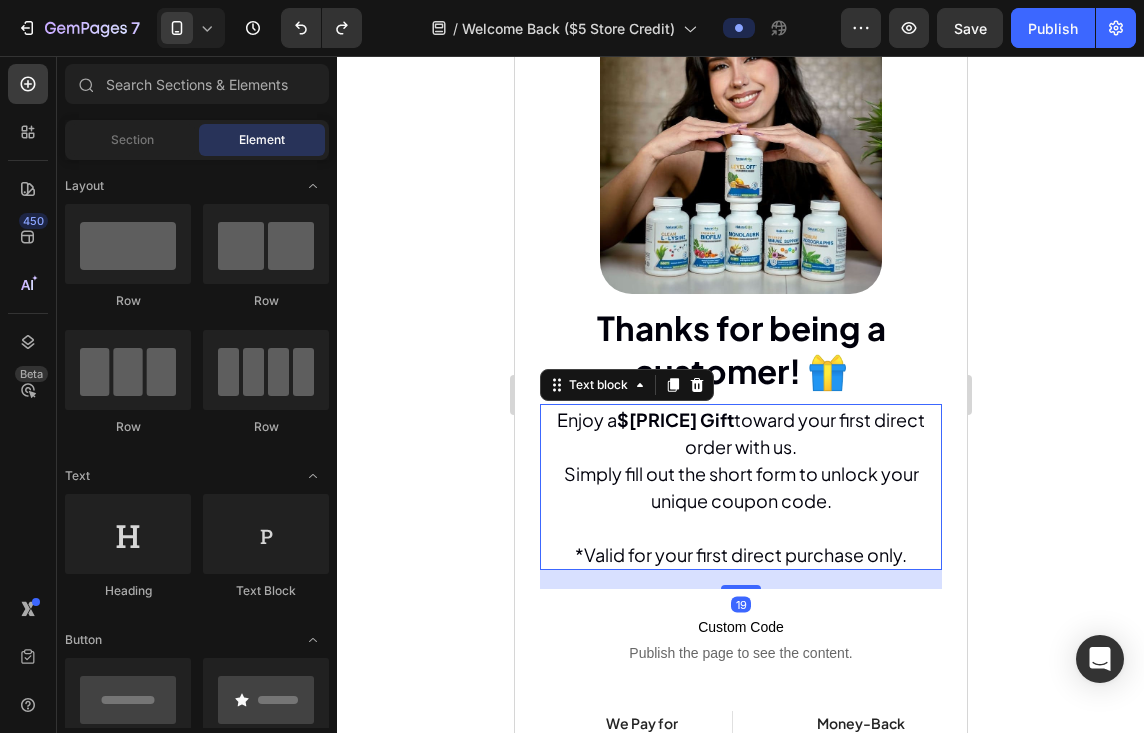 click on "*Valid for your first direct purchase only." at bounding box center (740, 554) 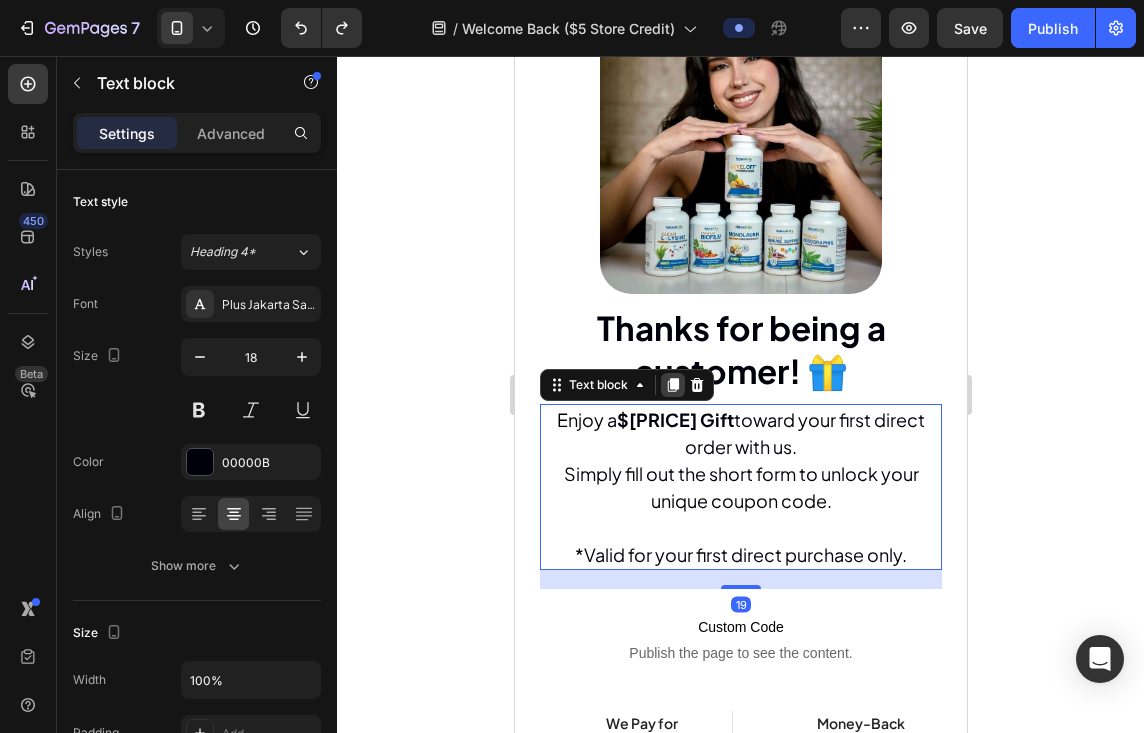 click 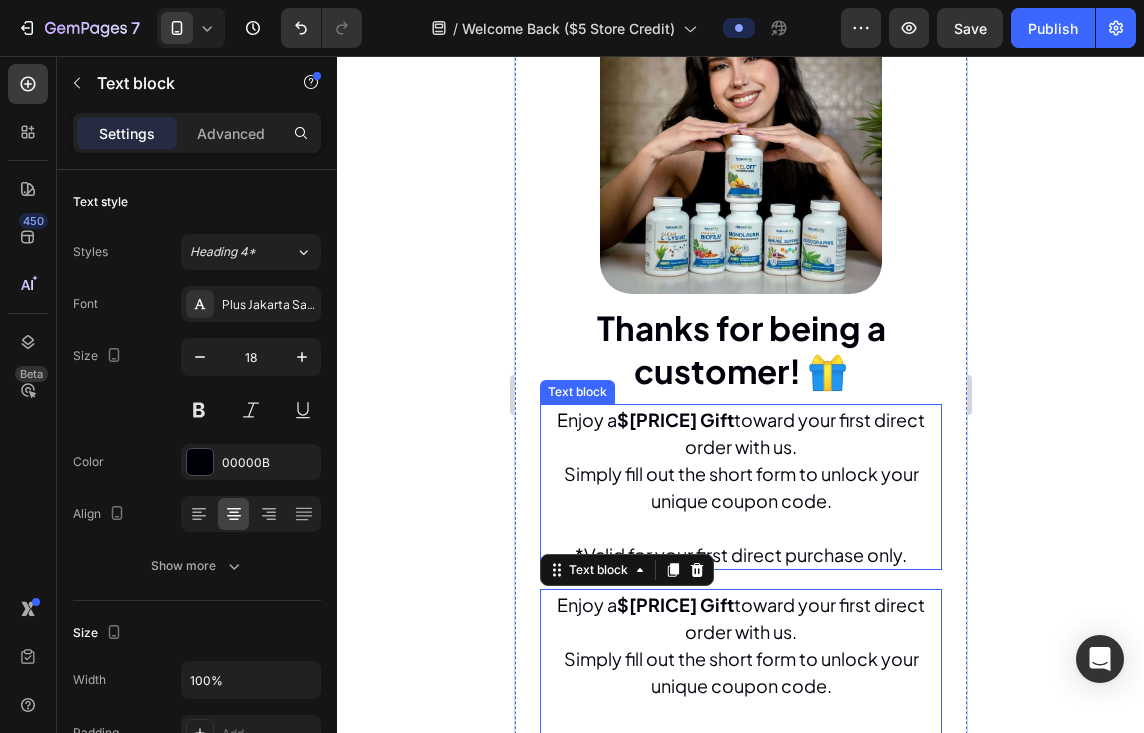 scroll, scrollTop: 277, scrollLeft: 0, axis: vertical 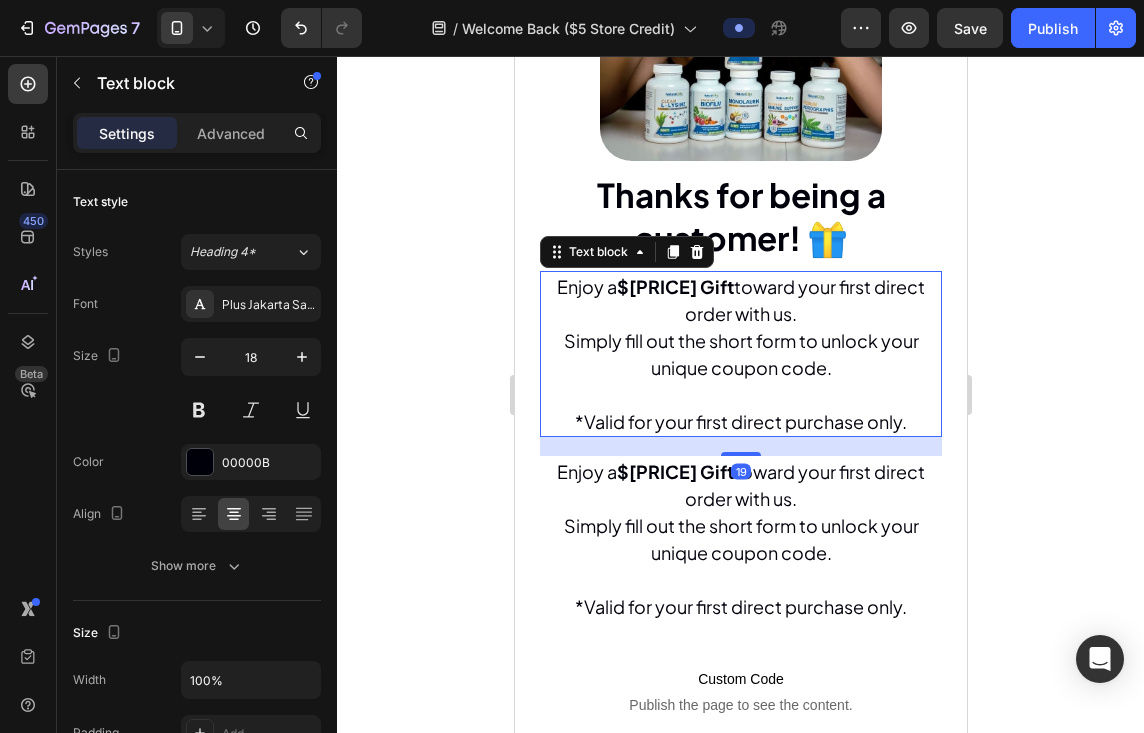 click on "*Valid for your first direct purchase only." at bounding box center (740, 421) 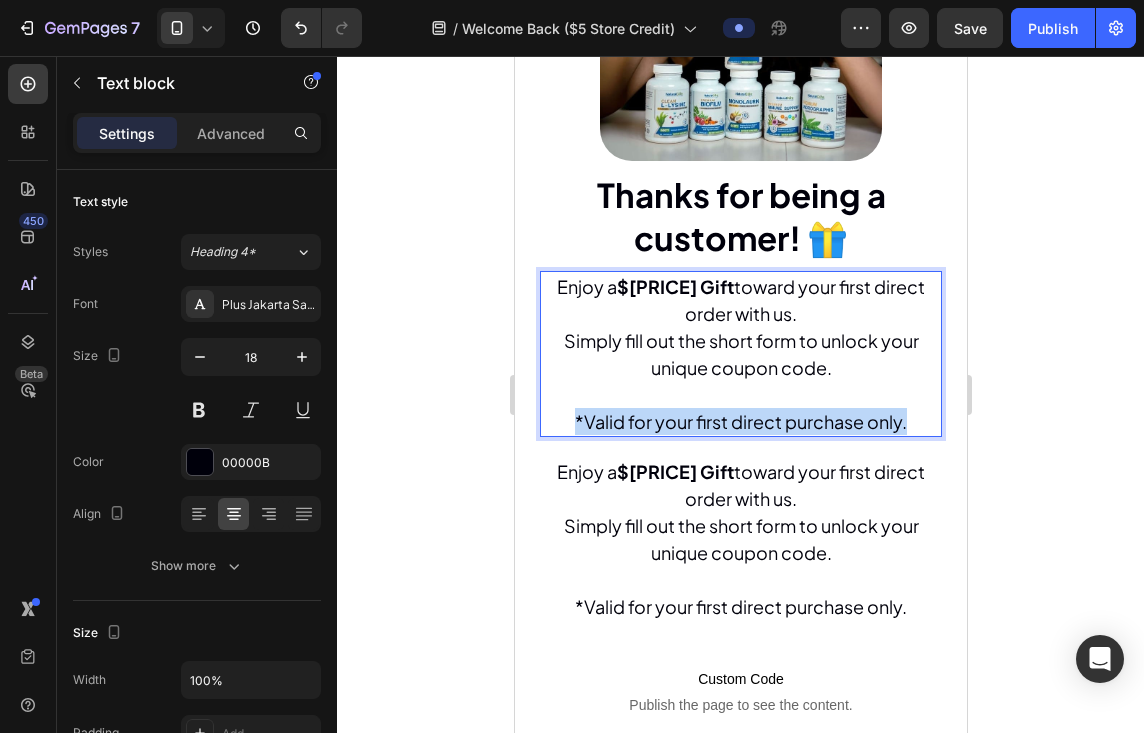 click on "*Valid for your first direct purchase only." at bounding box center [740, 421] 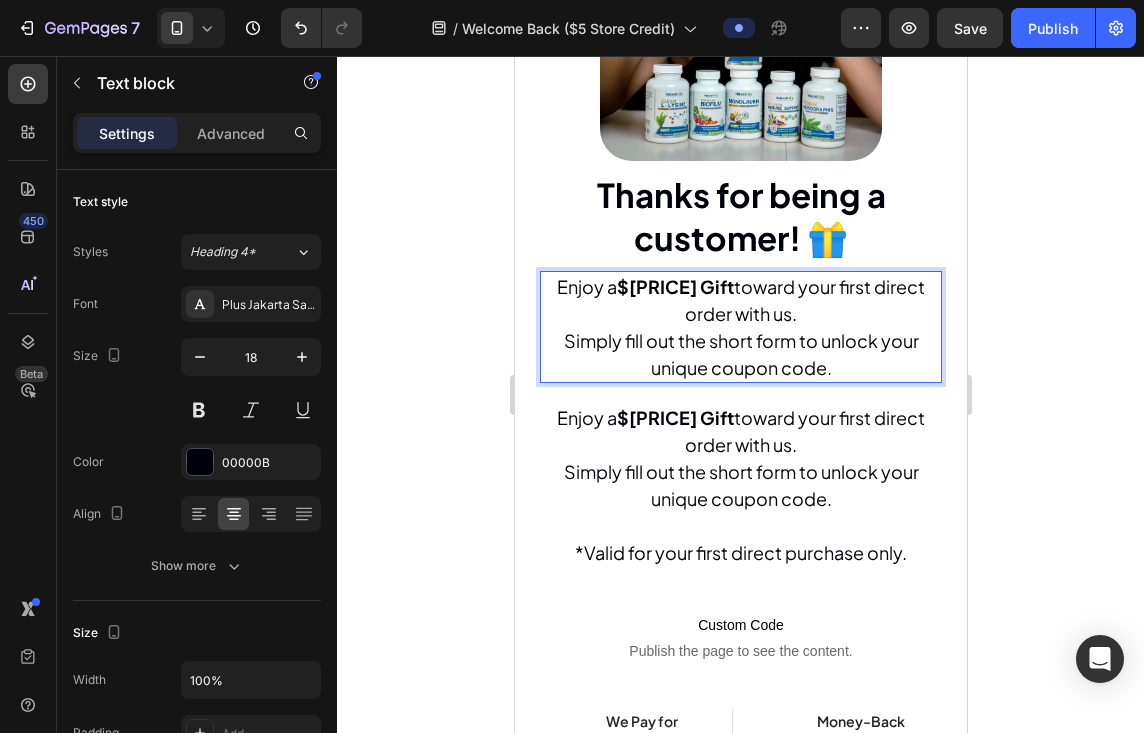 click on "Simply fill out the short form to unlock your unique coupon code." at bounding box center [740, 354] 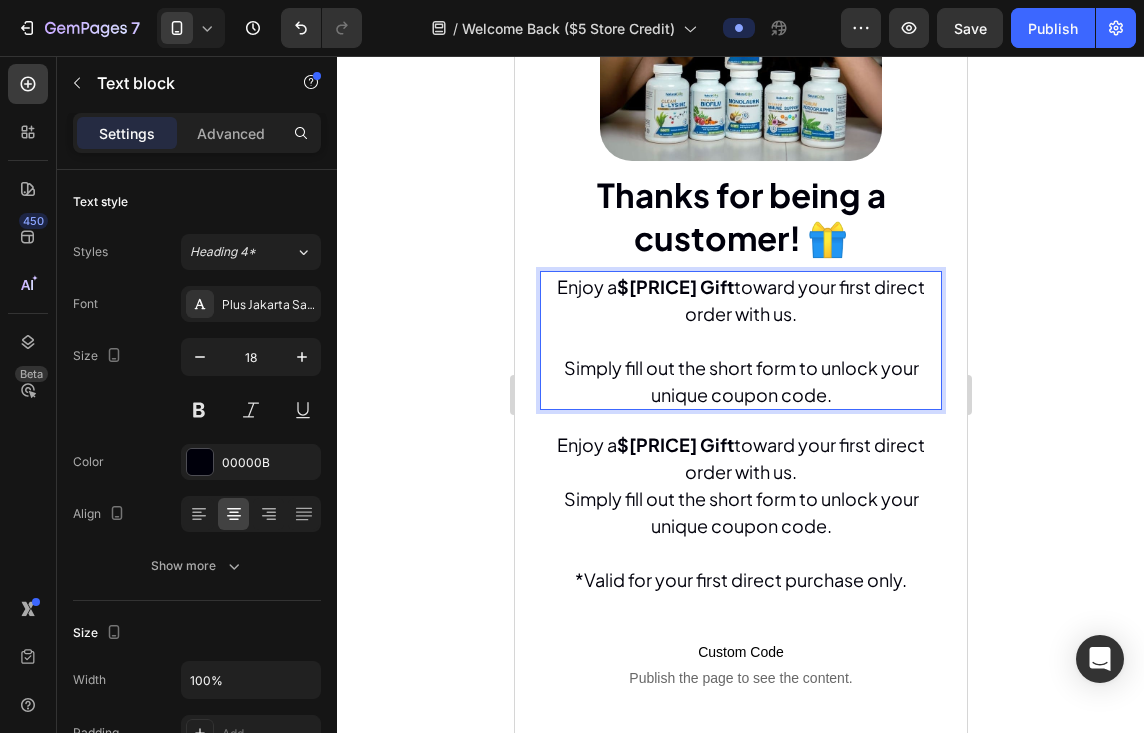 click on "$[PRICE] Gift" at bounding box center (674, 286) 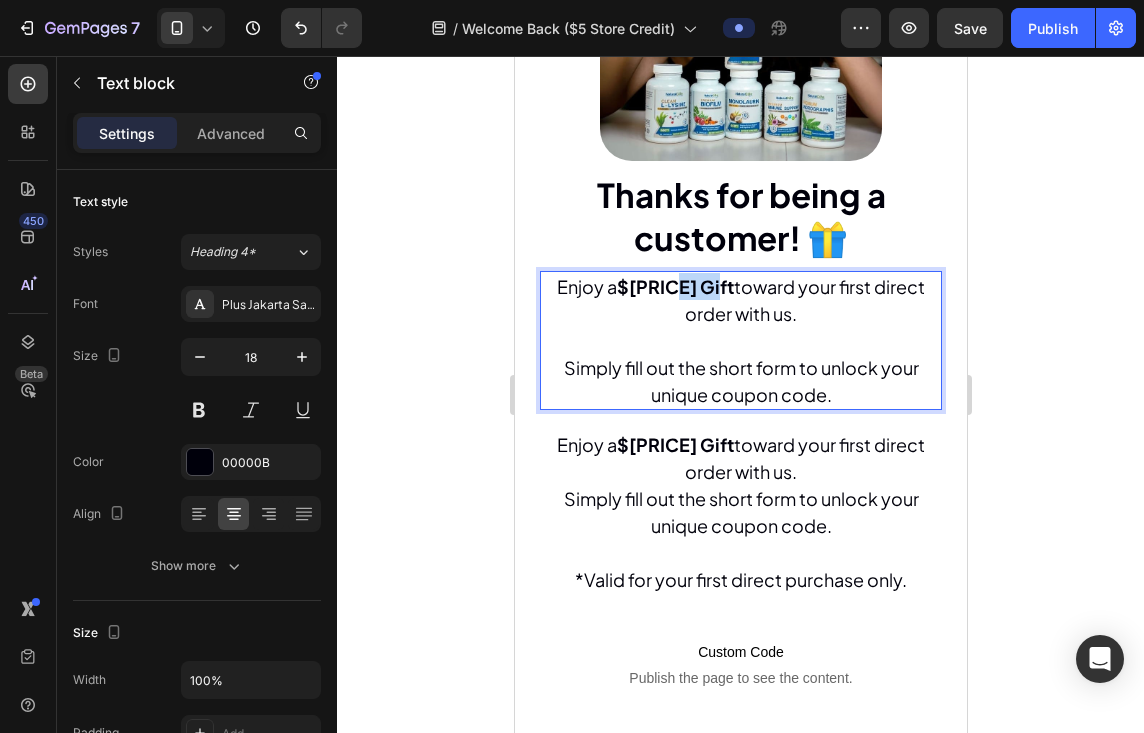 click on "$[PRICE] Gift" at bounding box center (674, 286) 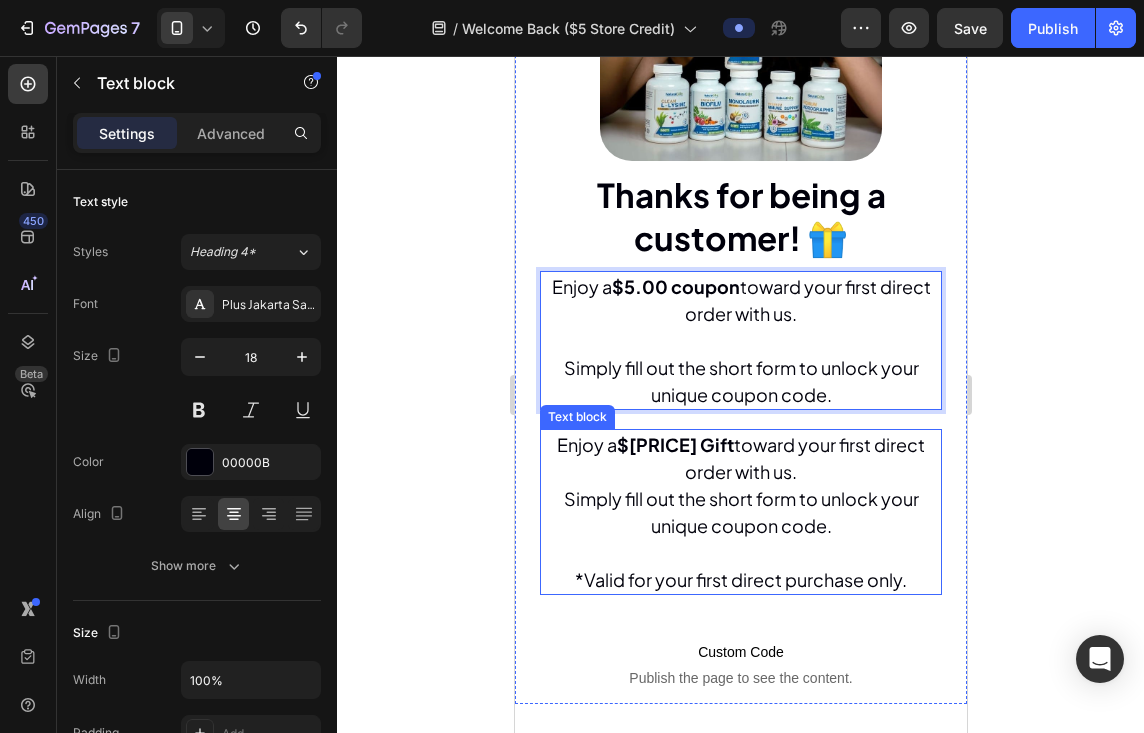 click on "Enjoy a  $5.00 Gift  toward your first direct order with us." at bounding box center [740, 458] 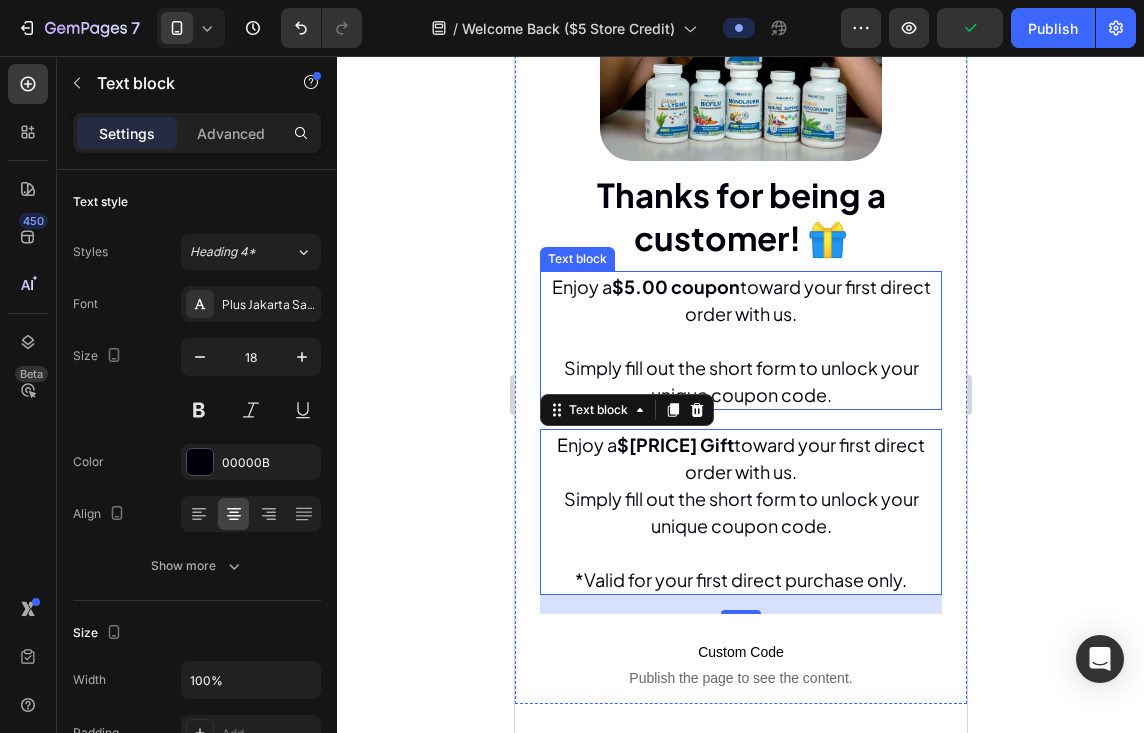 click on "$5.00 coupon" at bounding box center [675, 286] 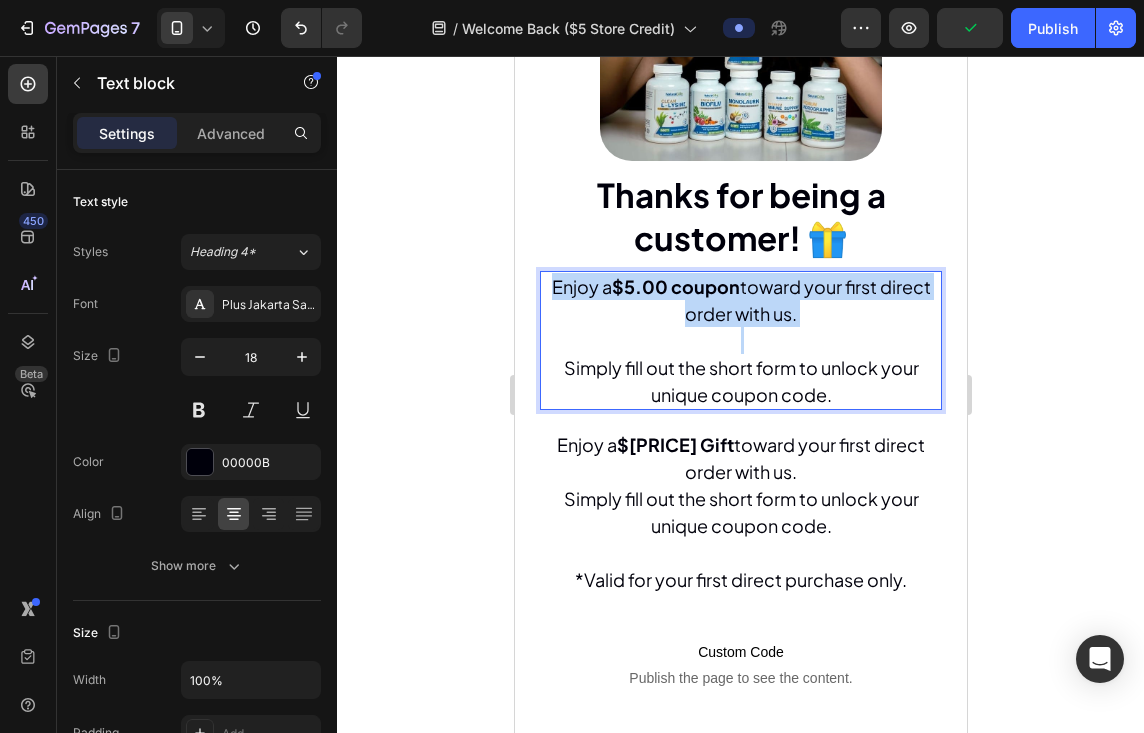 click on "$5.00 coupon" at bounding box center (675, 286) 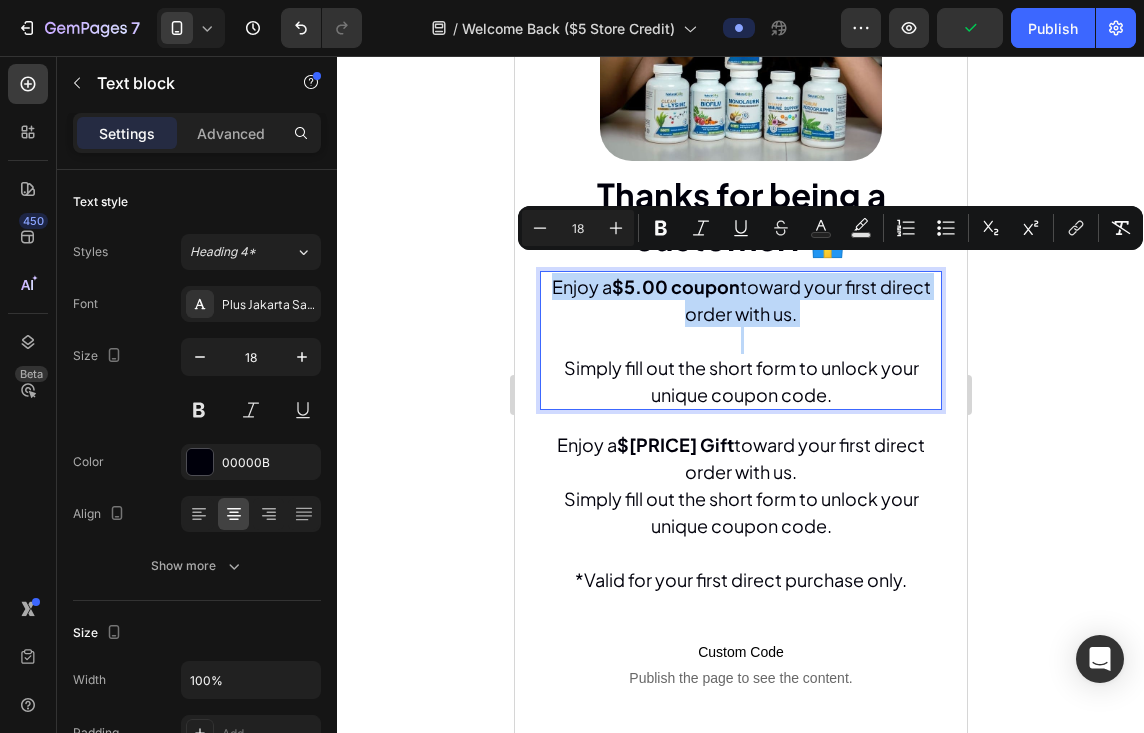 click on "$5.00 coupon" at bounding box center [675, 286] 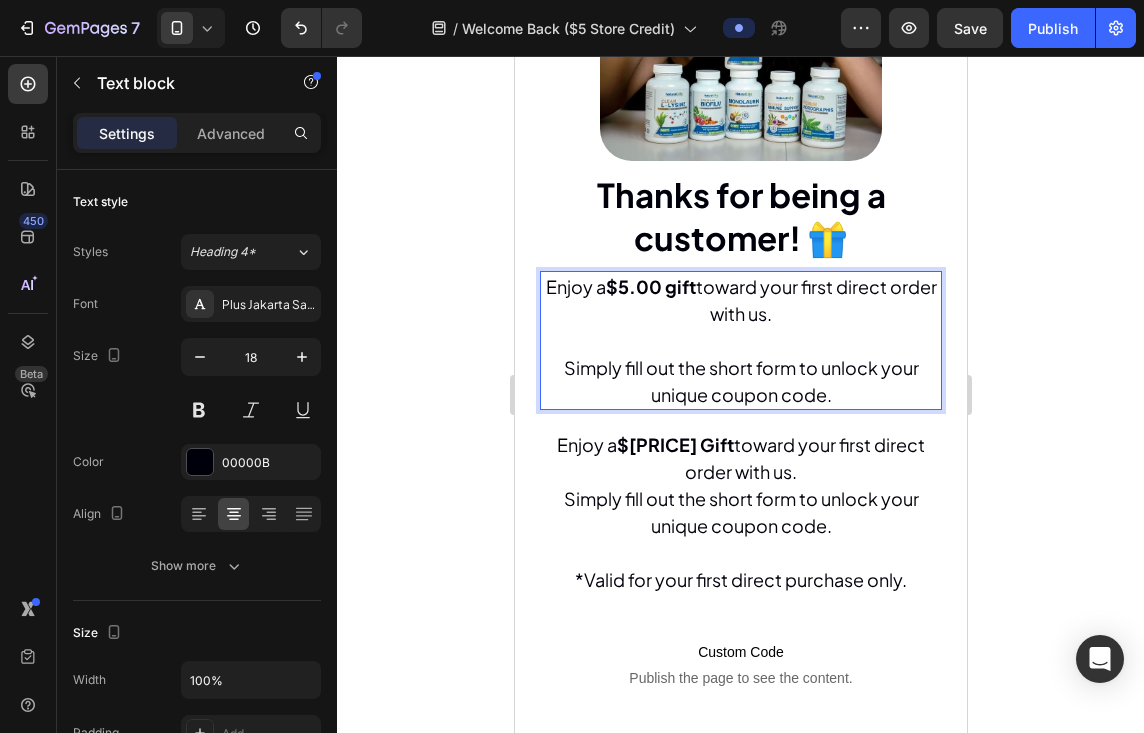click on "Simply fill out the short form to unlock your unique coupon code." at bounding box center (740, 381) 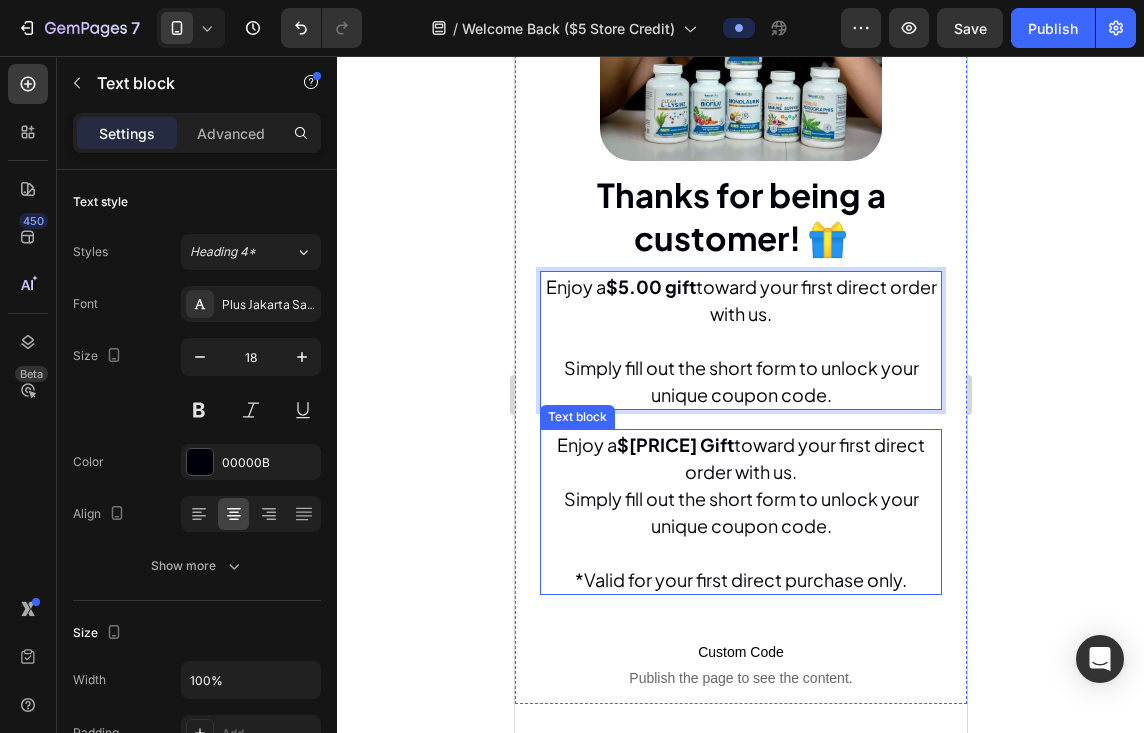click on "Enjoy a  $5.00 Gift  toward your first direct order with us." at bounding box center (740, 458) 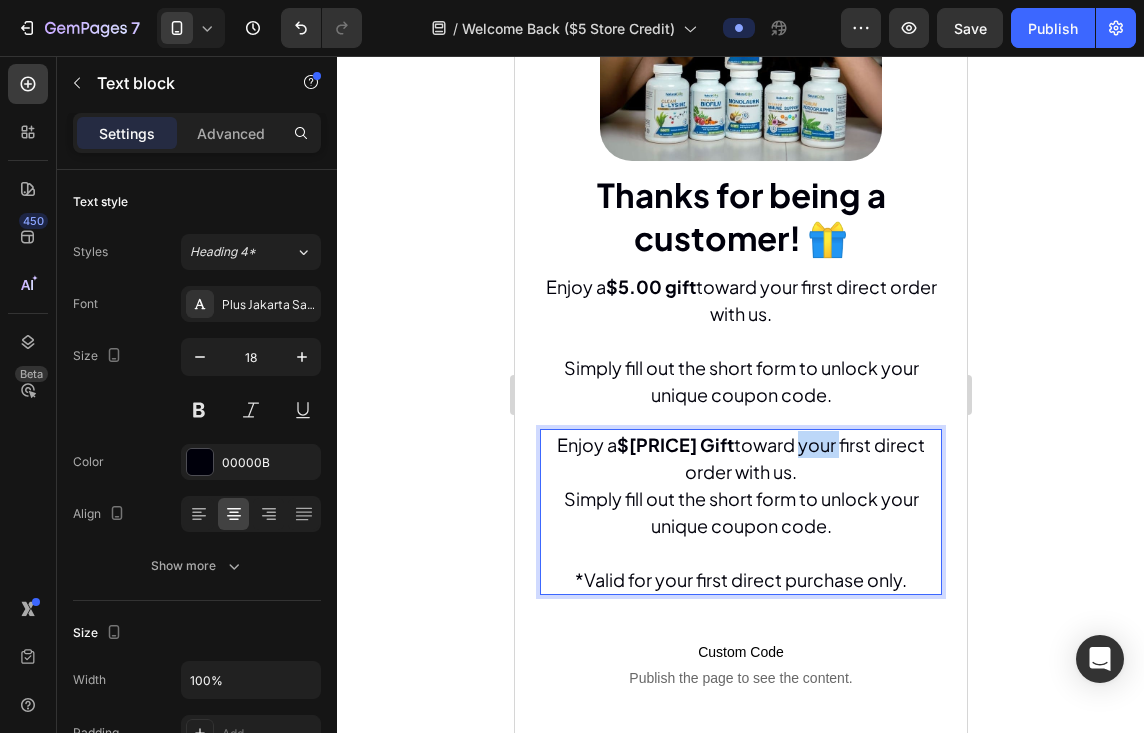 click on "Enjoy a  $5.00 Gift  toward your first direct order with us." at bounding box center [740, 458] 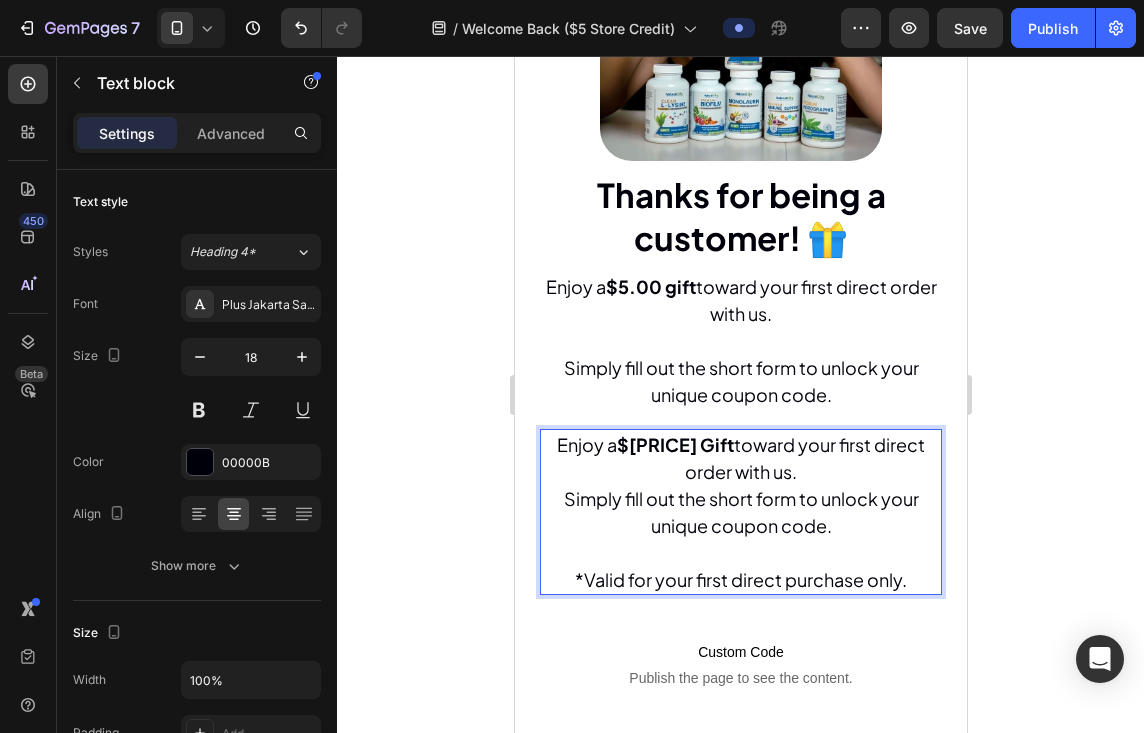 click on "Enjoy a  $5.00 Gift  toward your first direct order with us." at bounding box center (740, 458) 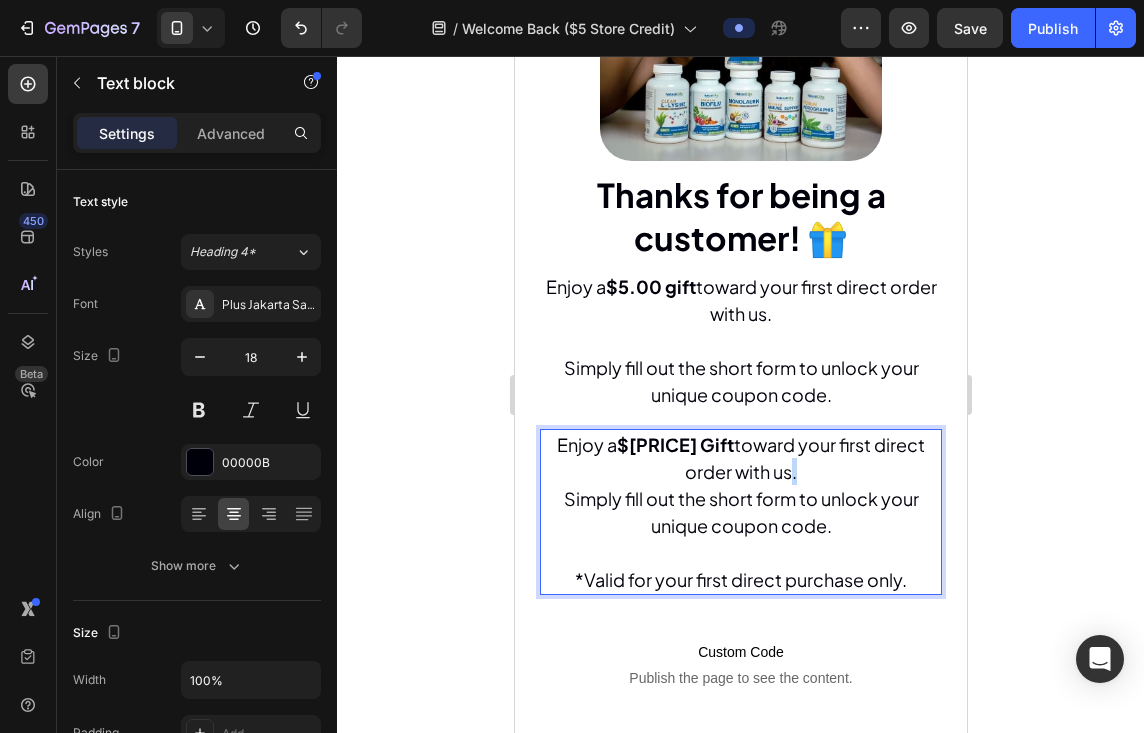 click on "Enjoy a  $5.00 Gift  toward your first direct order with us." at bounding box center (740, 458) 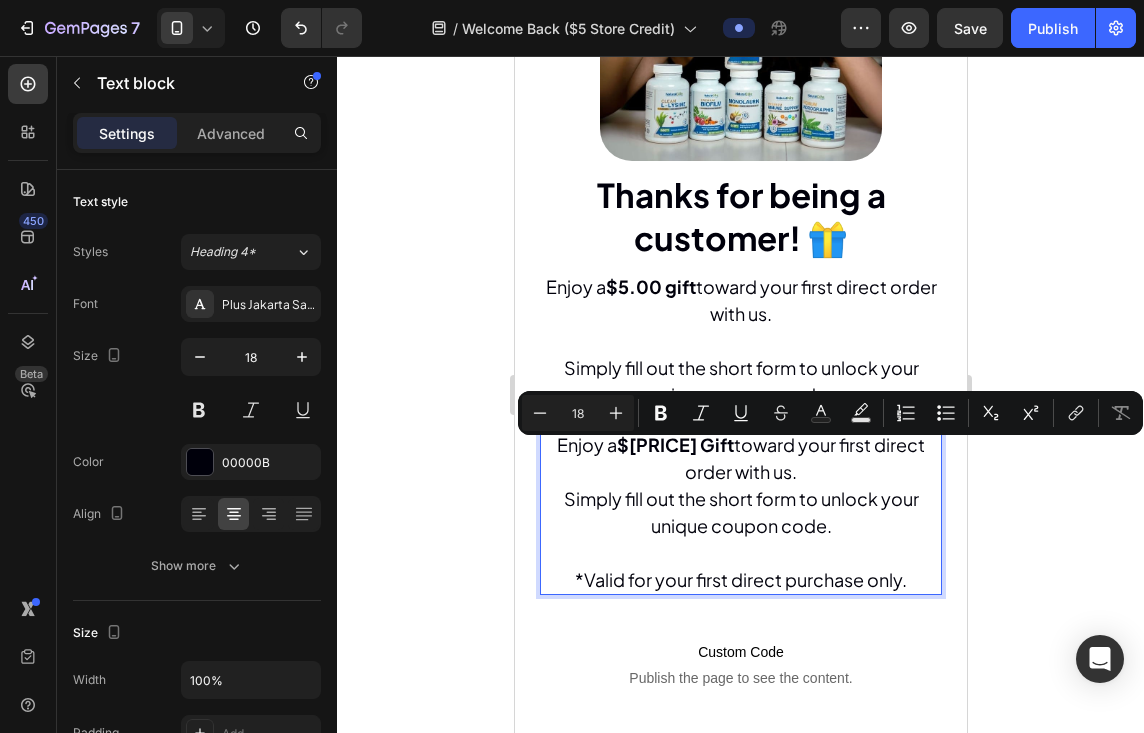 click on "Simply fill out the short form to unlock your unique coupon code." at bounding box center (740, 512) 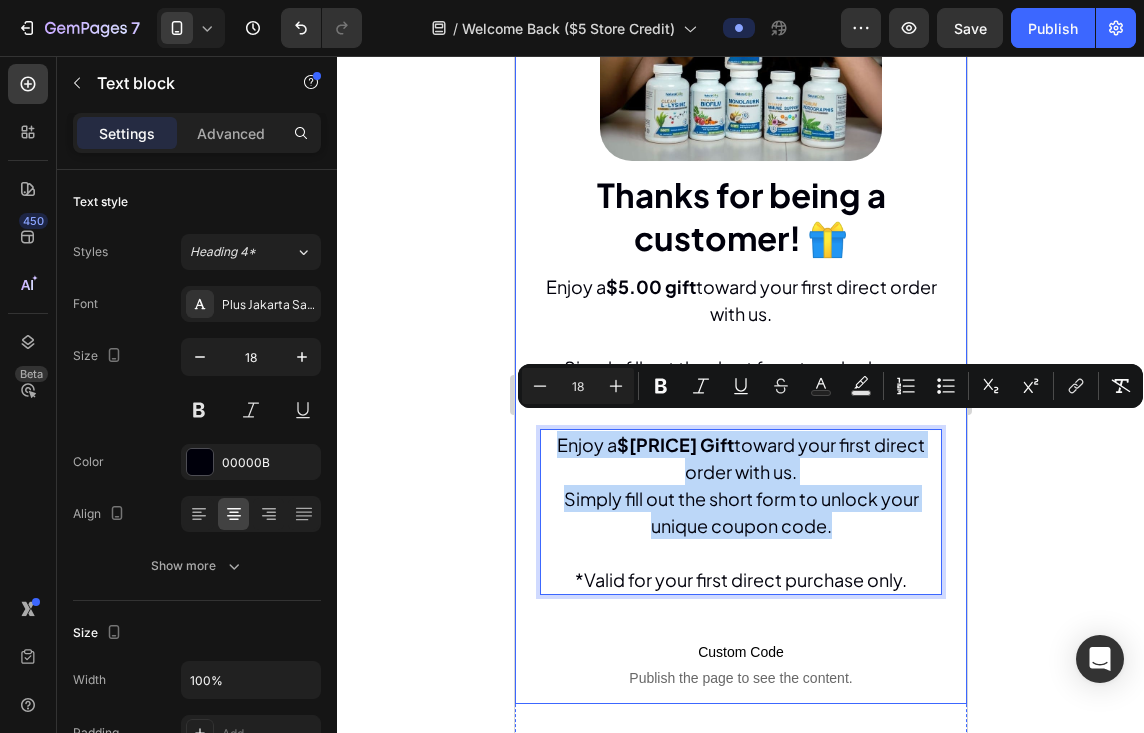 drag, startPoint x: 836, startPoint y: 516, endPoint x: 518, endPoint y: 431, distance: 329.1641 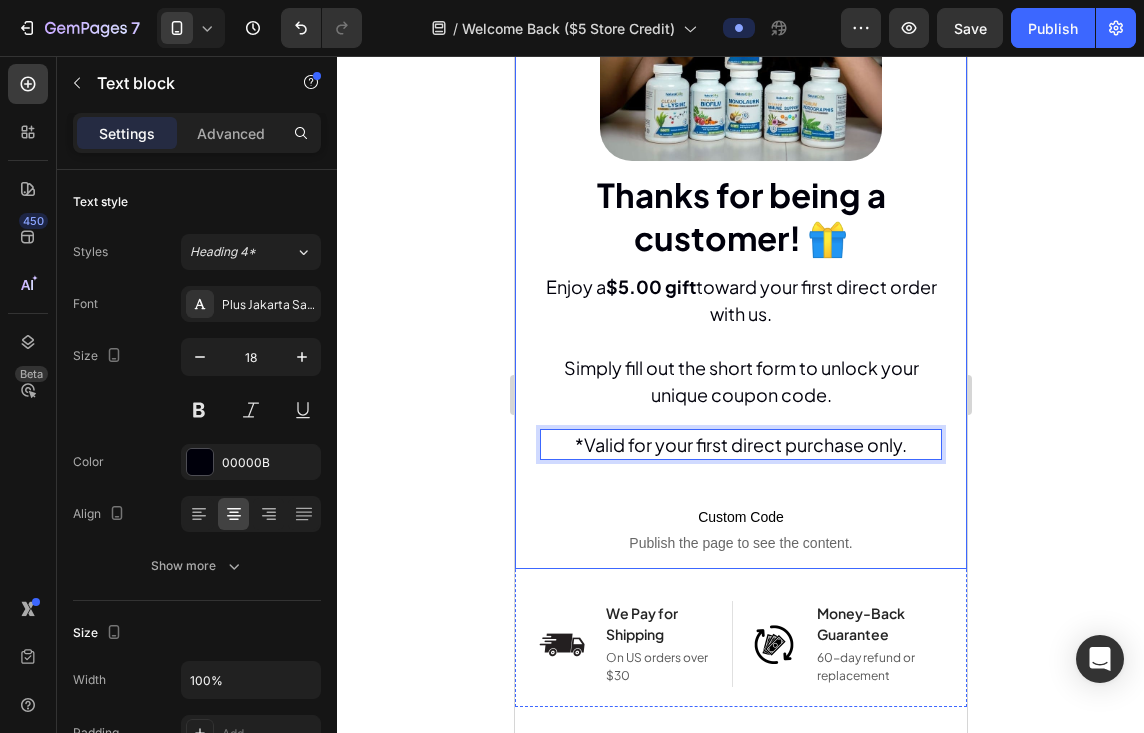 click 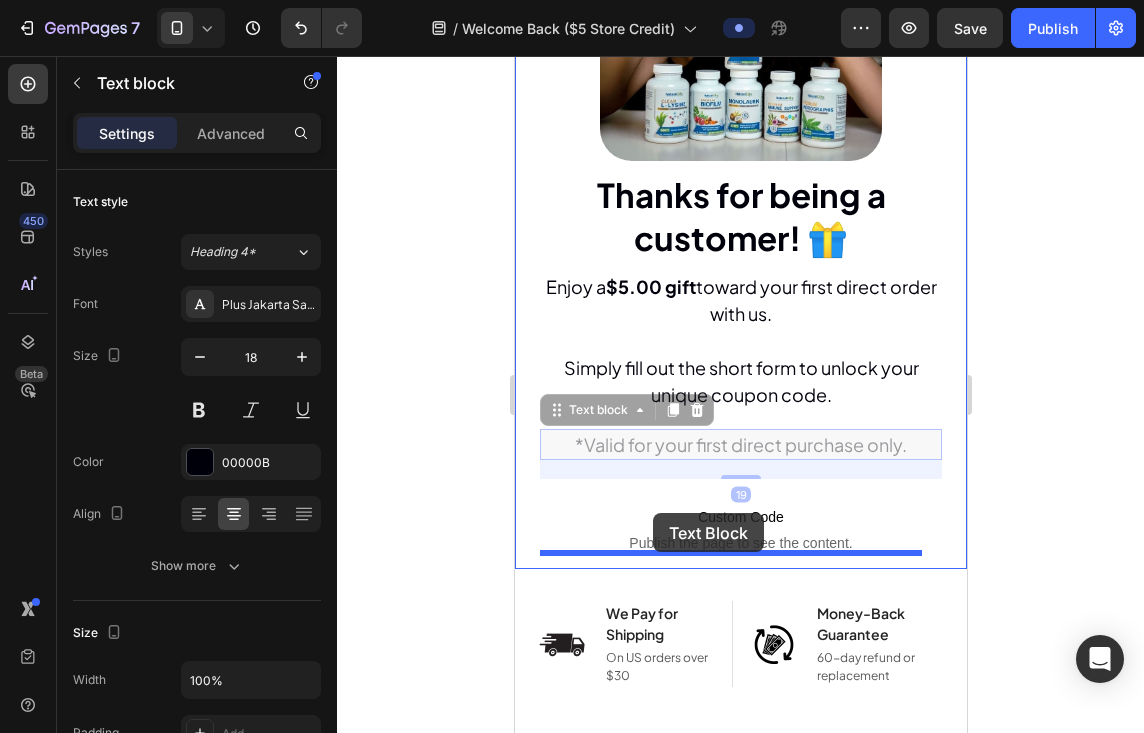drag, startPoint x: 646, startPoint y: 429, endPoint x: 652, endPoint y: 513, distance: 84.21401 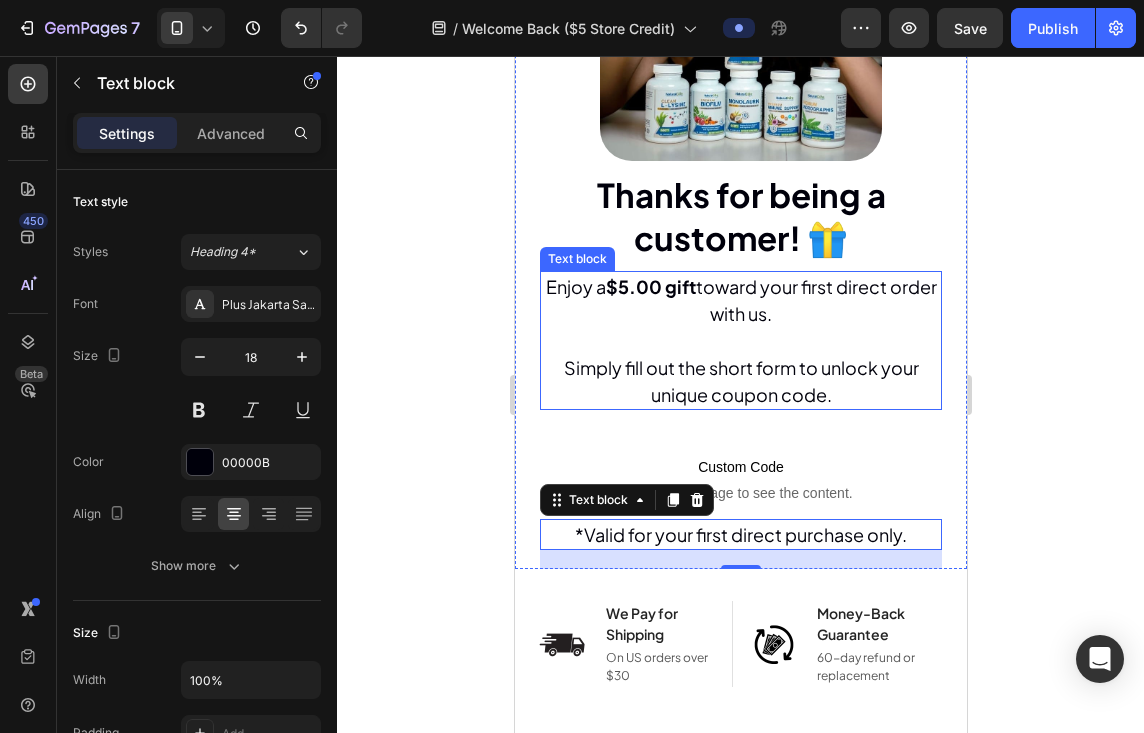 click on "Simply fill out the short form to unlock your unique coupon code." at bounding box center [740, 381] 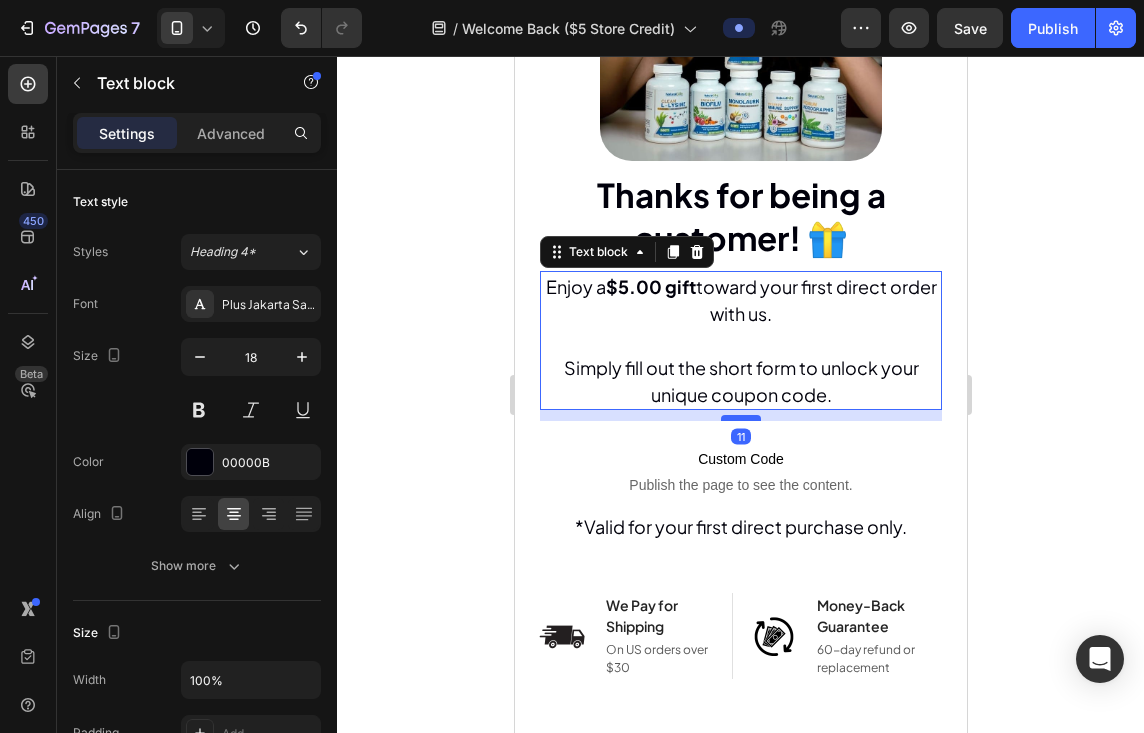 click at bounding box center (740, 418) 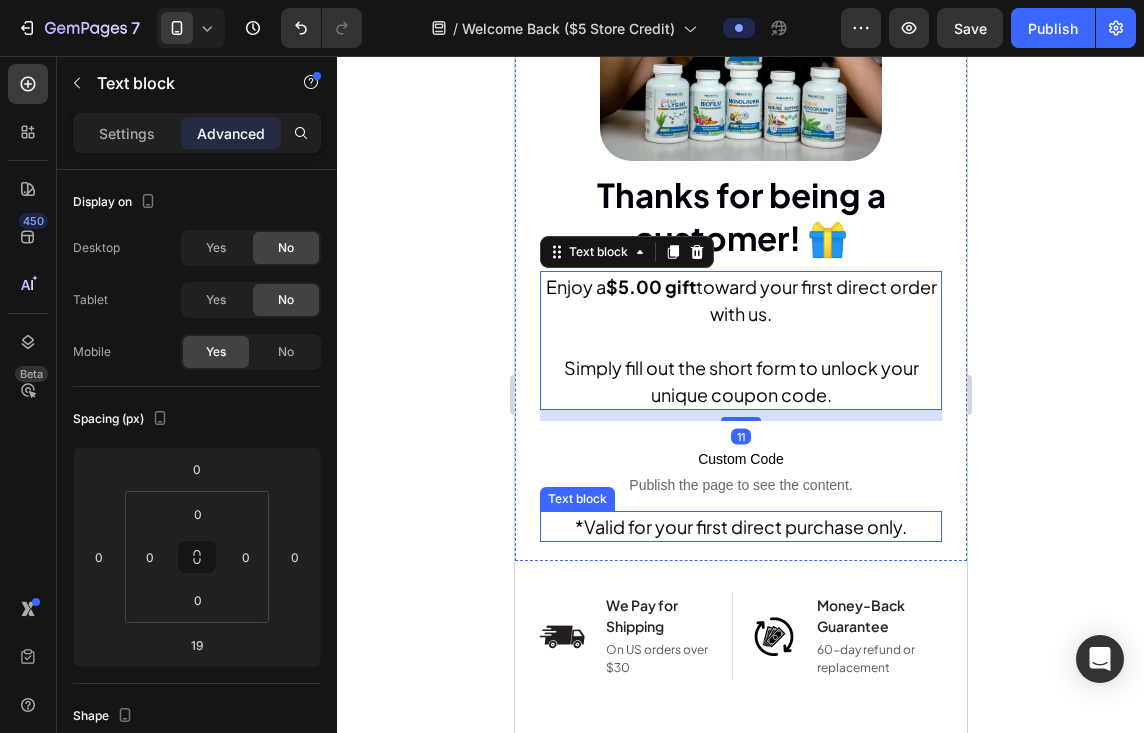 click on "*Valid for your first direct purchase only." at bounding box center (740, 526) 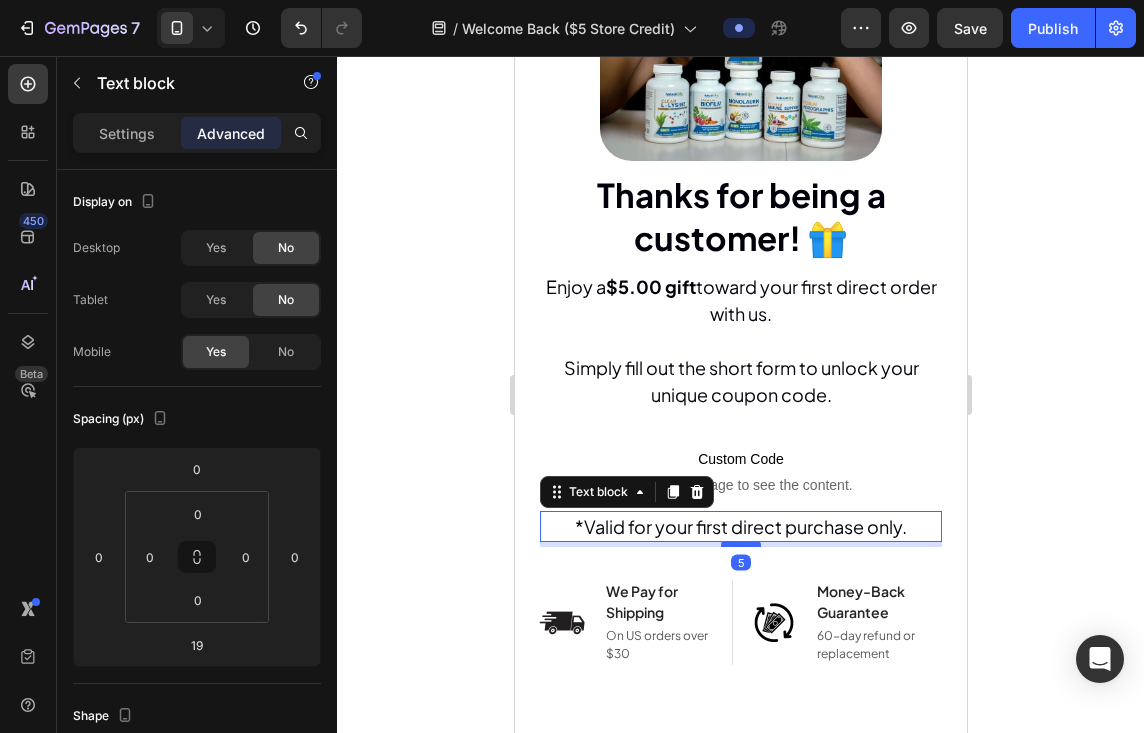 drag, startPoint x: 712, startPoint y: 541, endPoint x: 730, endPoint y: 527, distance: 22.803509 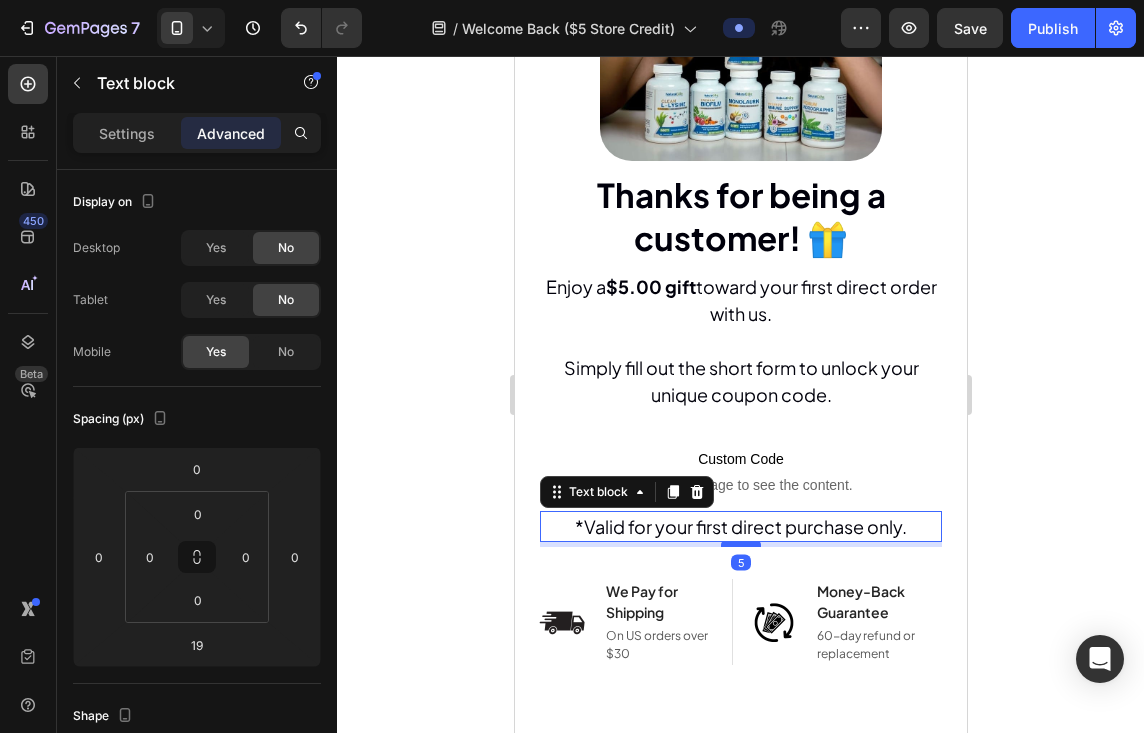click at bounding box center (740, 544) 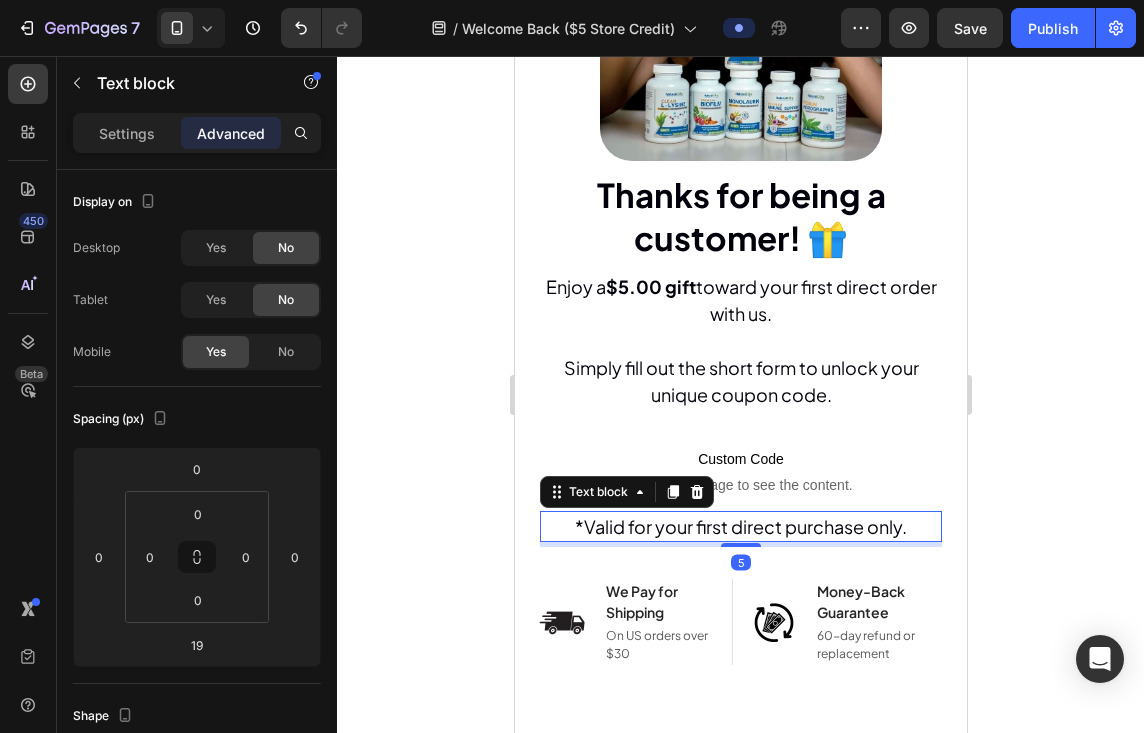 type on "5" 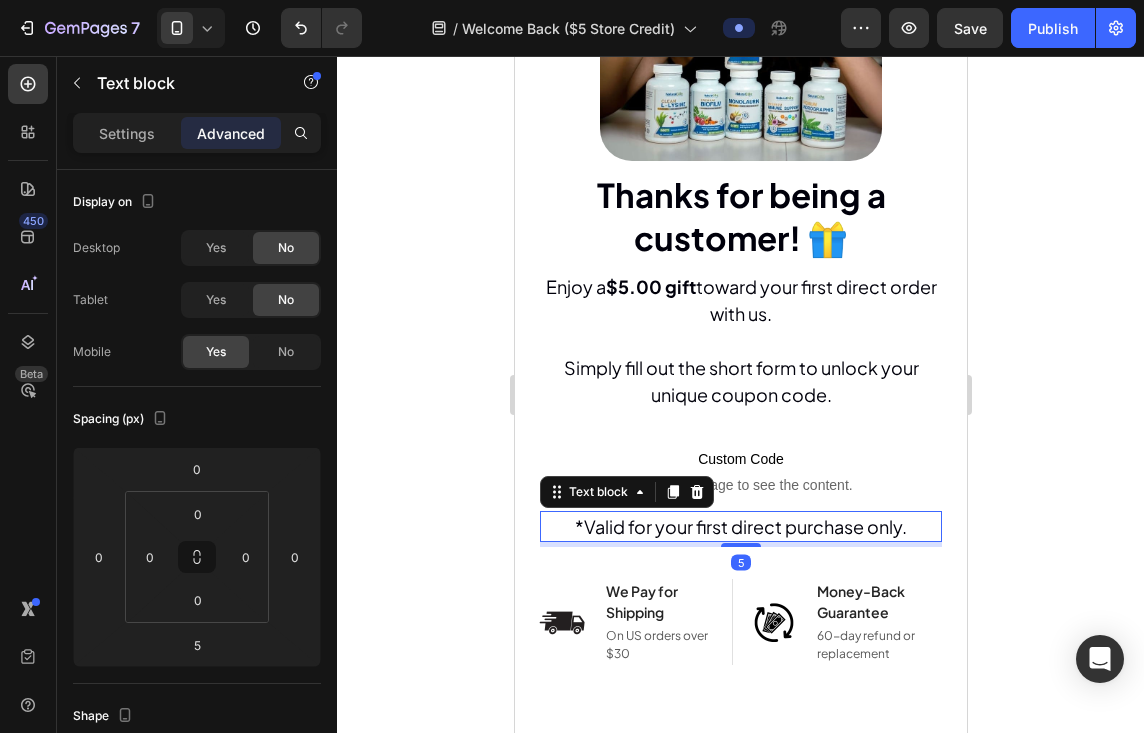 click 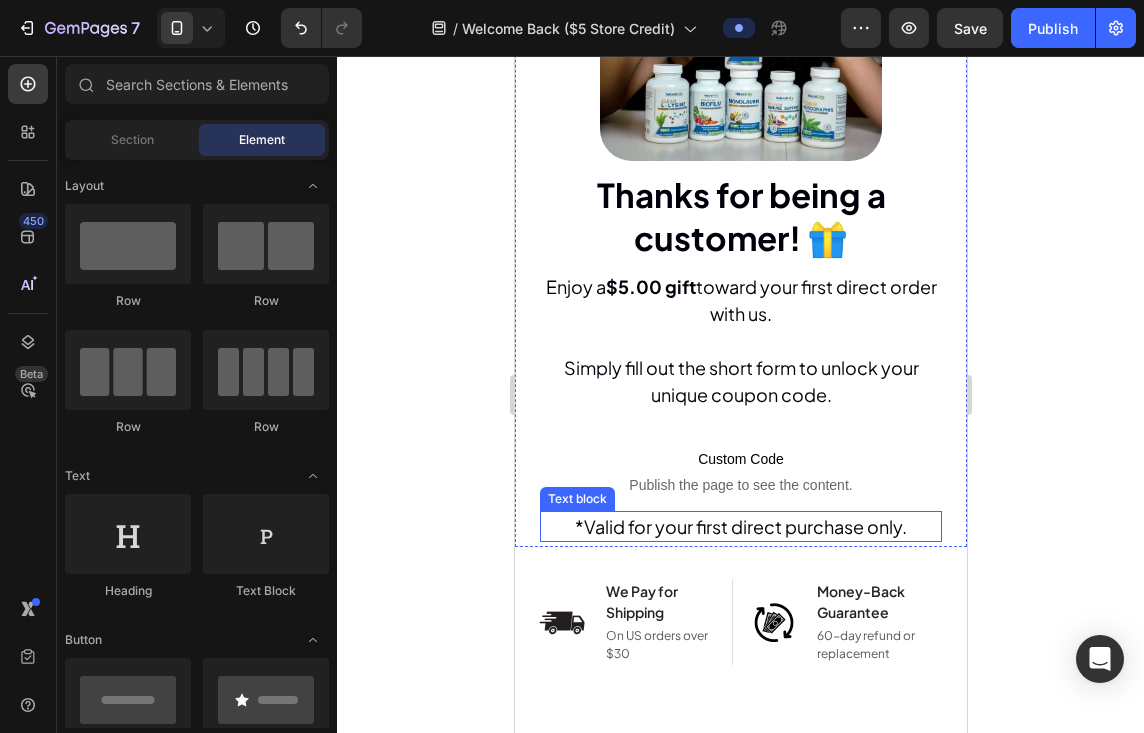 click on "*Valid for your first direct purchase only." at bounding box center [740, 526] 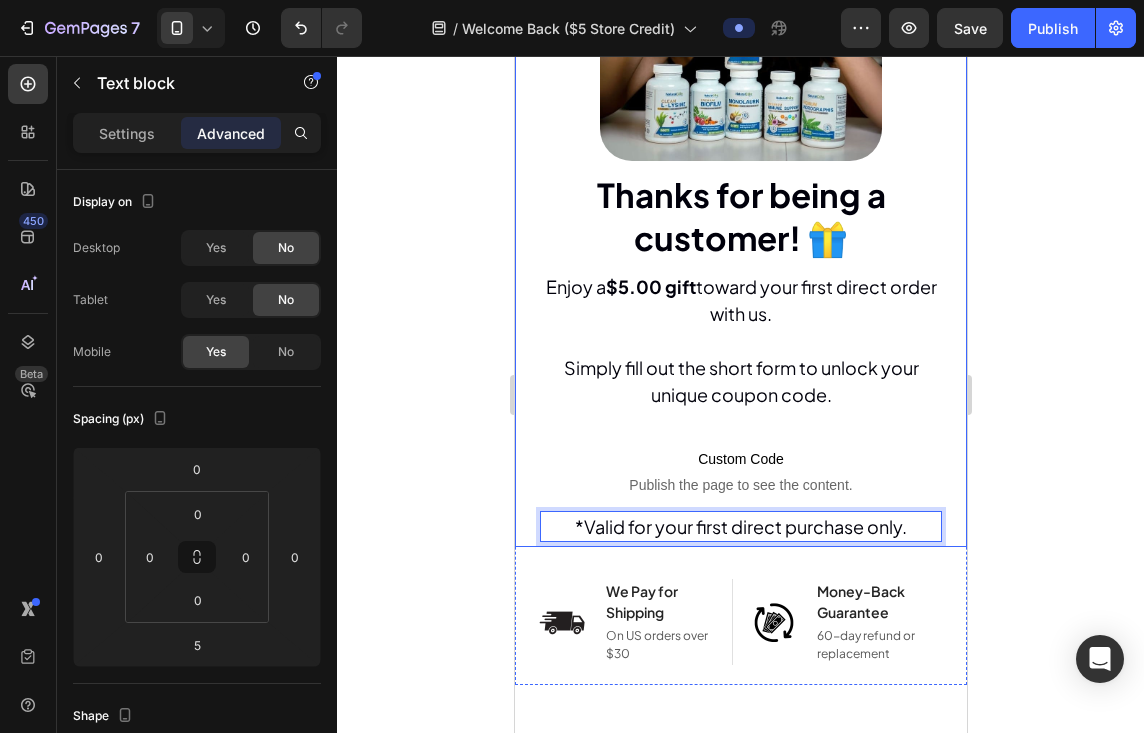 click 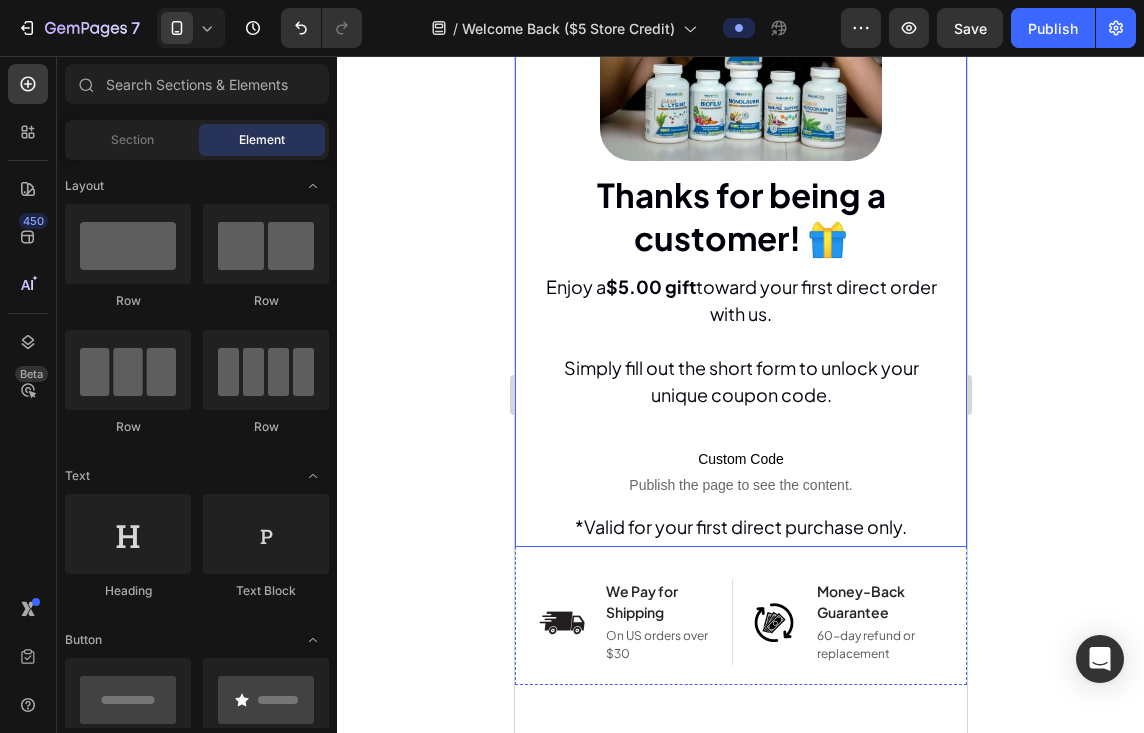 click on "*Valid for your first direct purchase only." at bounding box center [740, 526] 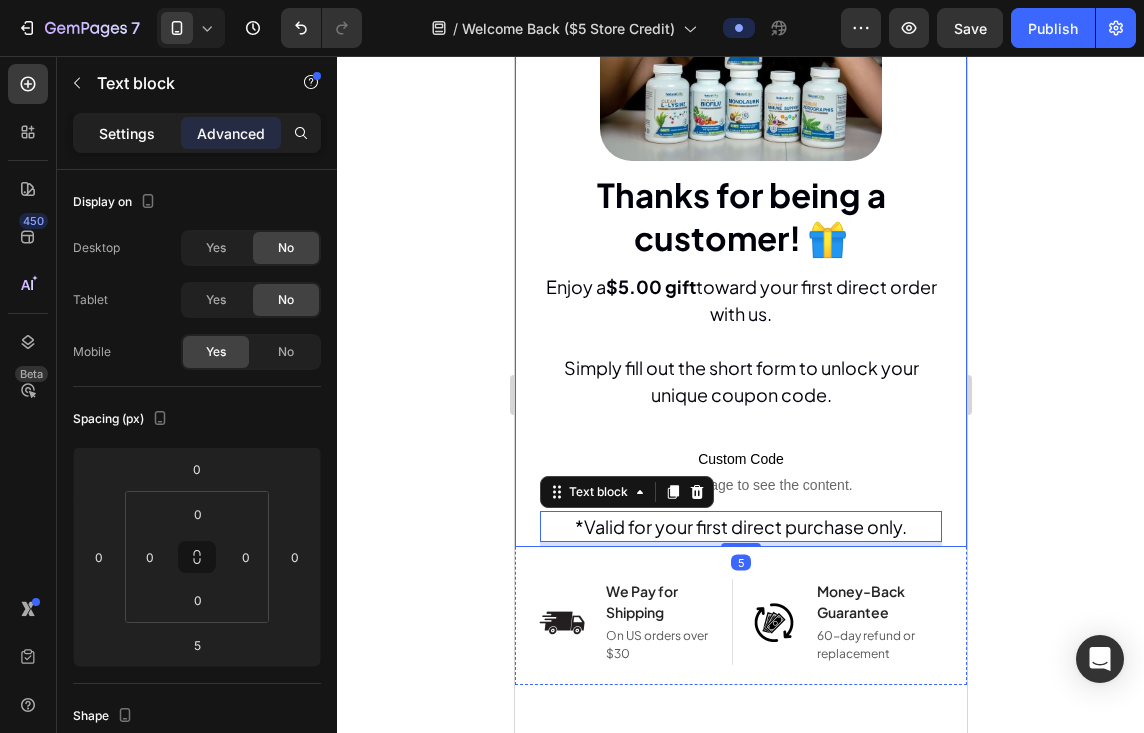 click on "Settings" at bounding box center (127, 133) 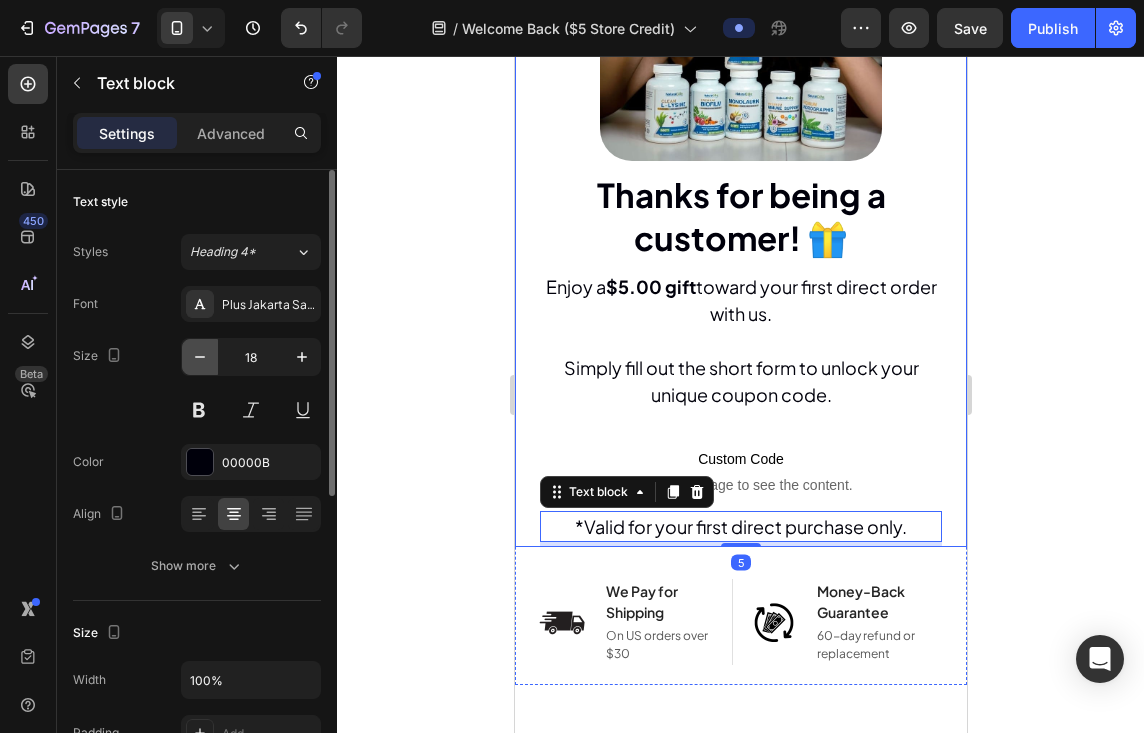 click 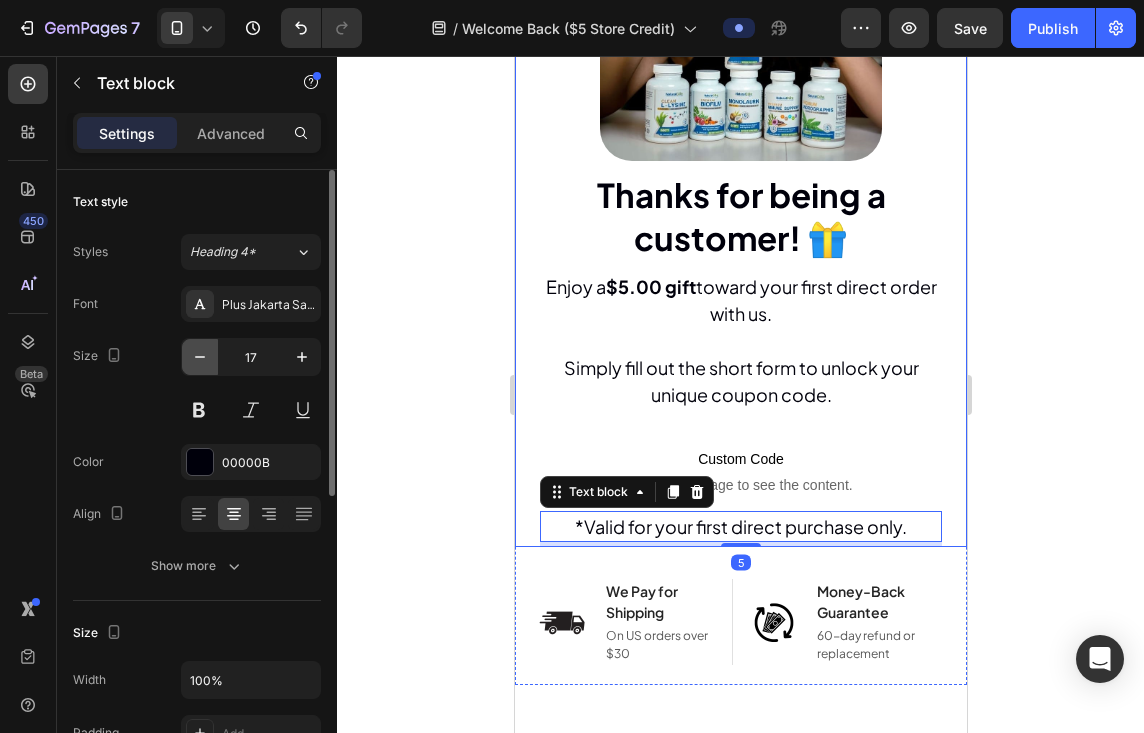 click 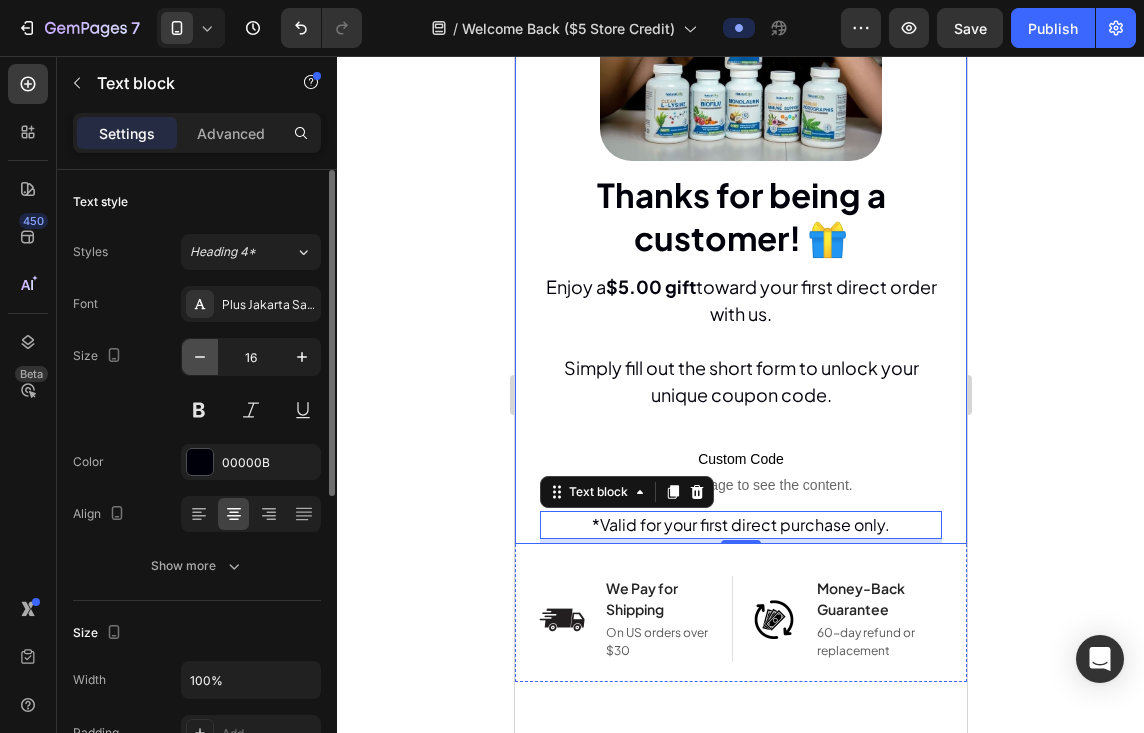 click 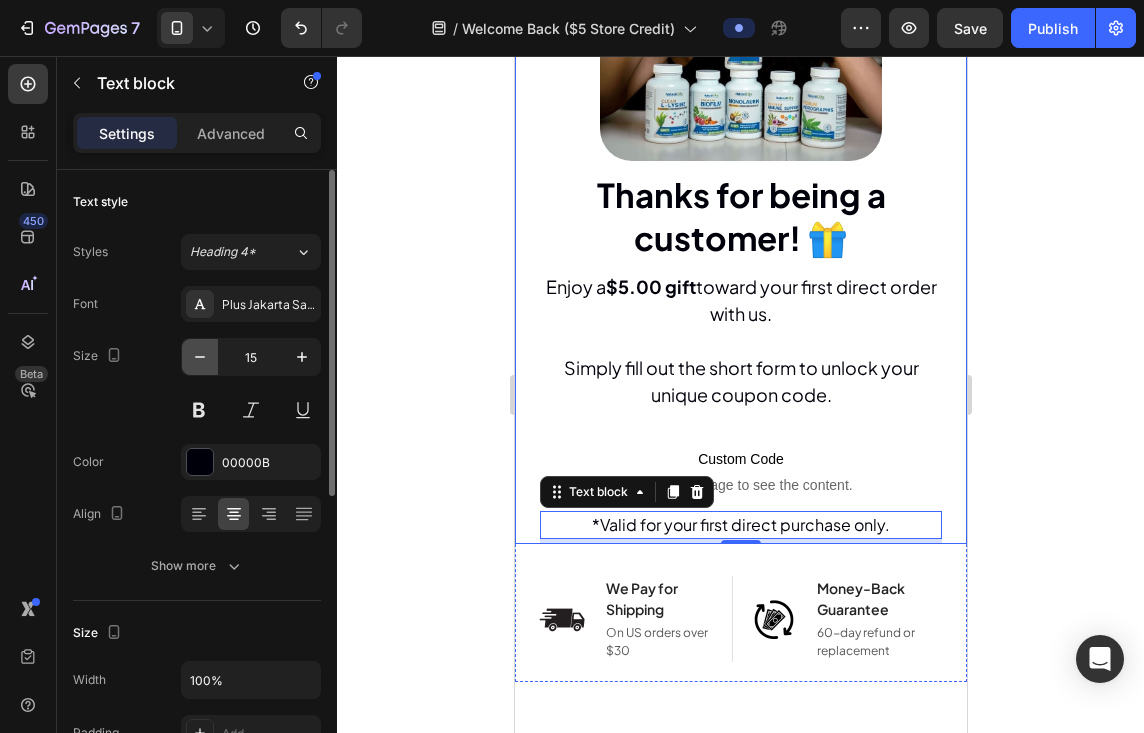 click 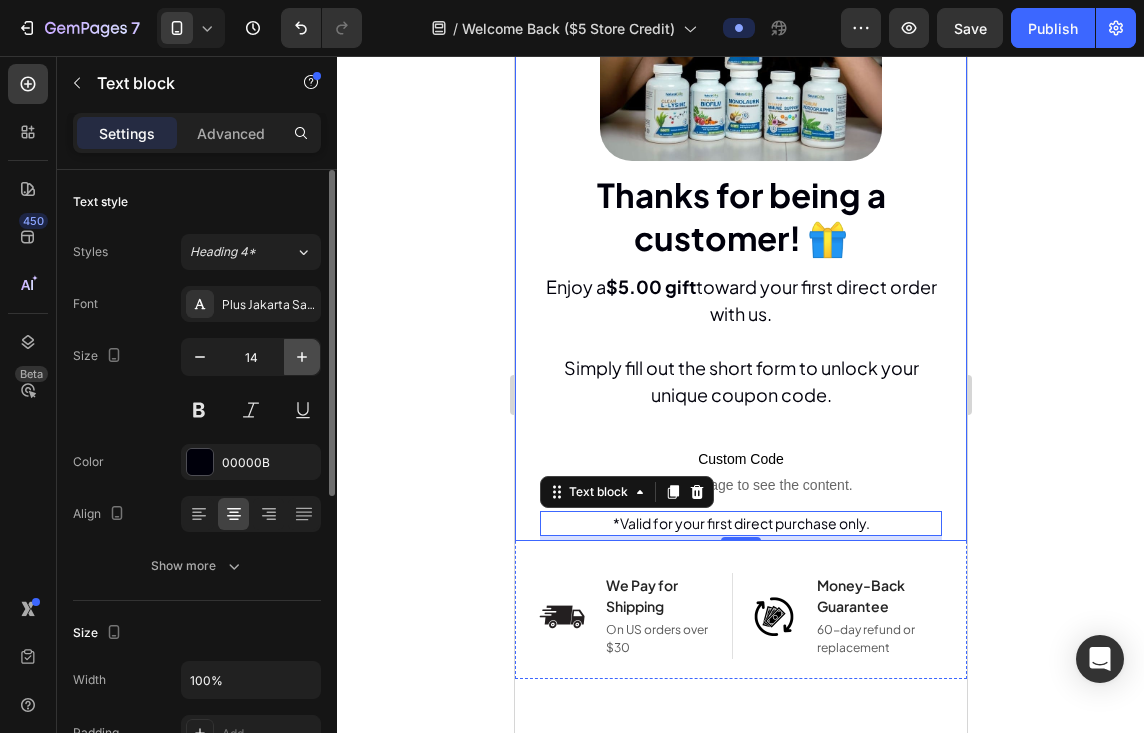click 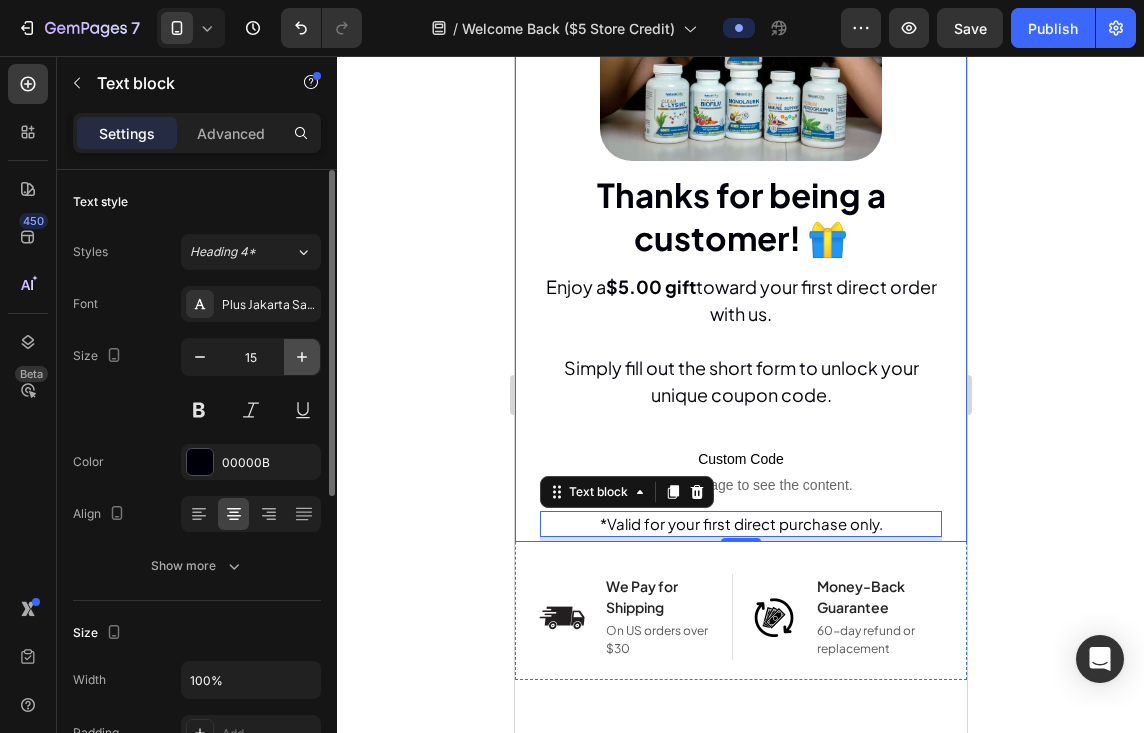 click 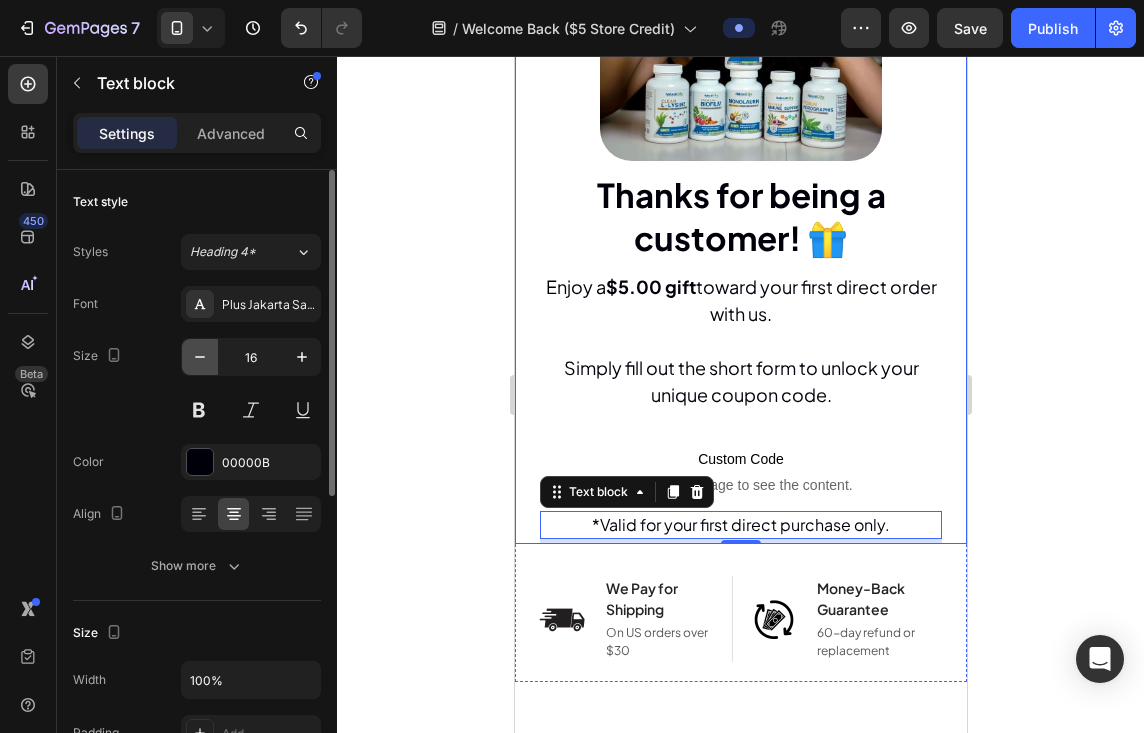 click 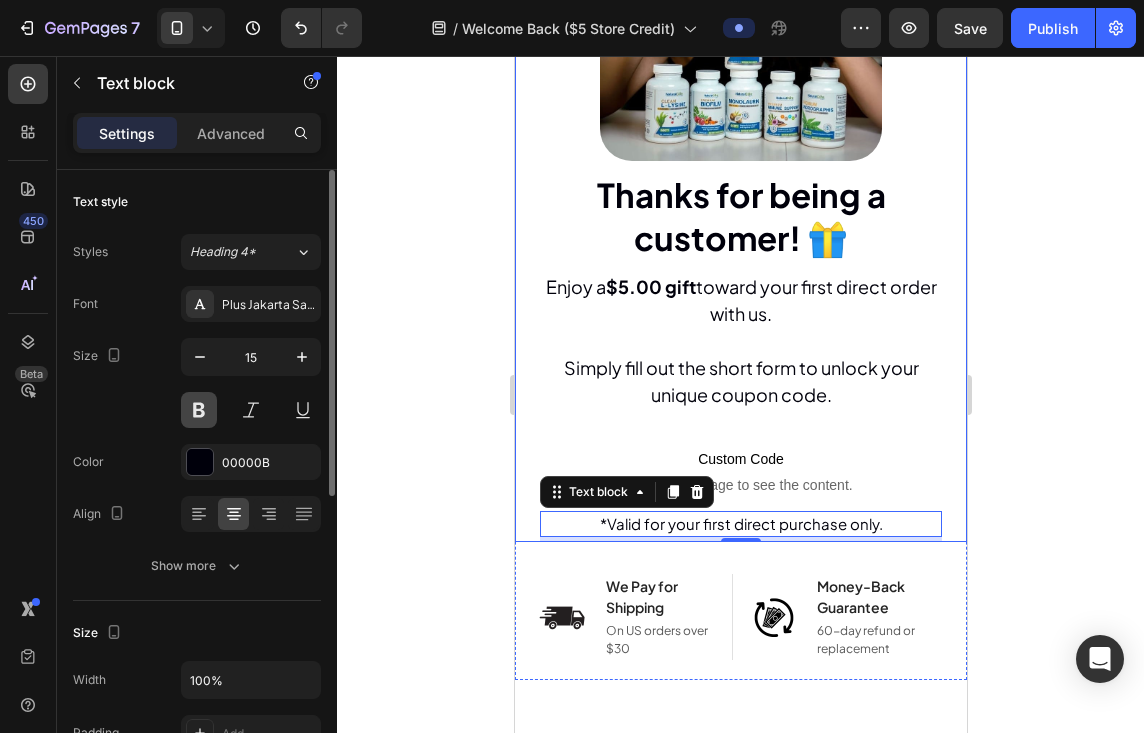 click at bounding box center (199, 410) 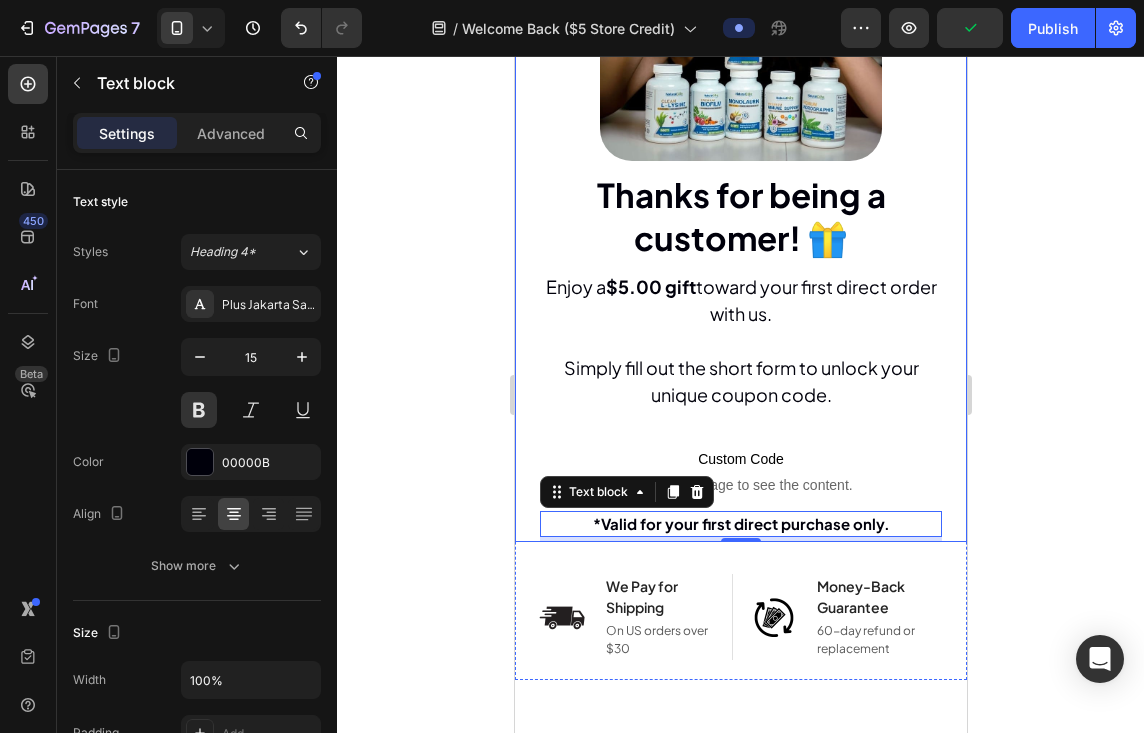 click 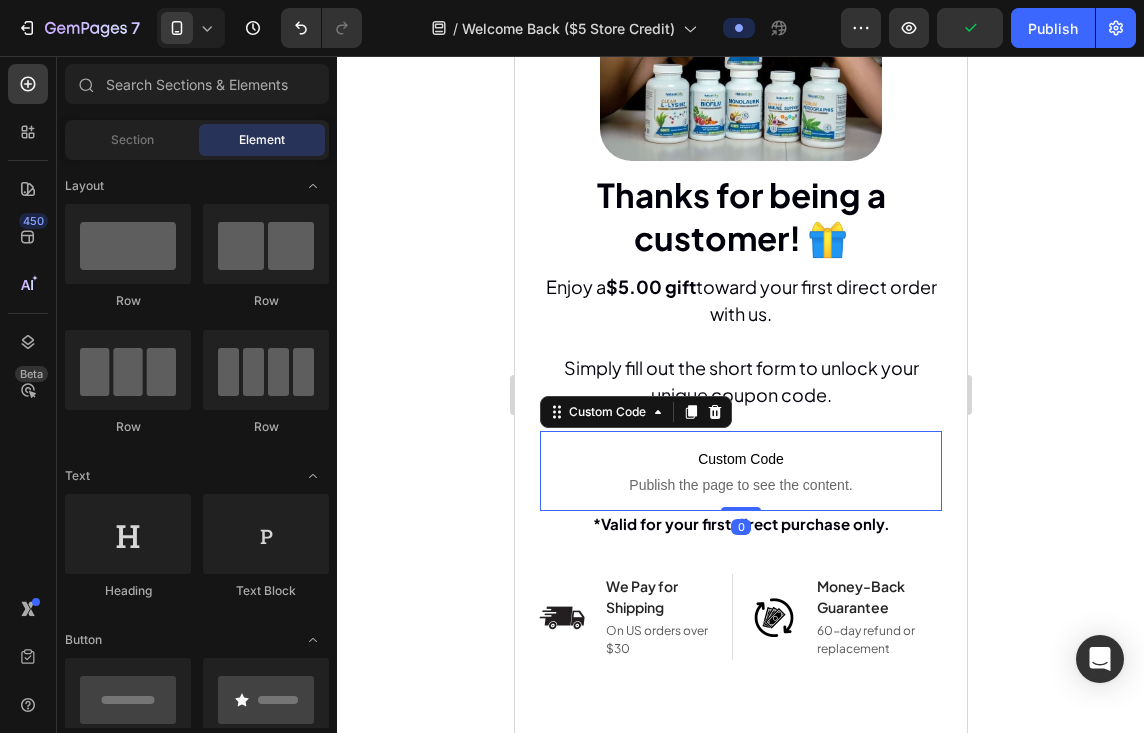 click on "Custom Code" at bounding box center (740, 459) 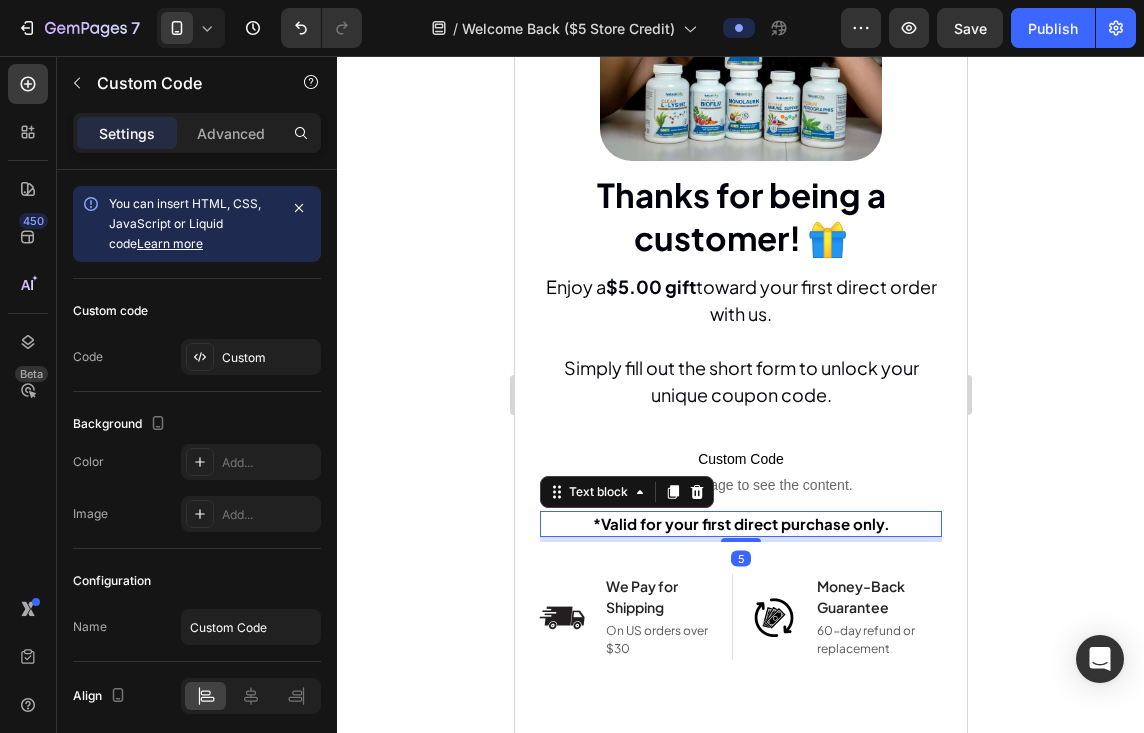 click on "*Valid for your first direct purchase only." at bounding box center [740, 524] 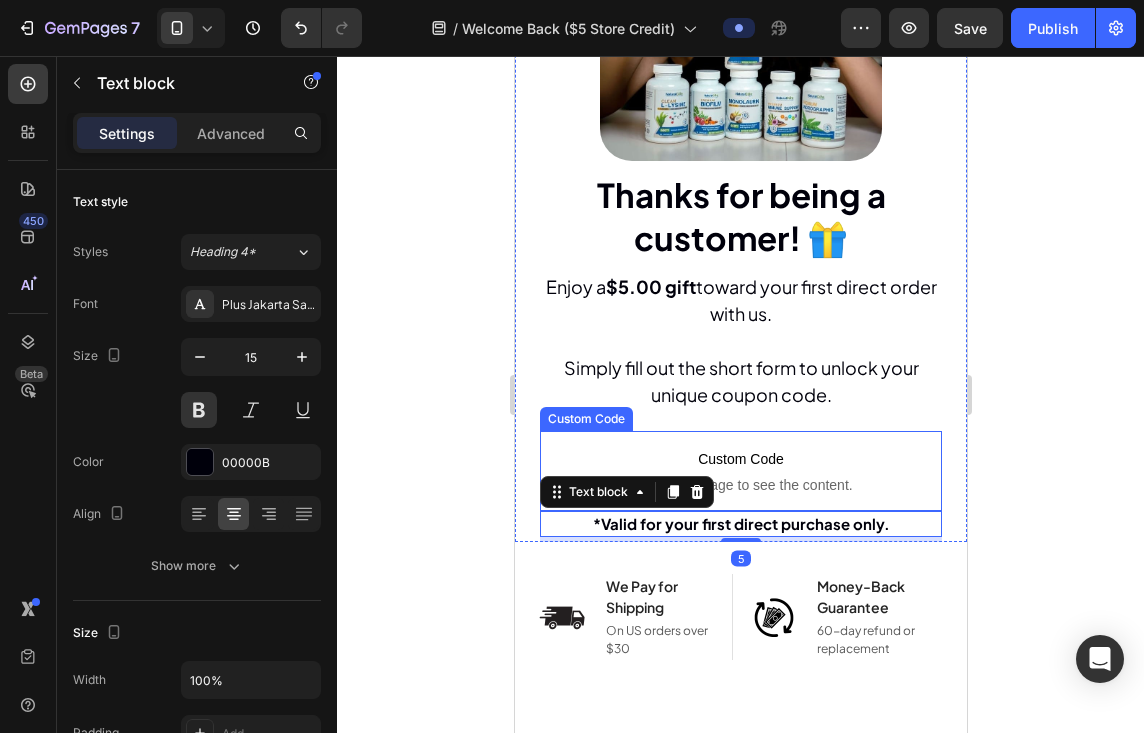 click on "Publish the page to see the content." at bounding box center [740, 485] 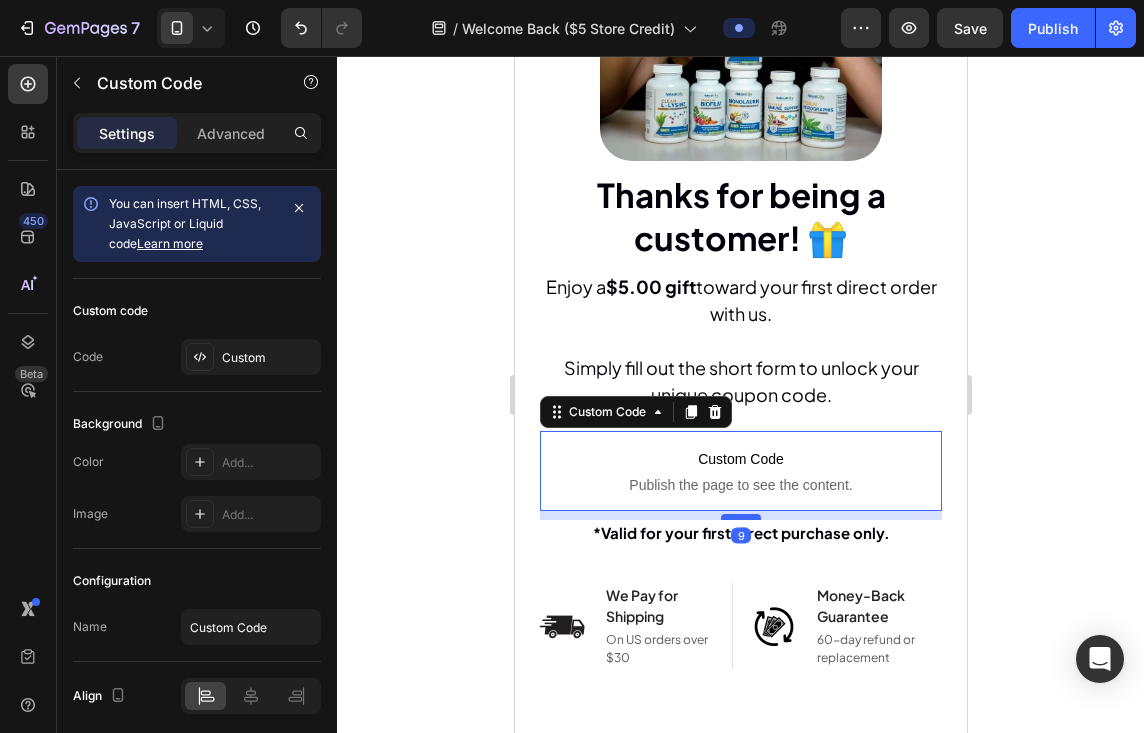 click at bounding box center [740, 517] 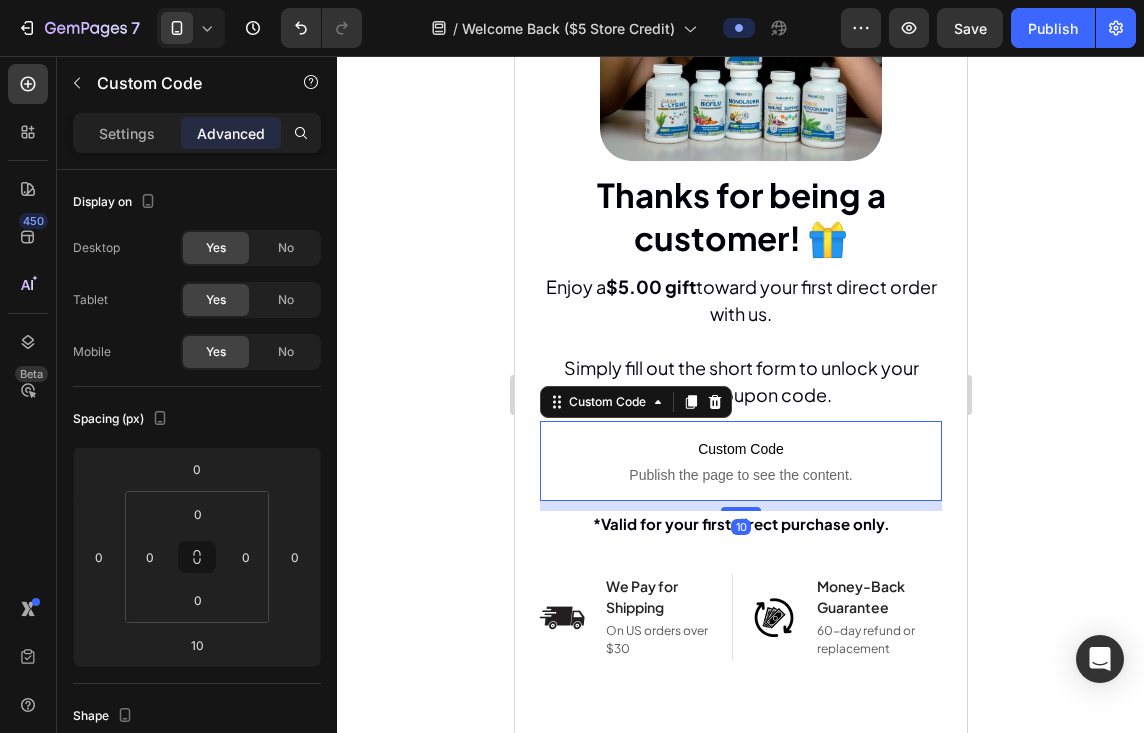 click 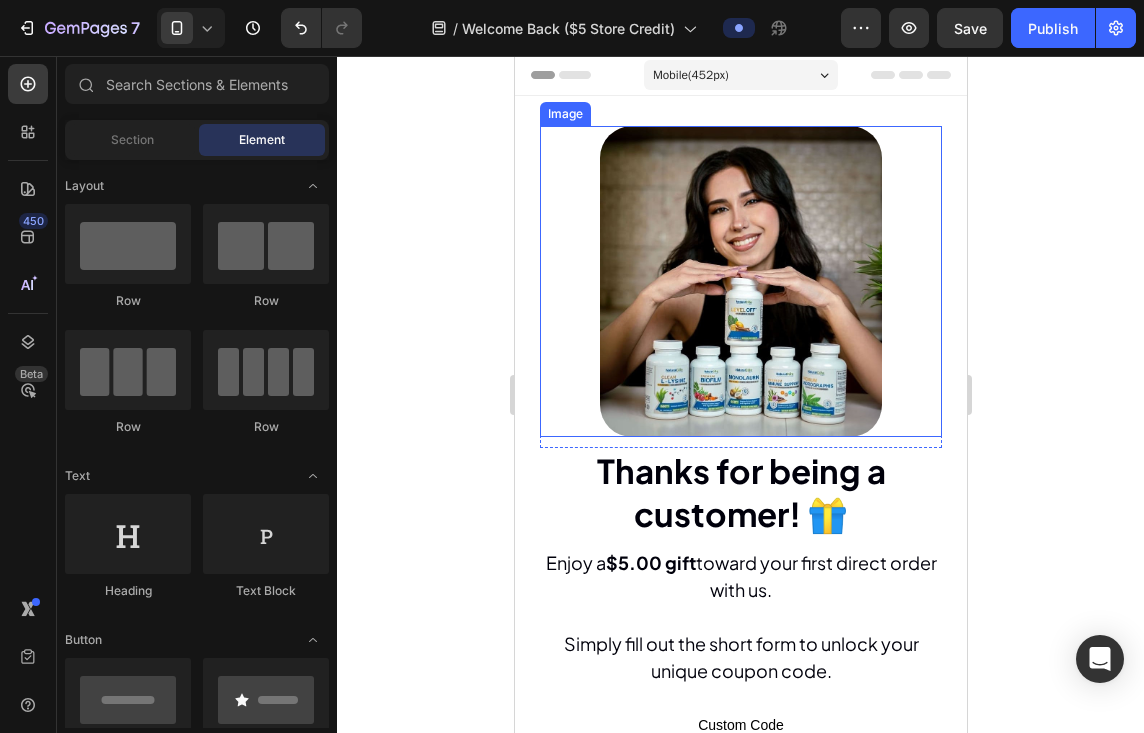 scroll, scrollTop: 0, scrollLeft: 0, axis: both 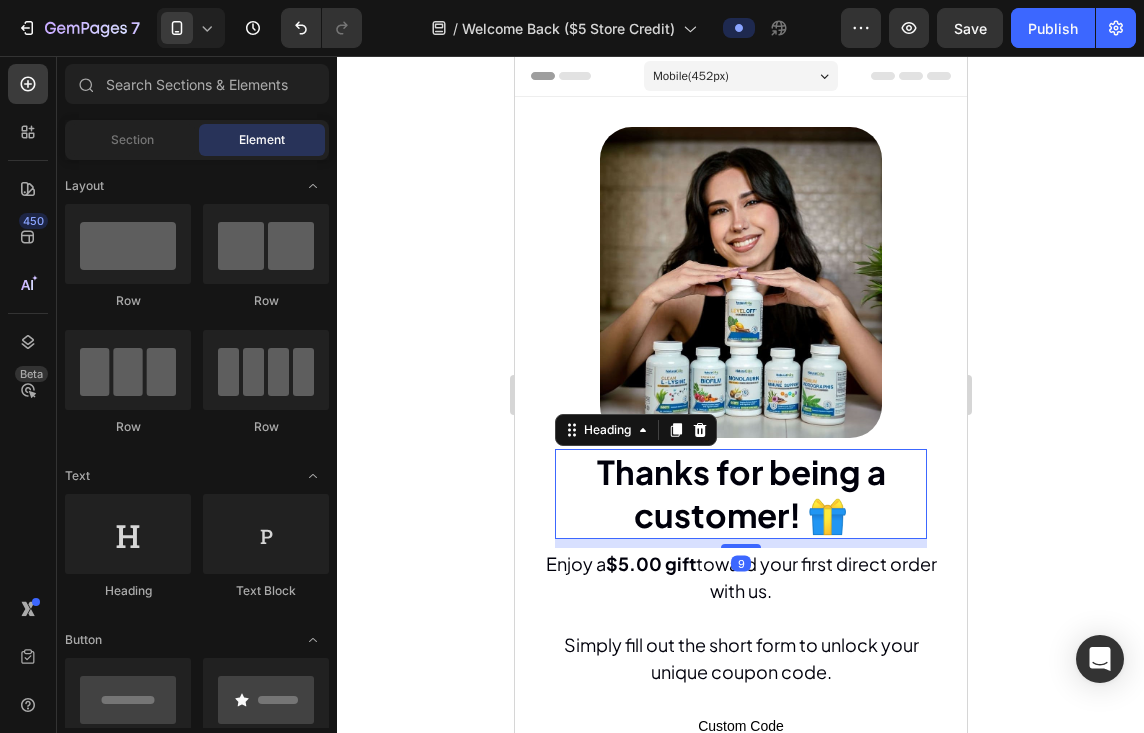 click on "Thanks for being a customer! 🎁" at bounding box center (740, 493) 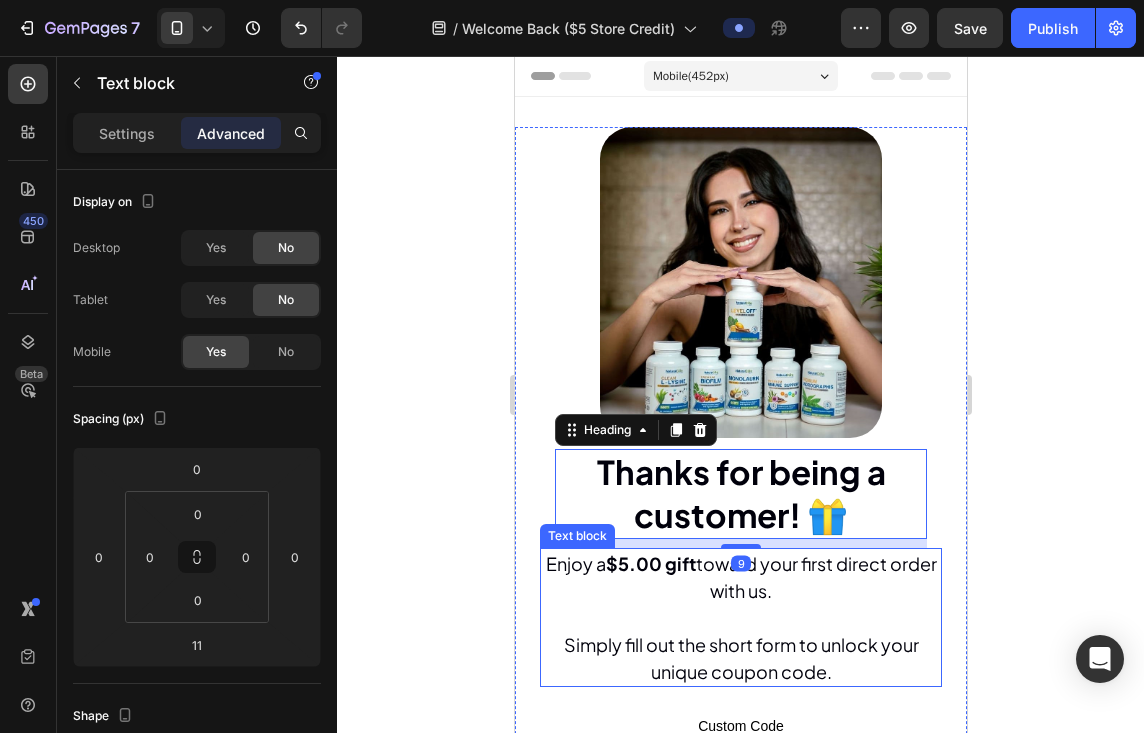 click on "Enjoy a  $5.00 gift  toward your first direct order with us." at bounding box center [740, 577] 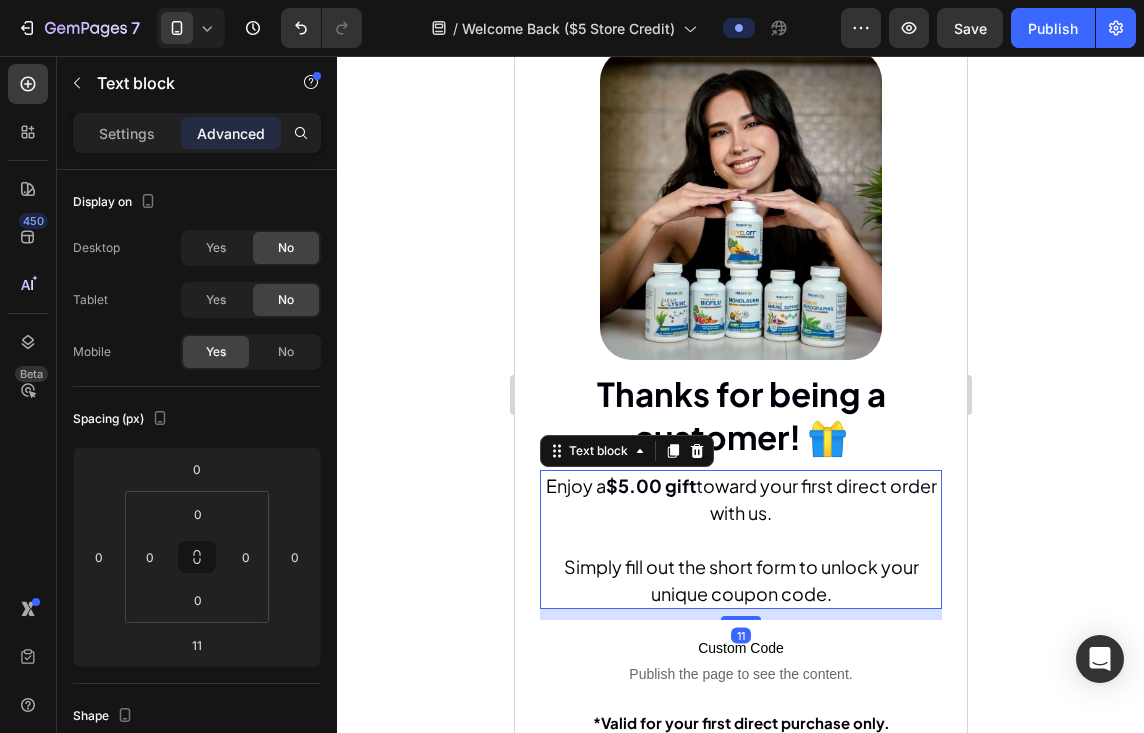 scroll, scrollTop: 133, scrollLeft: 0, axis: vertical 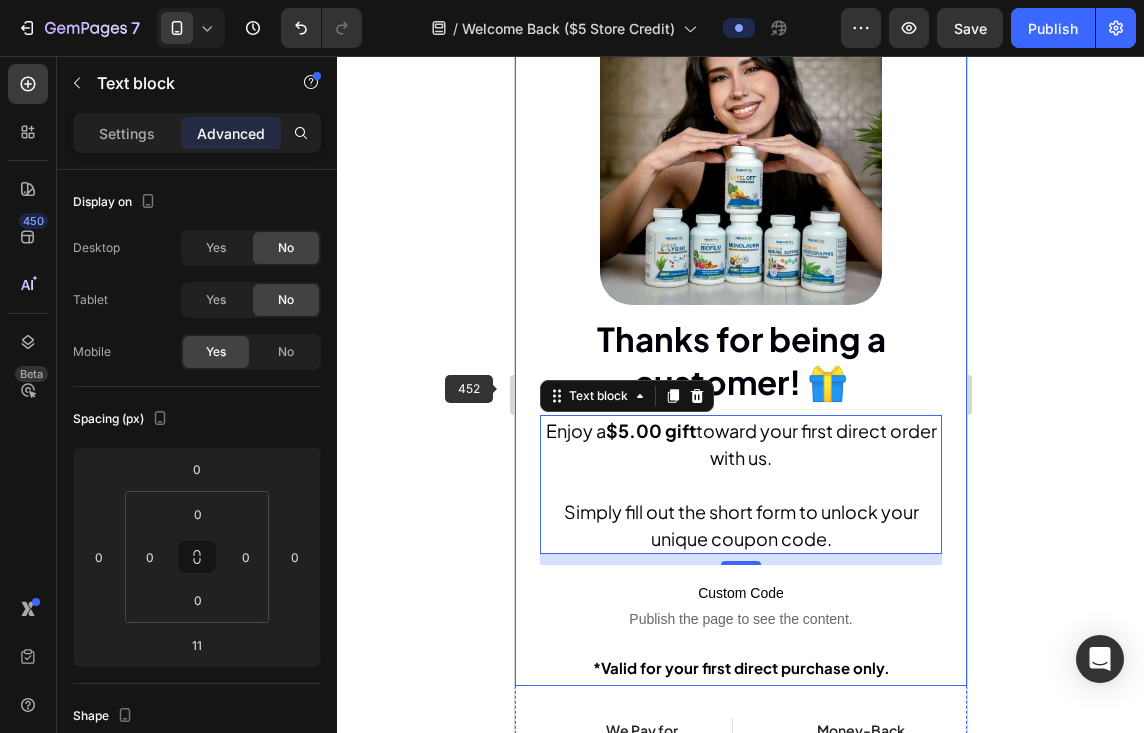 click 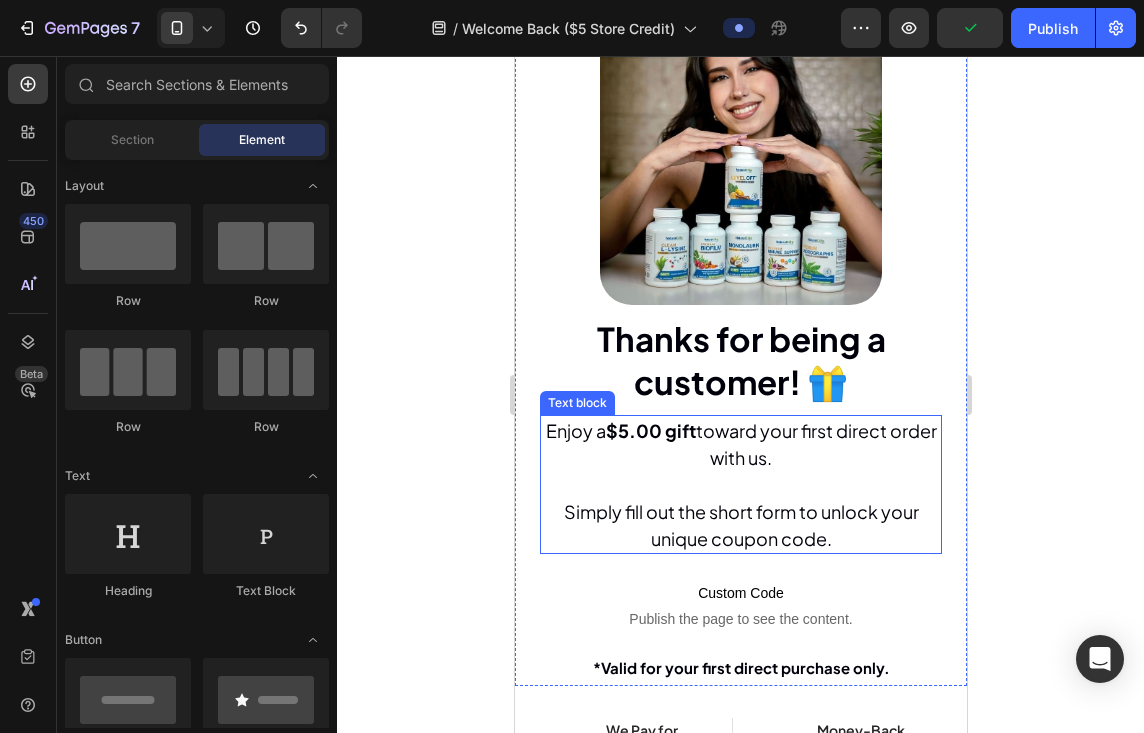 click on "Simply fill out the short form to unlock your unique coupon code." at bounding box center [740, 525] 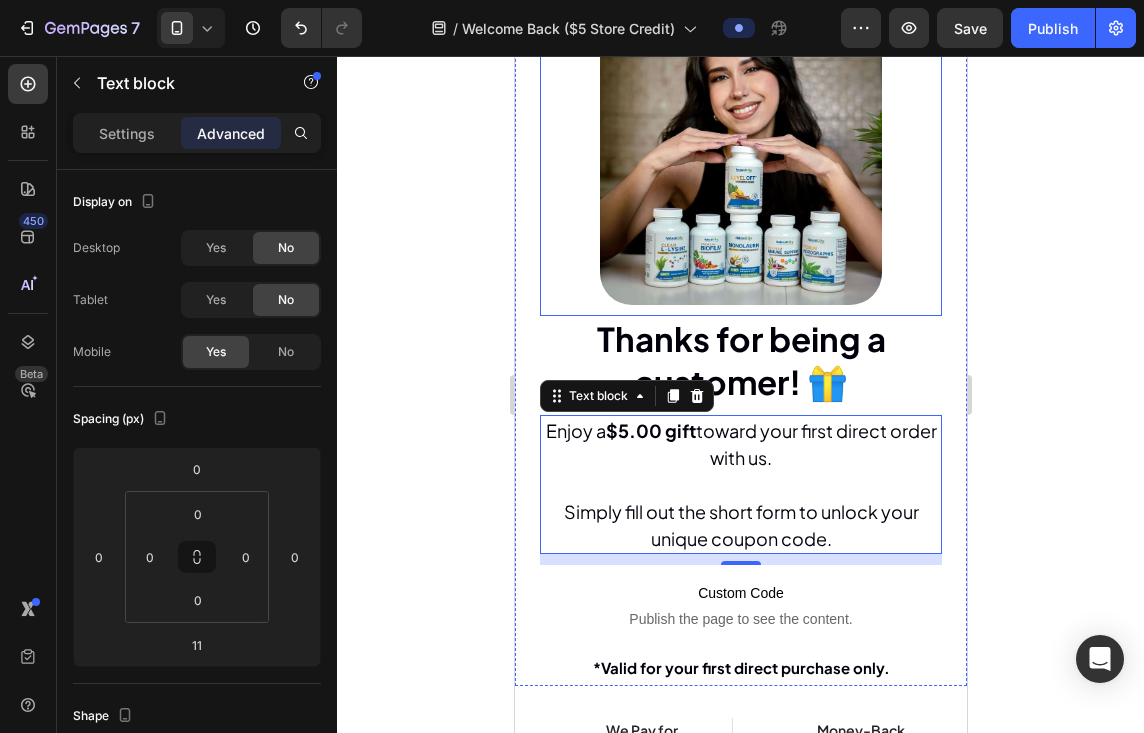 click on "Image Image Free 🇺🇸 Domestic Shipping $30+ Text block Row Image 60-Day Money-Back Guarantee Text block Row Image Earn loyalty points and get rewarded! Text block Row Row" at bounding box center (740, 155) 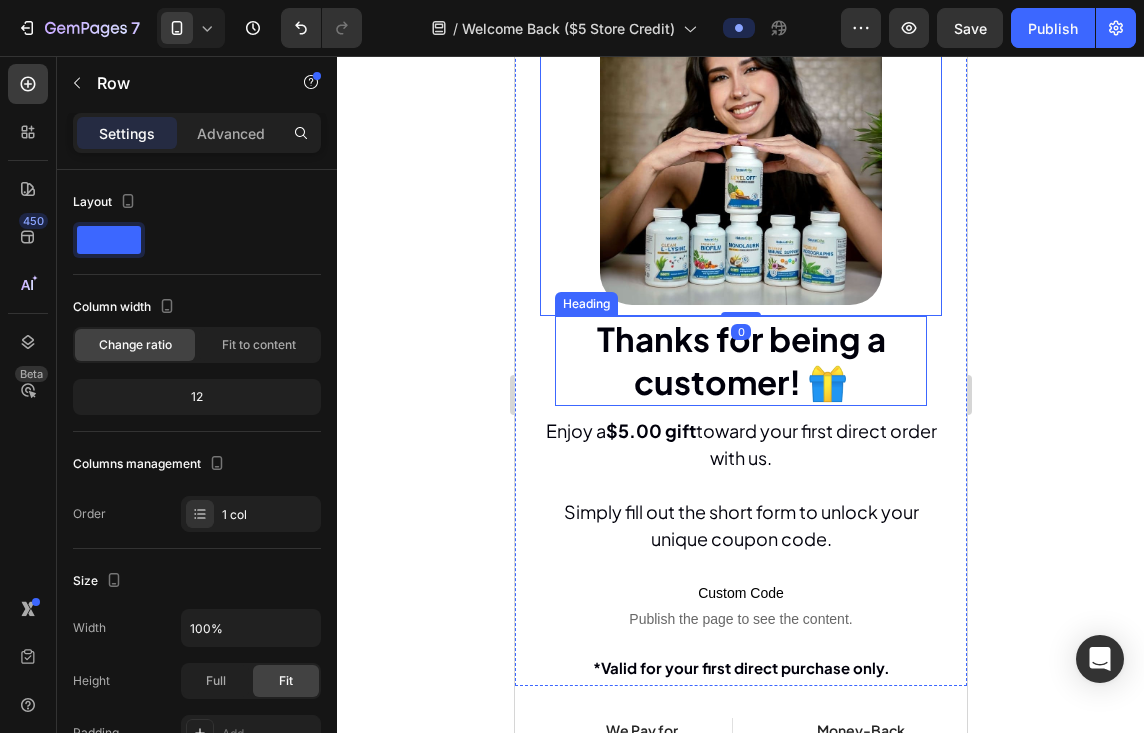click on "0" at bounding box center (740, 332) 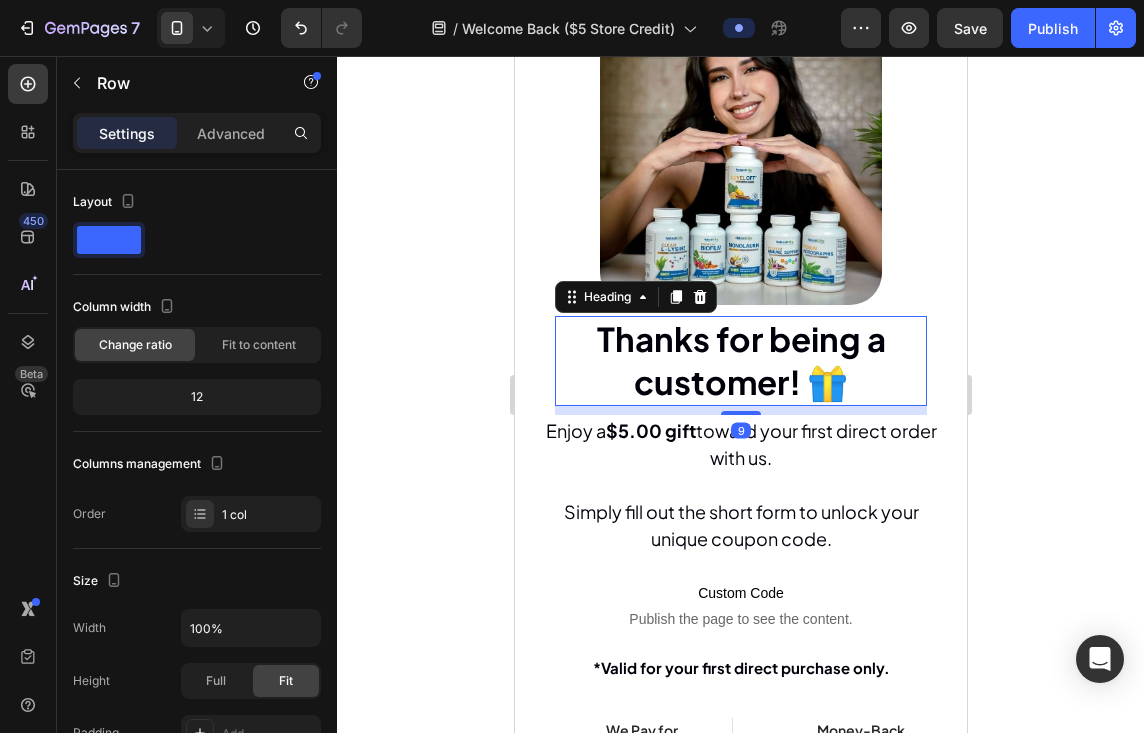 click on "⁠⁠⁠⁠⁠⁠⁠ Thanks for being a customer! 🎁" at bounding box center [740, 361] 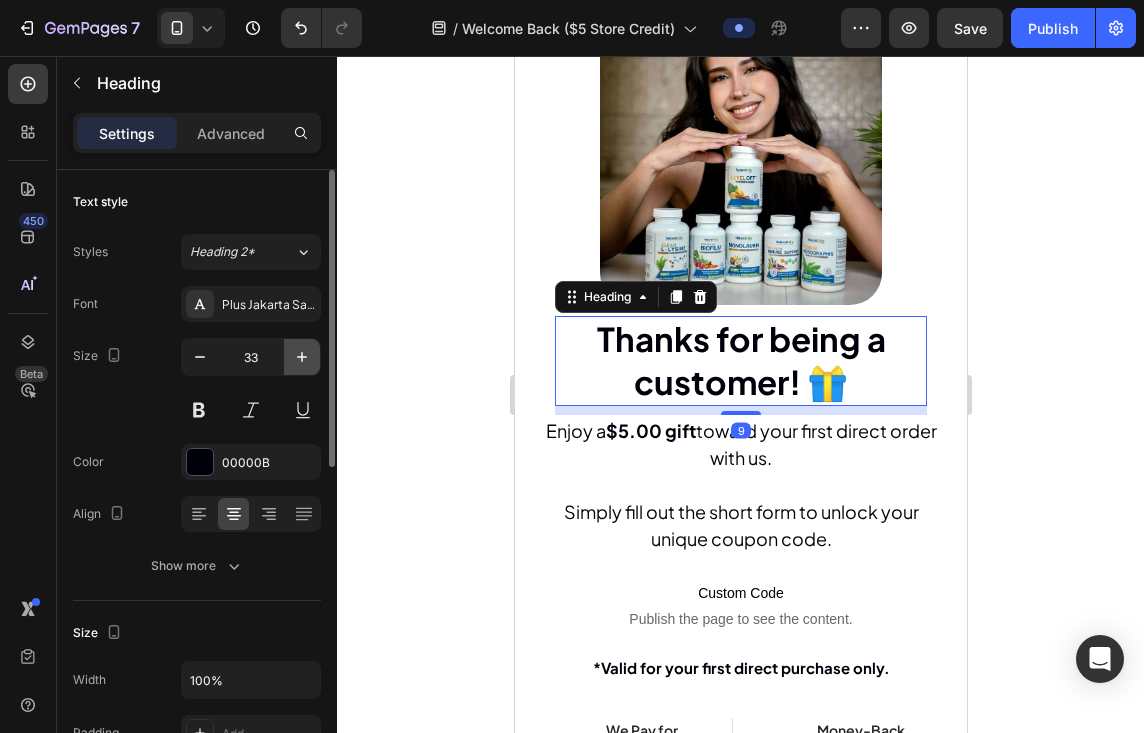 click 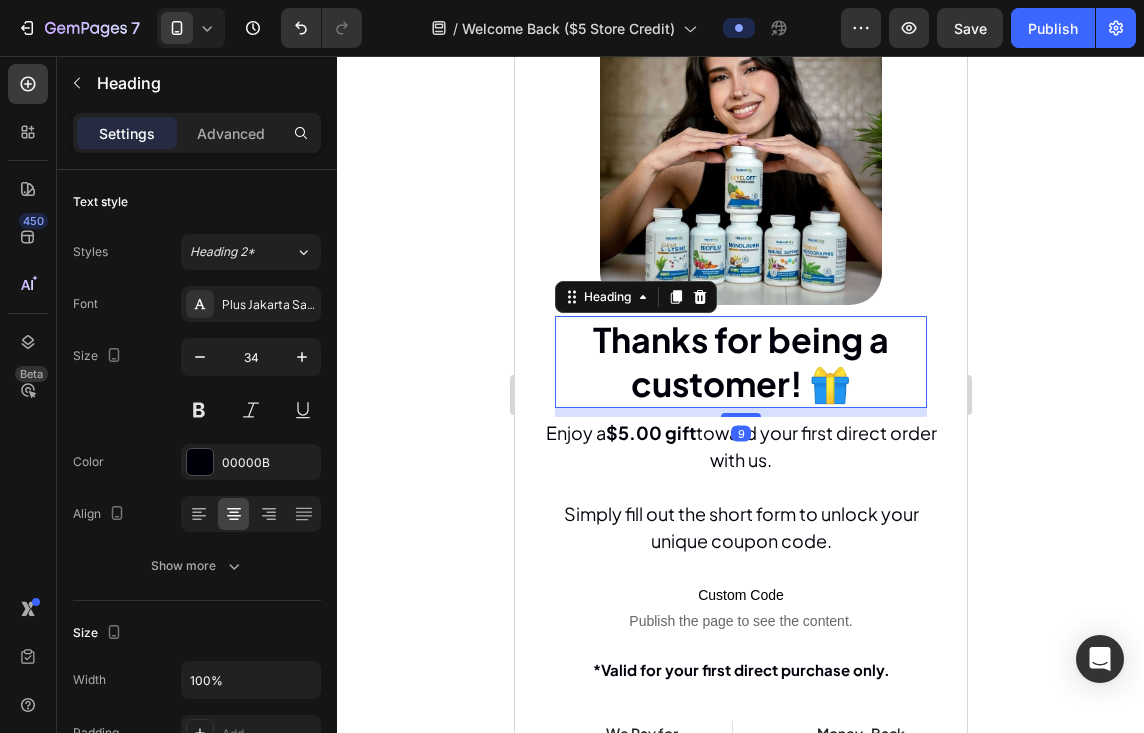 click 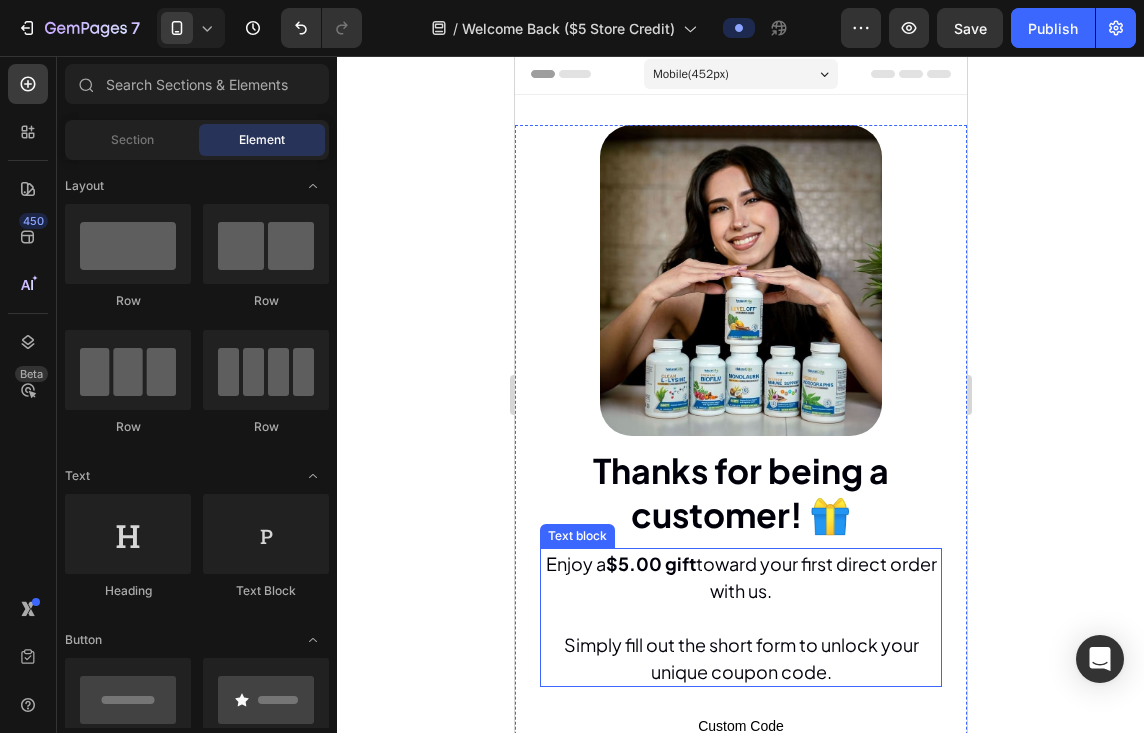 scroll, scrollTop: 0, scrollLeft: 0, axis: both 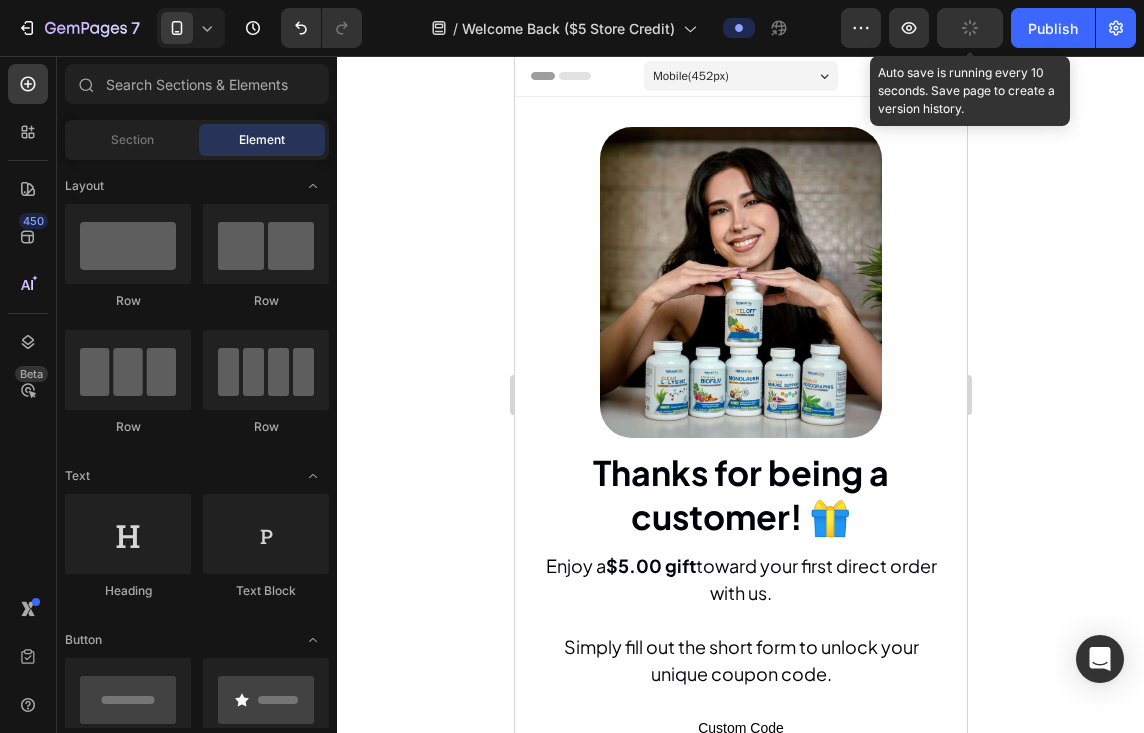 click 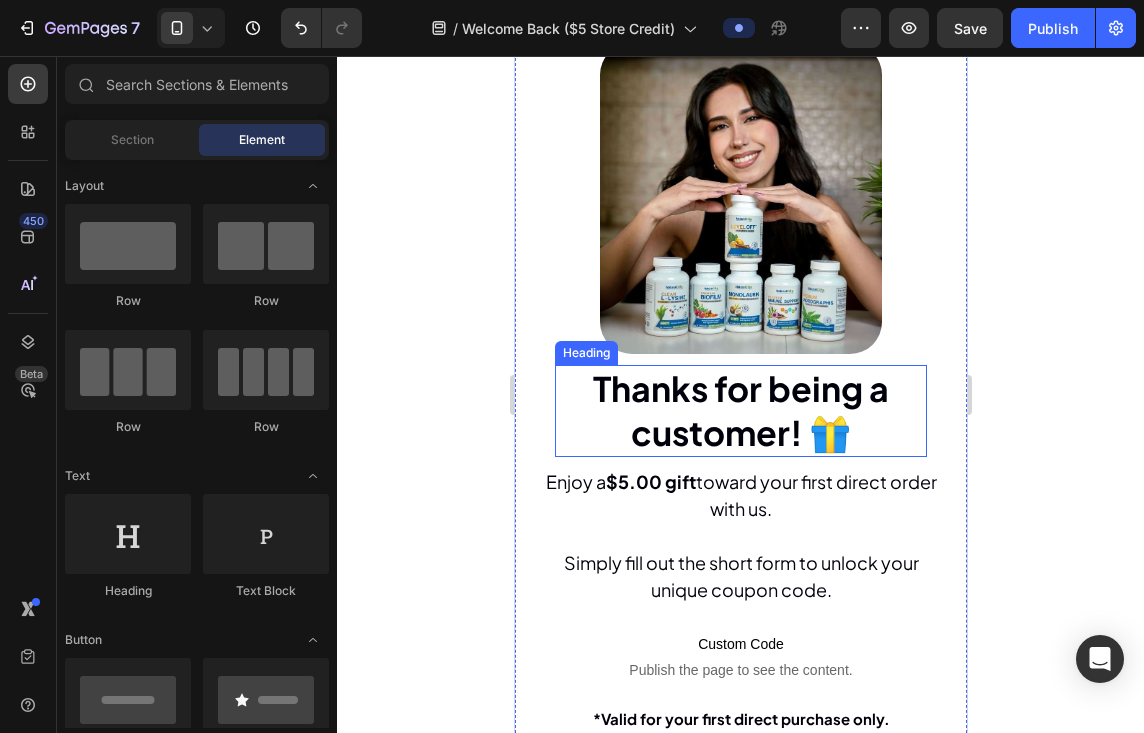 scroll, scrollTop: 266, scrollLeft: 0, axis: vertical 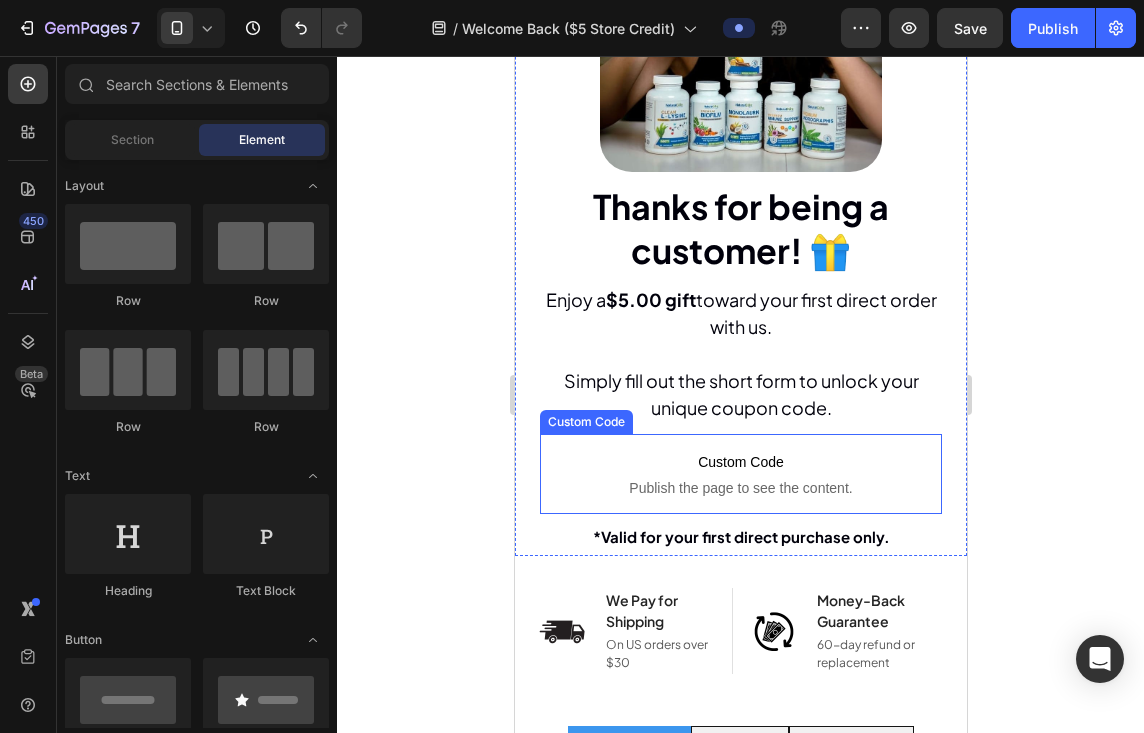 click on "Custom Code" at bounding box center (740, 462) 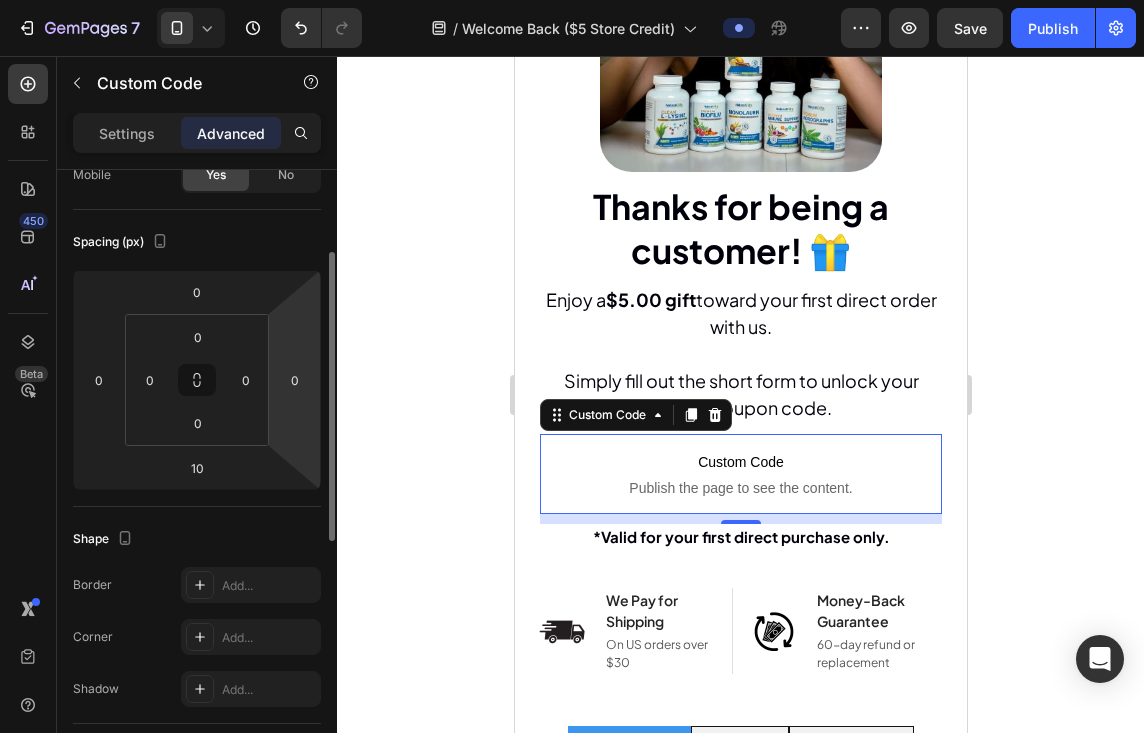 scroll, scrollTop: 0, scrollLeft: 0, axis: both 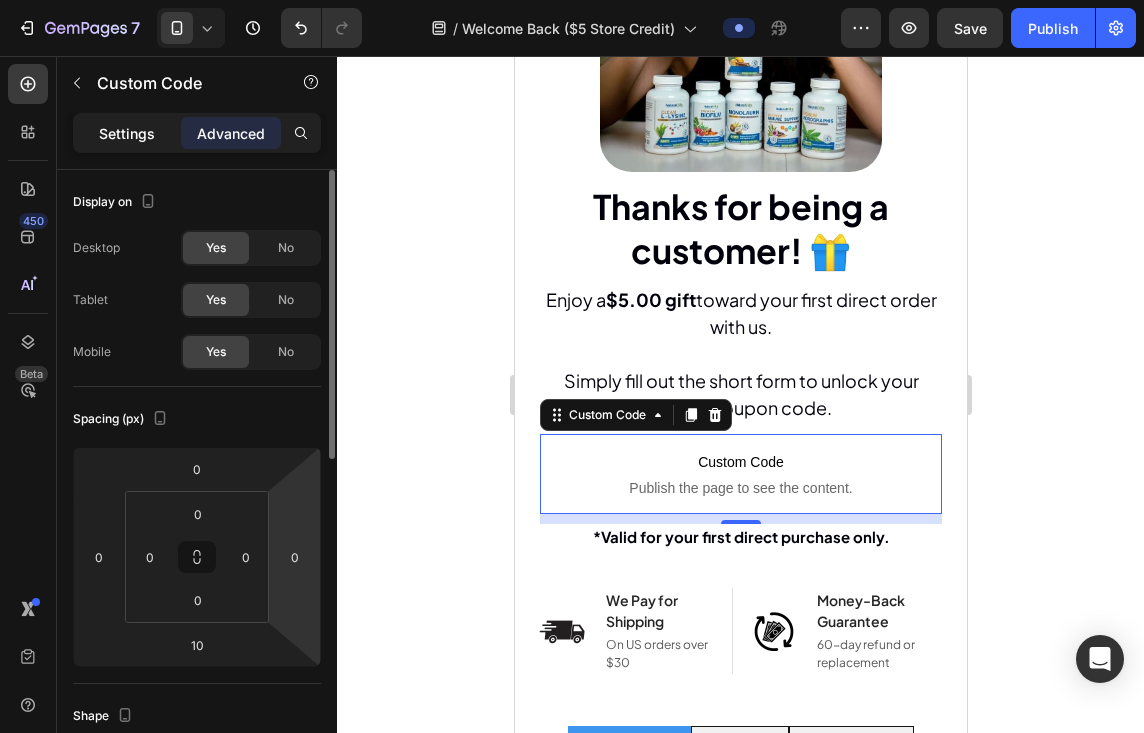click on "Settings" 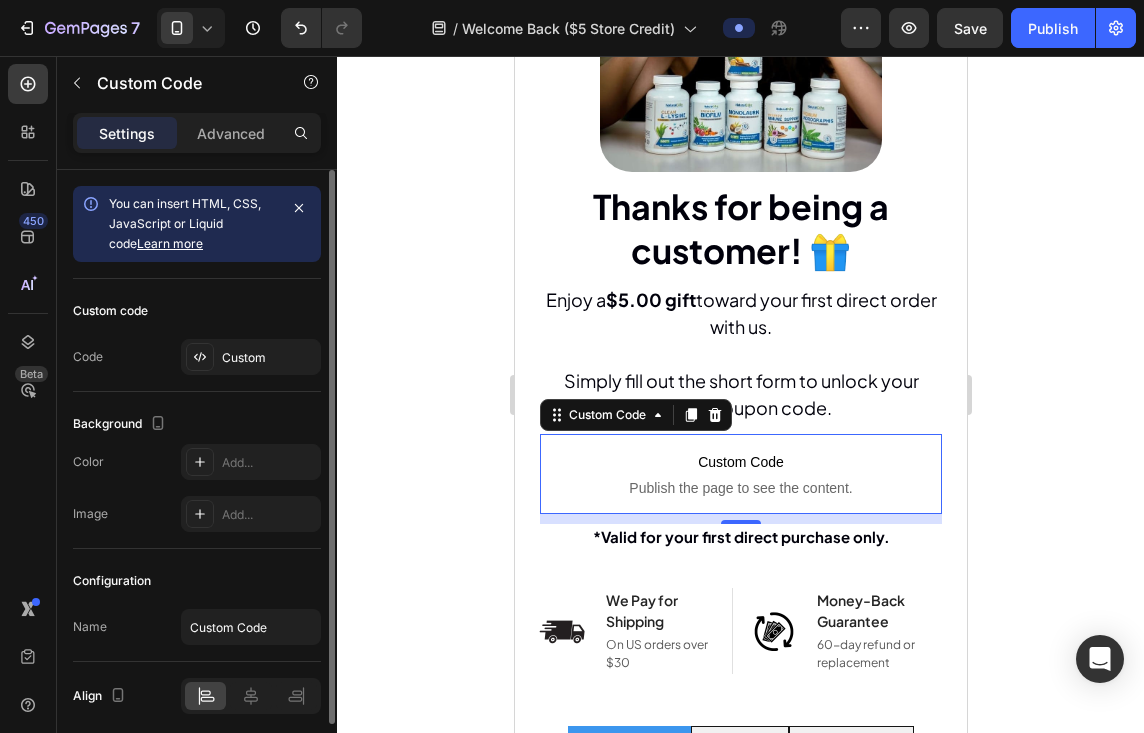 scroll, scrollTop: 75, scrollLeft: 0, axis: vertical 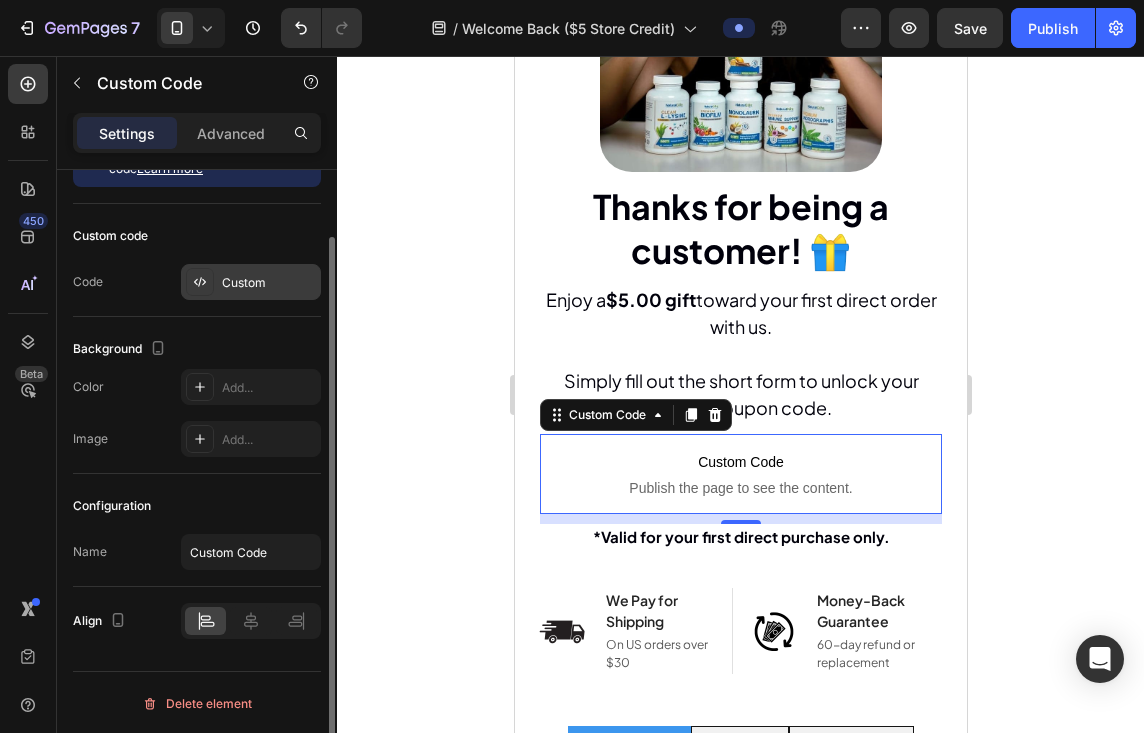 click on "Custom" at bounding box center [269, 283] 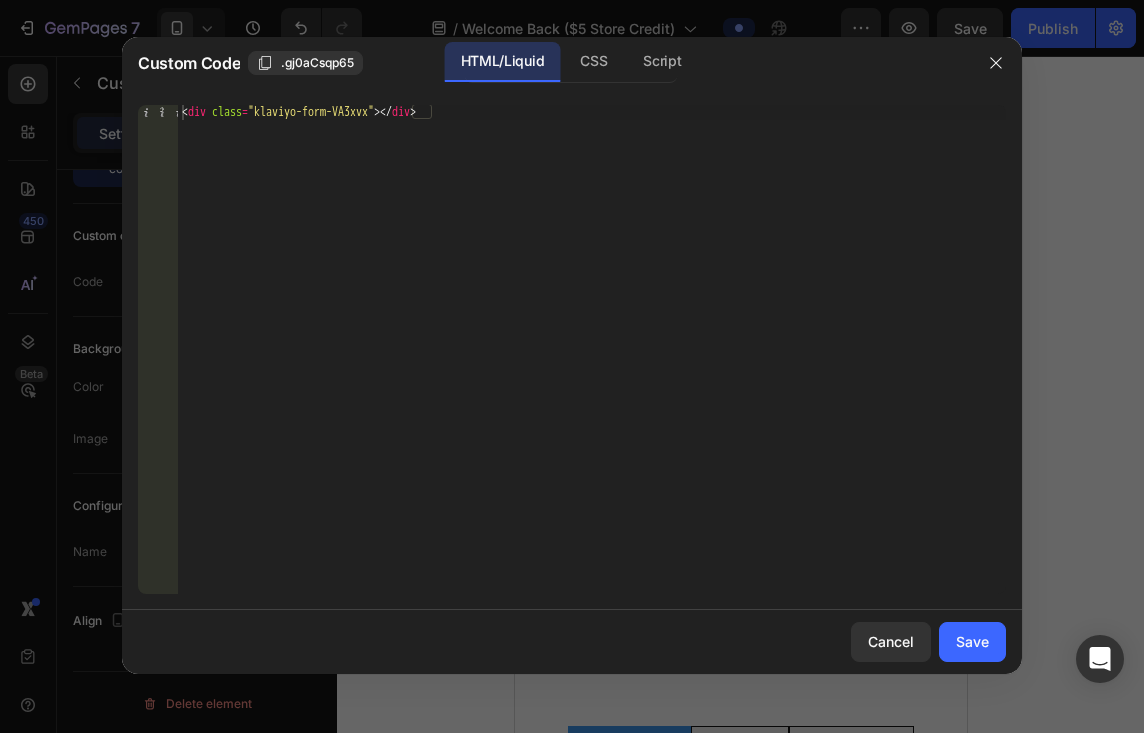 click on "< div   class = "klaviyo-form-VA3xvx" > </ div >" at bounding box center (592, 364) 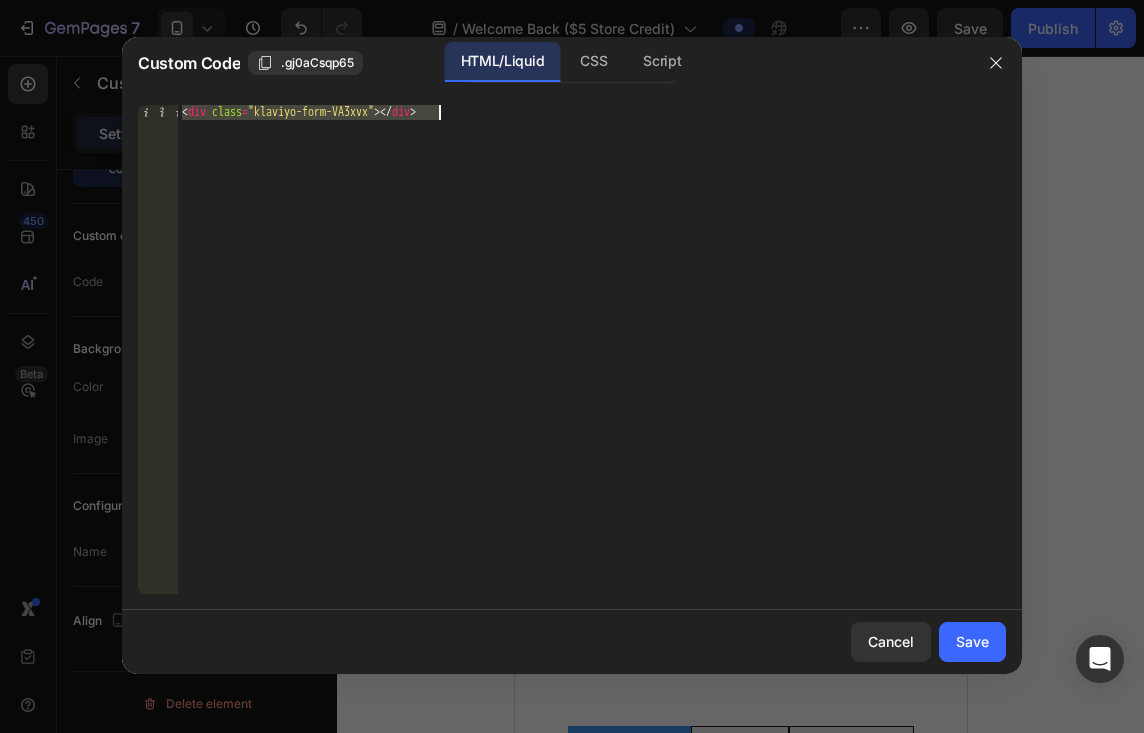 click on "< div   class = "klaviyo-form-VA3xvx" > </ div >" at bounding box center (592, 364) 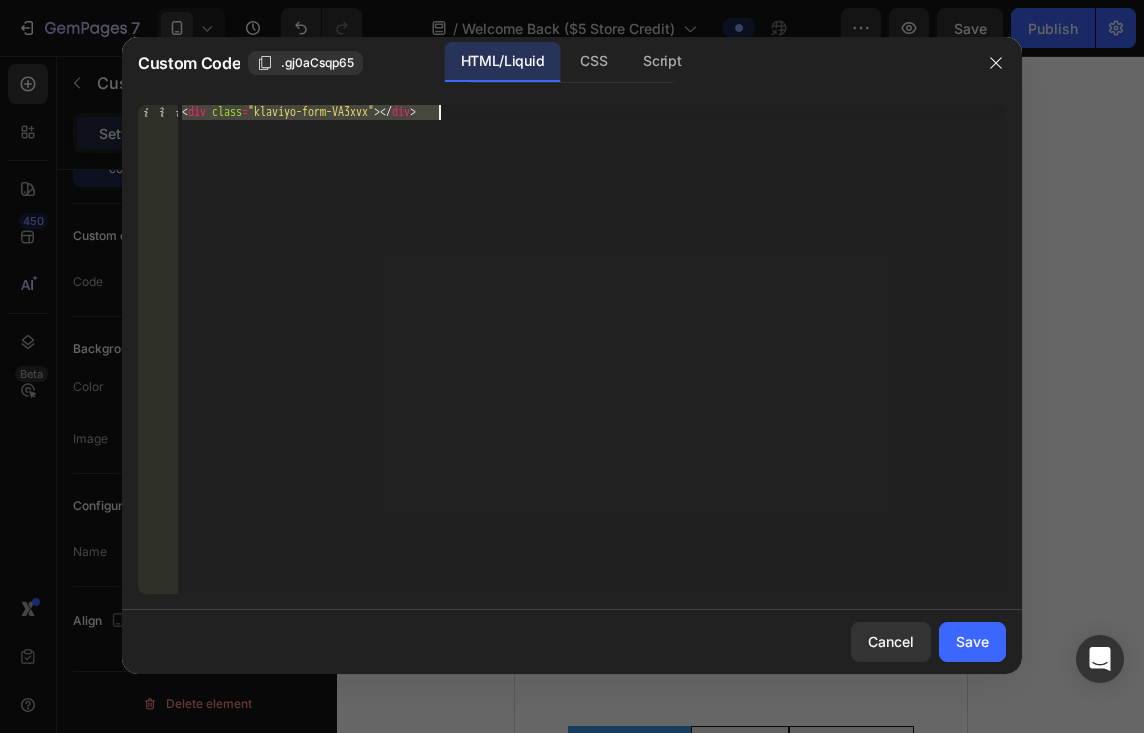 click on "< div   class = "klaviyo-form-VA3xvx" > </ div >" at bounding box center [592, 349] 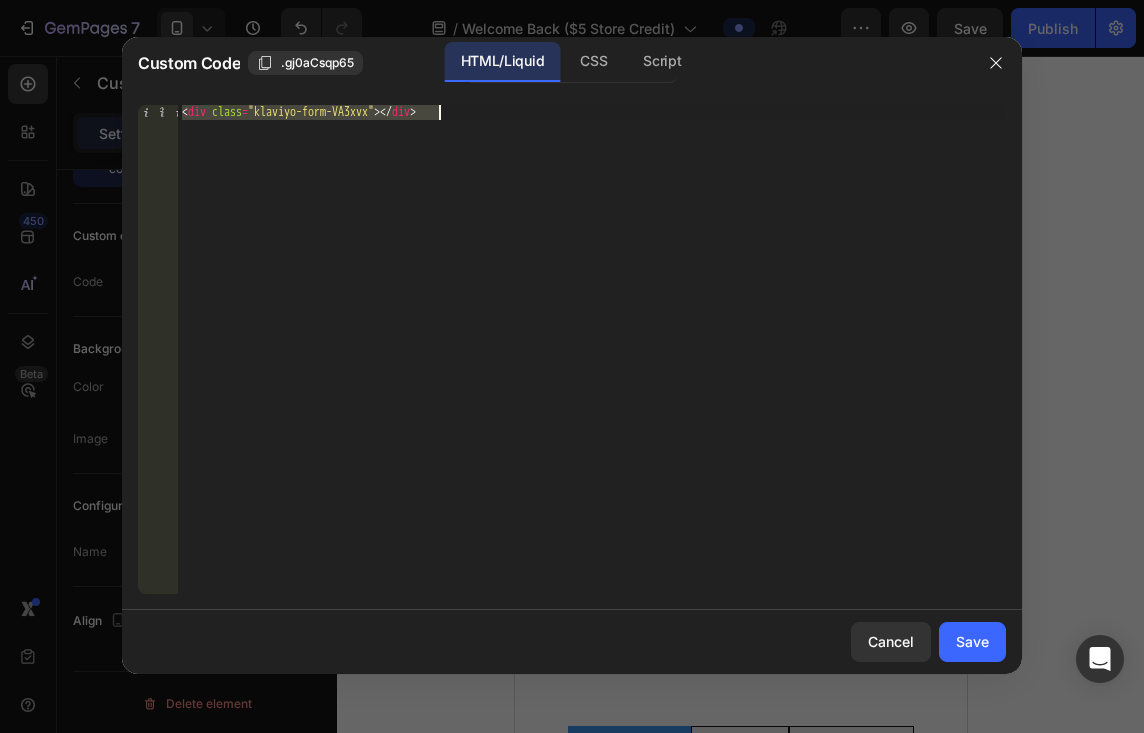 click on "< div   class = "klaviyo-form-VA3xvx" > </ div >" at bounding box center (592, 364) 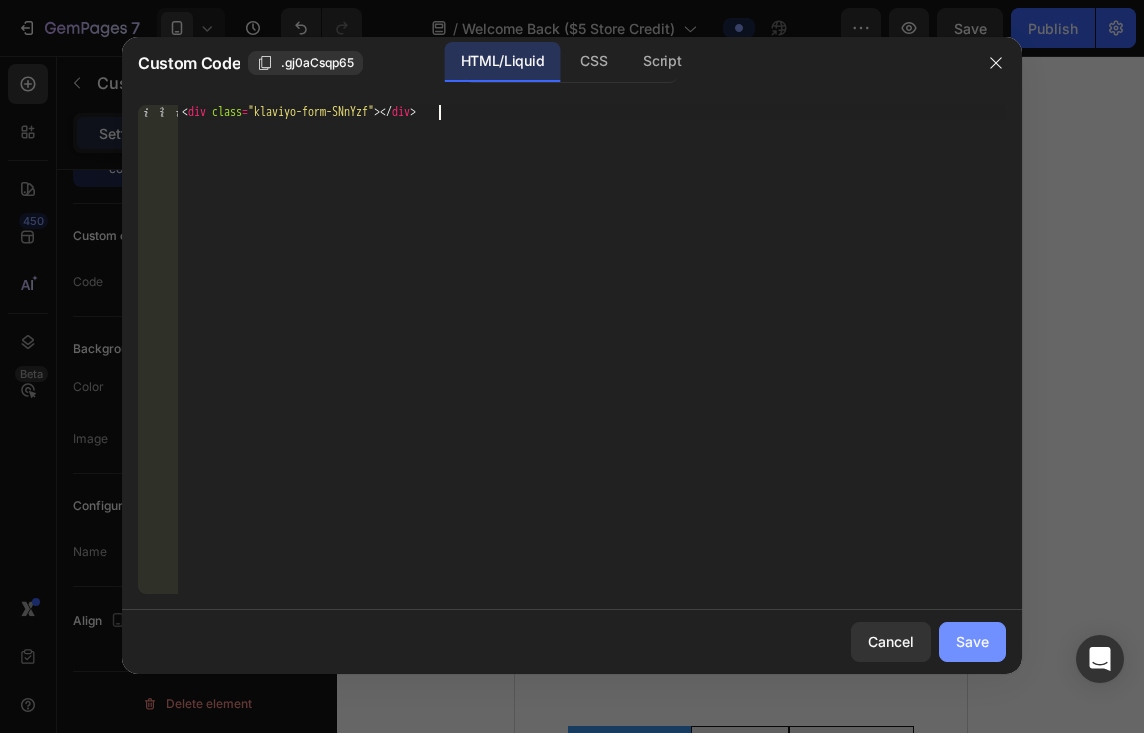 click on "Save" at bounding box center (972, 641) 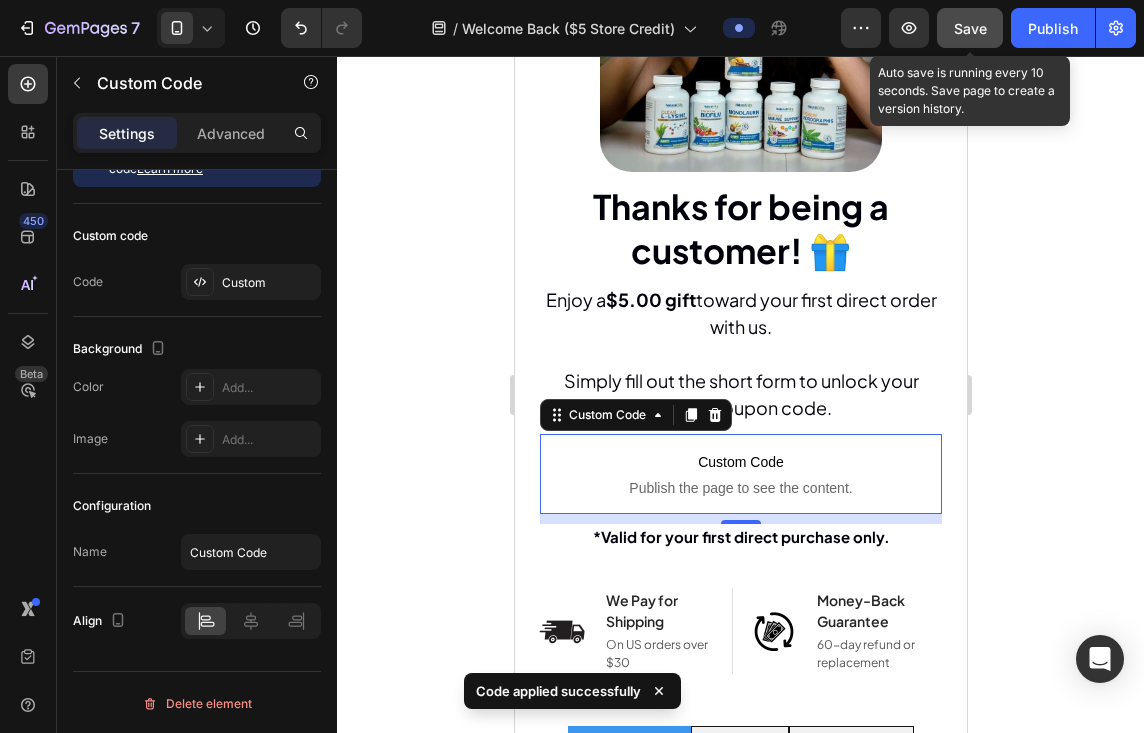 click on "Save" 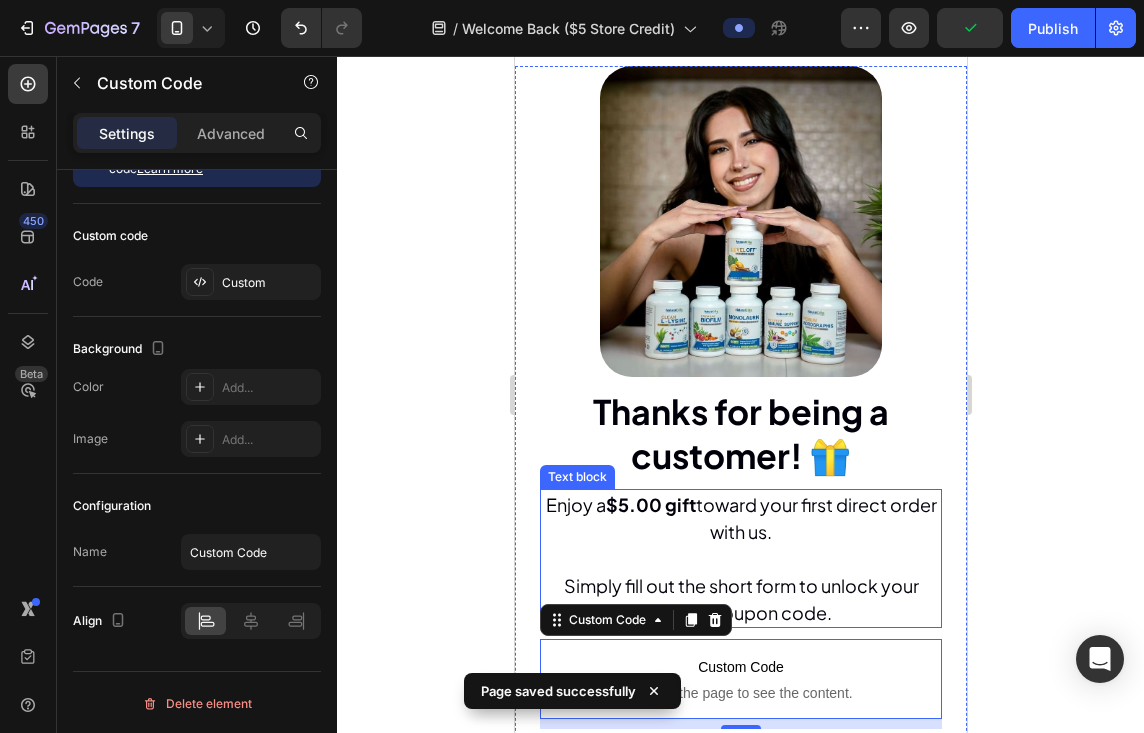 scroll, scrollTop: 0, scrollLeft: 0, axis: both 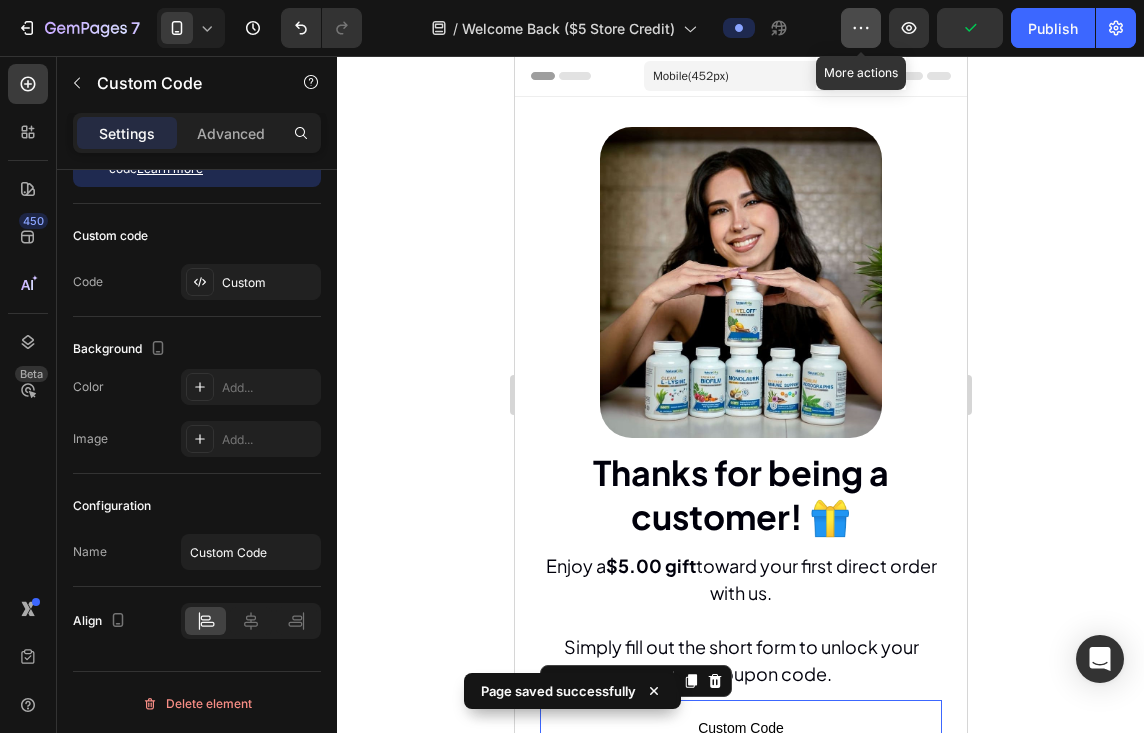 click 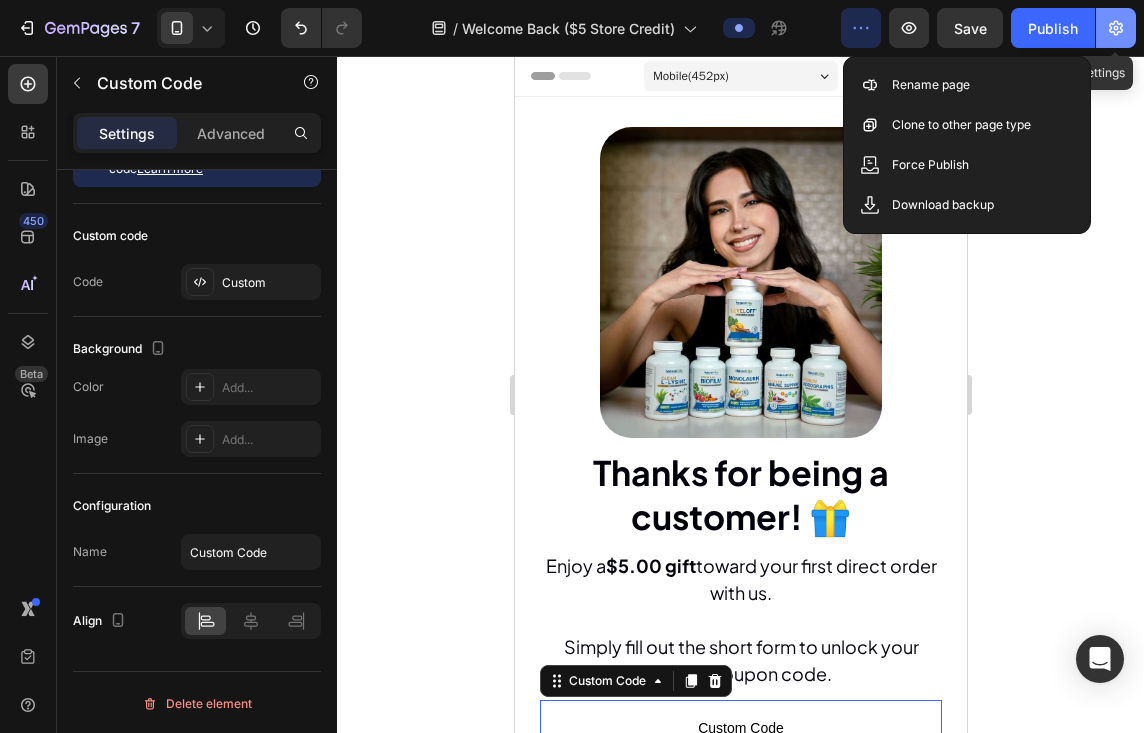 click 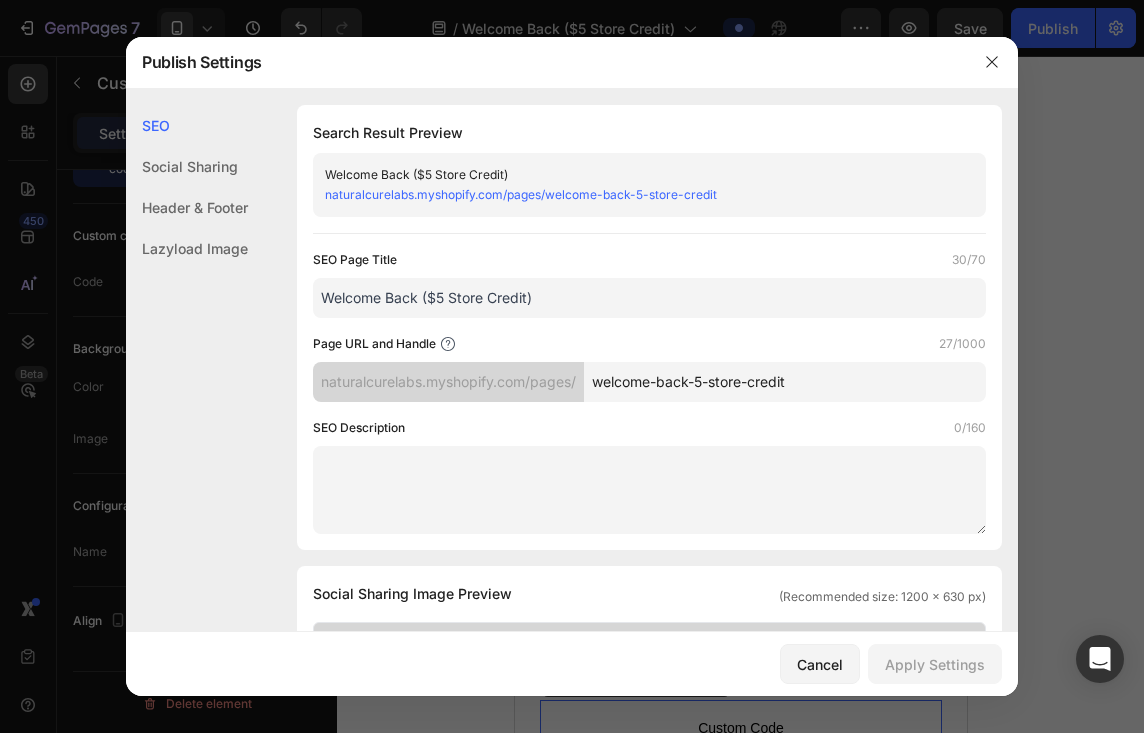 drag, startPoint x: 826, startPoint y: 381, endPoint x: 576, endPoint y: 382, distance: 250.002 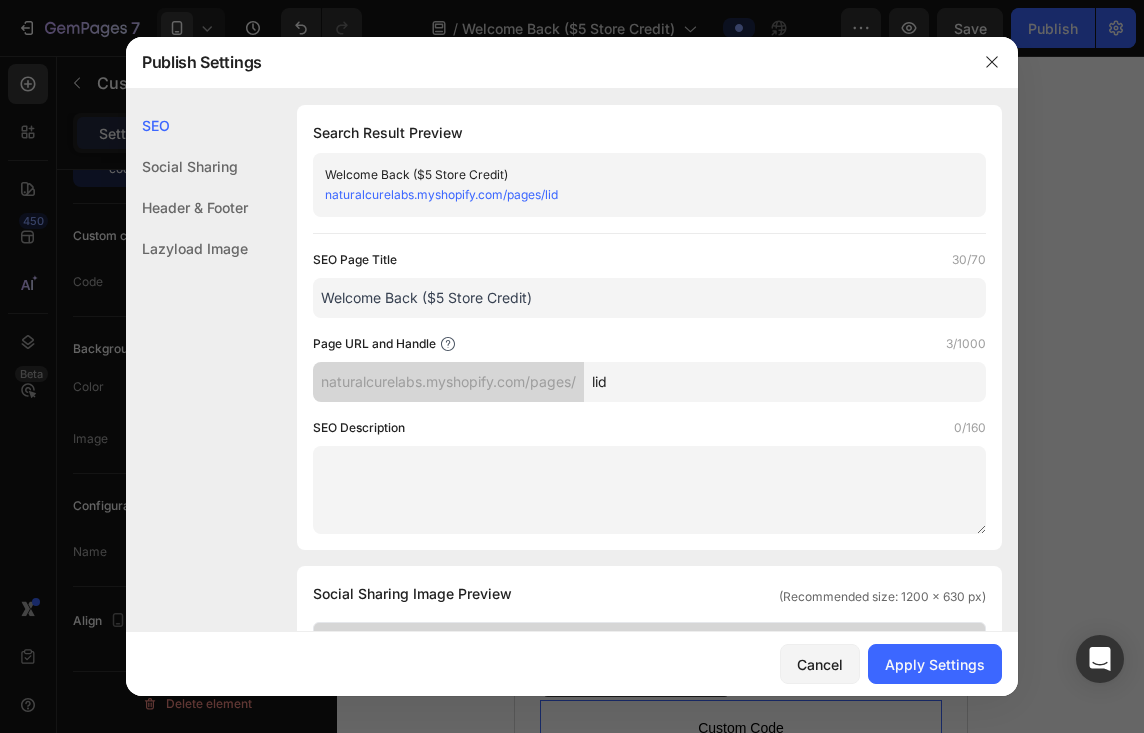 type on "lid" 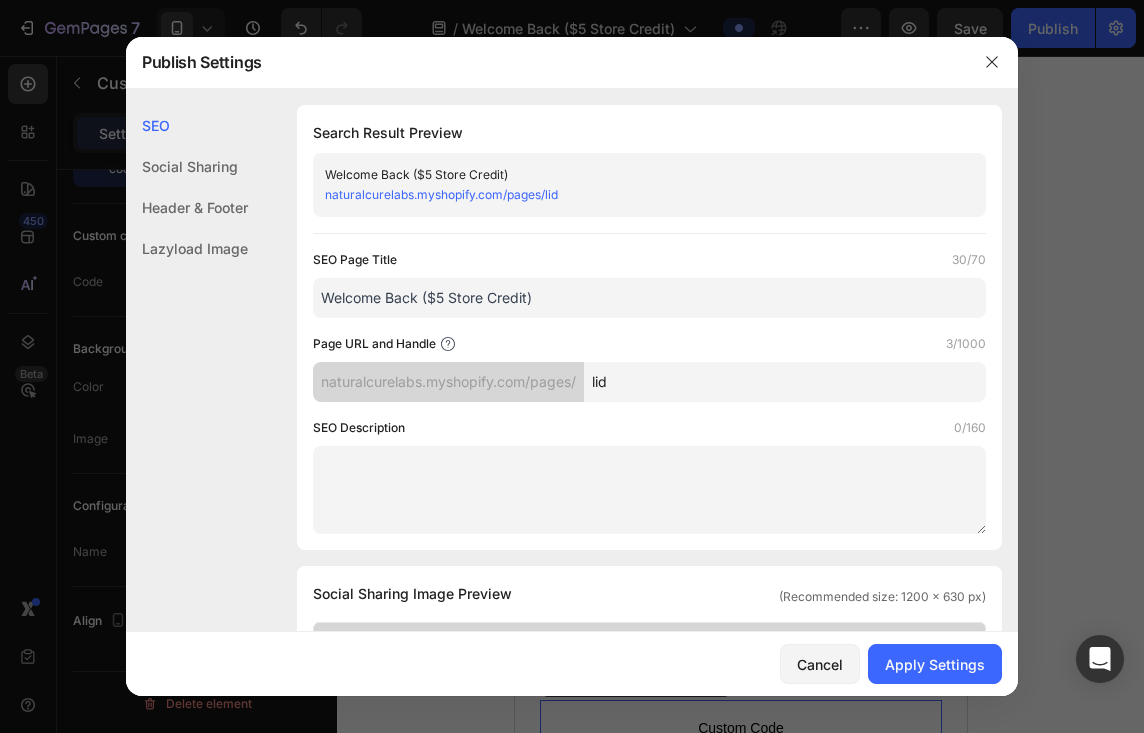 click on "Page URL and Handle  3/1000  naturalcurelabs.myshopify.com/pages/ lid" at bounding box center (649, 368) 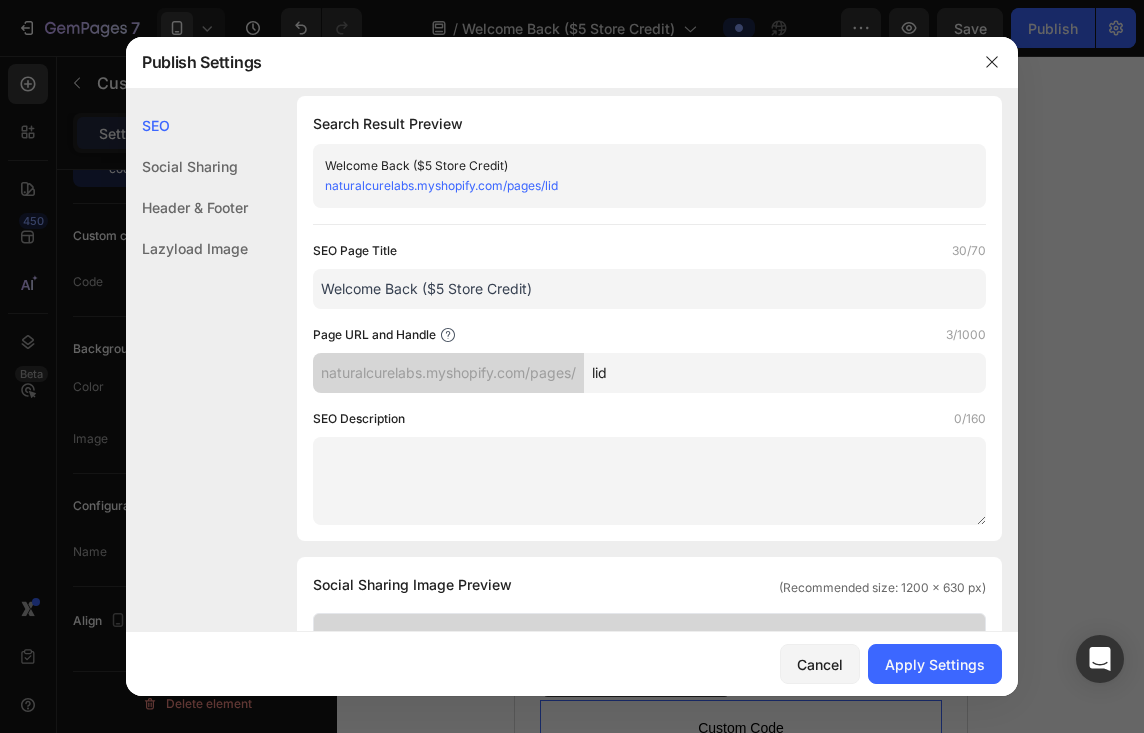 scroll, scrollTop: 0, scrollLeft: 0, axis: both 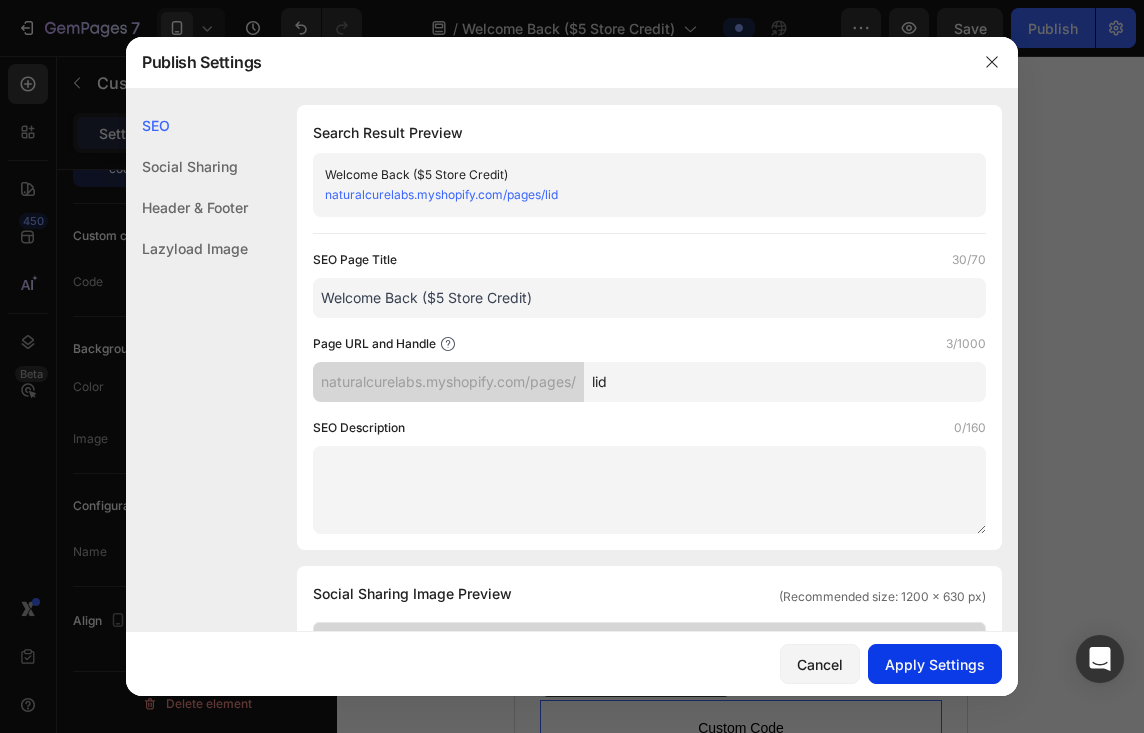 click on "Apply Settings" 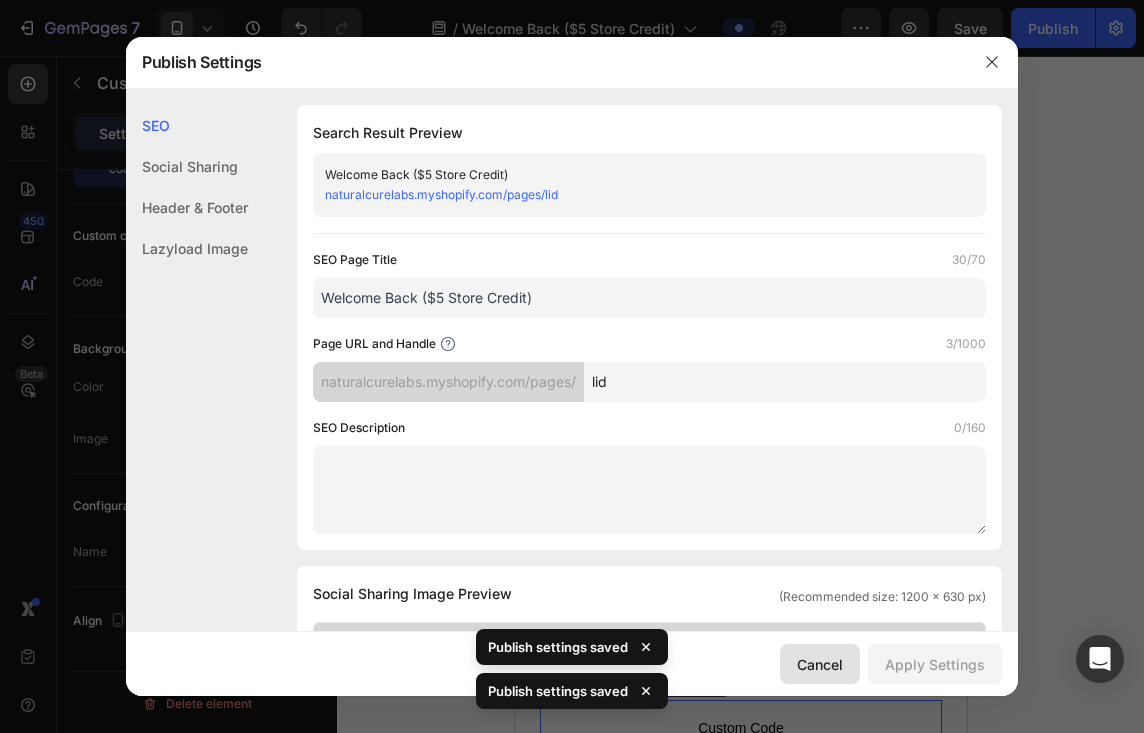 click on "Cancel" at bounding box center (820, 664) 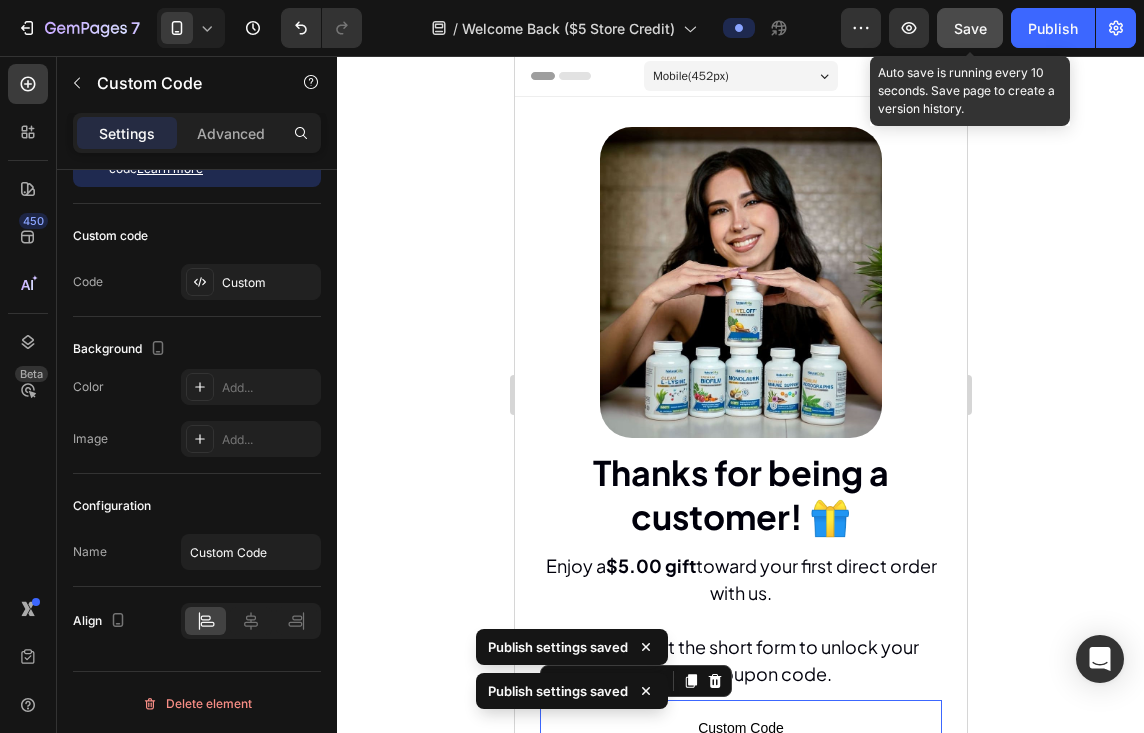 click on "Save" 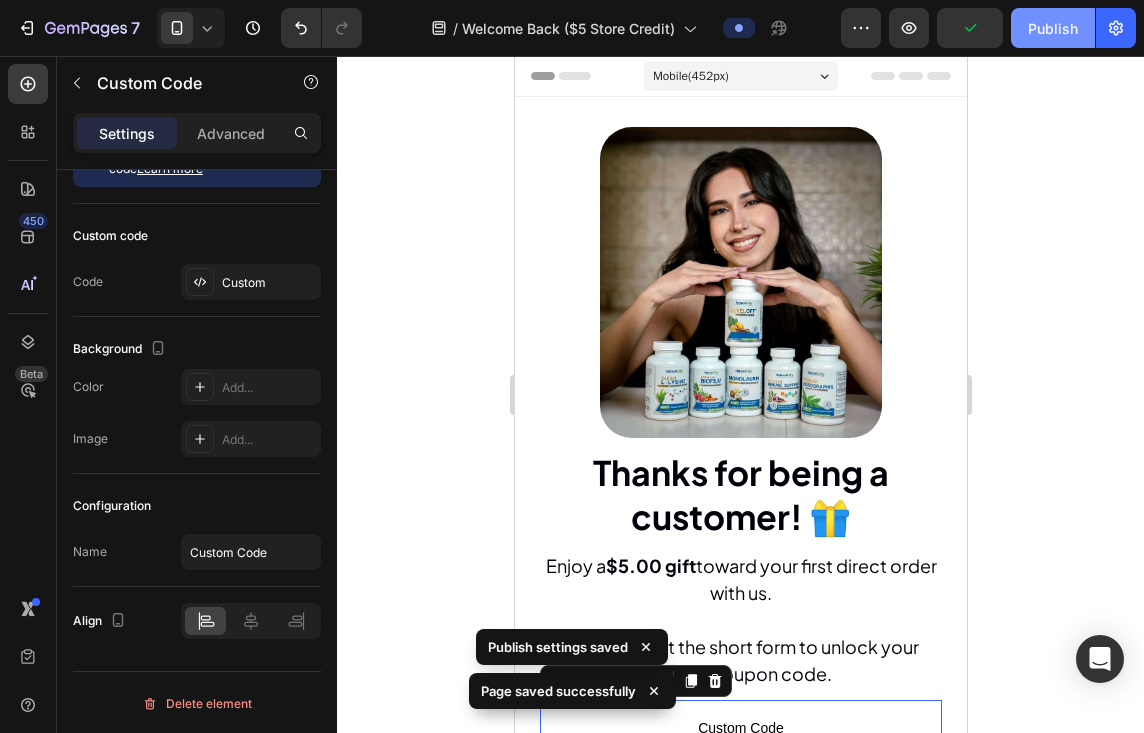 click on "Publish" at bounding box center [1053, 28] 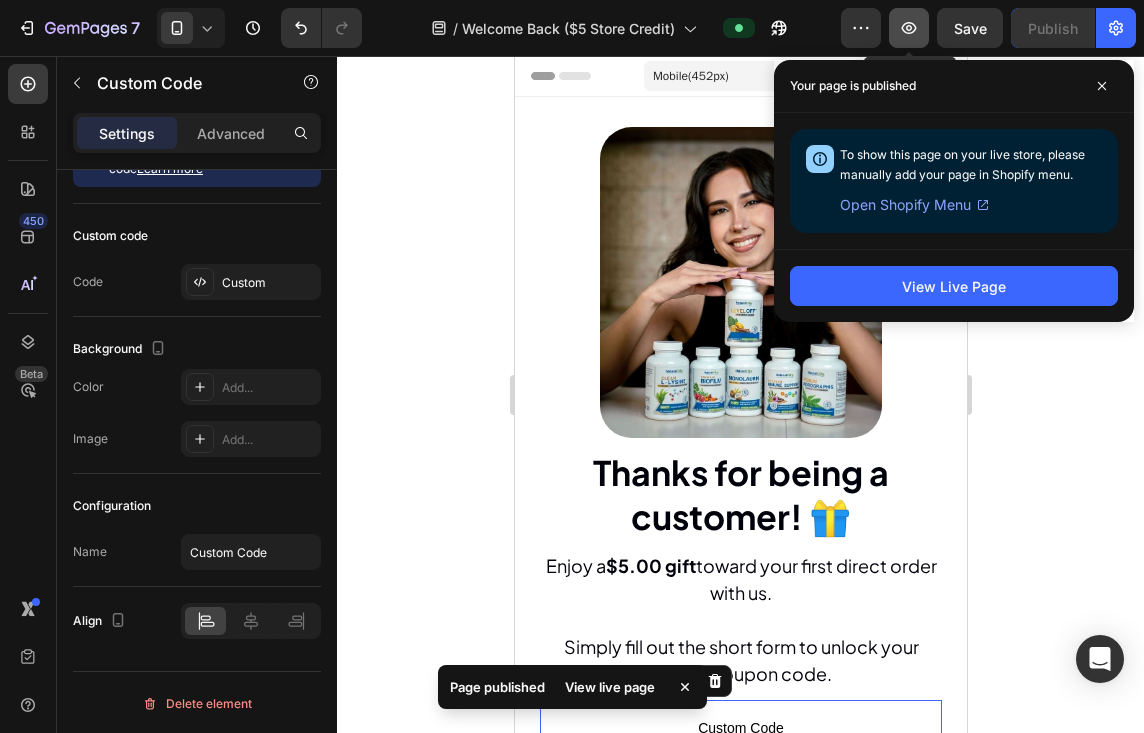 click 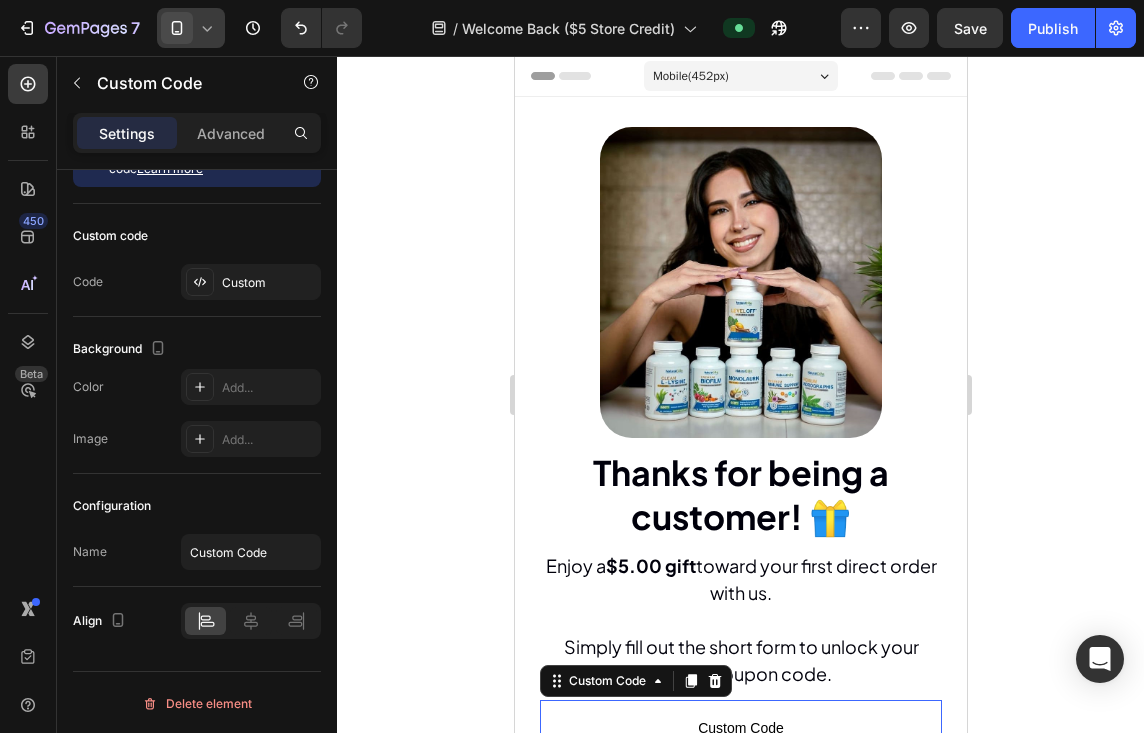 click at bounding box center [177, 28] 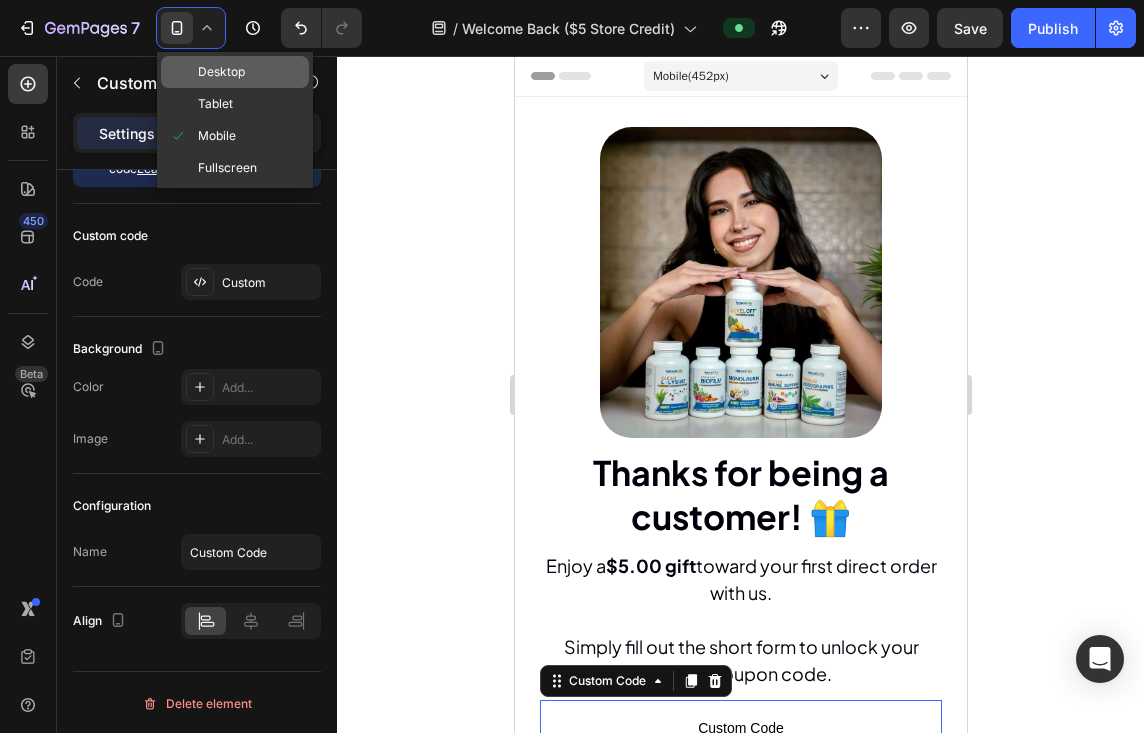 drag, startPoint x: 202, startPoint y: 79, endPoint x: 468, endPoint y: 342, distance: 374.0655 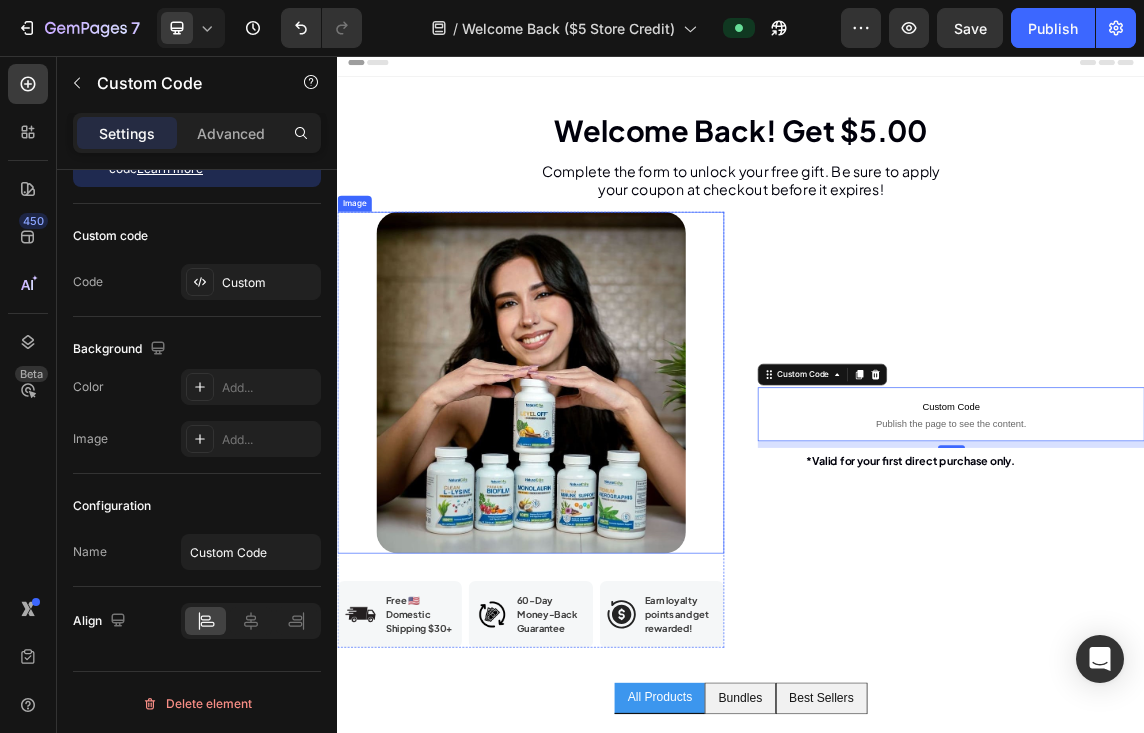 scroll, scrollTop: 0, scrollLeft: 0, axis: both 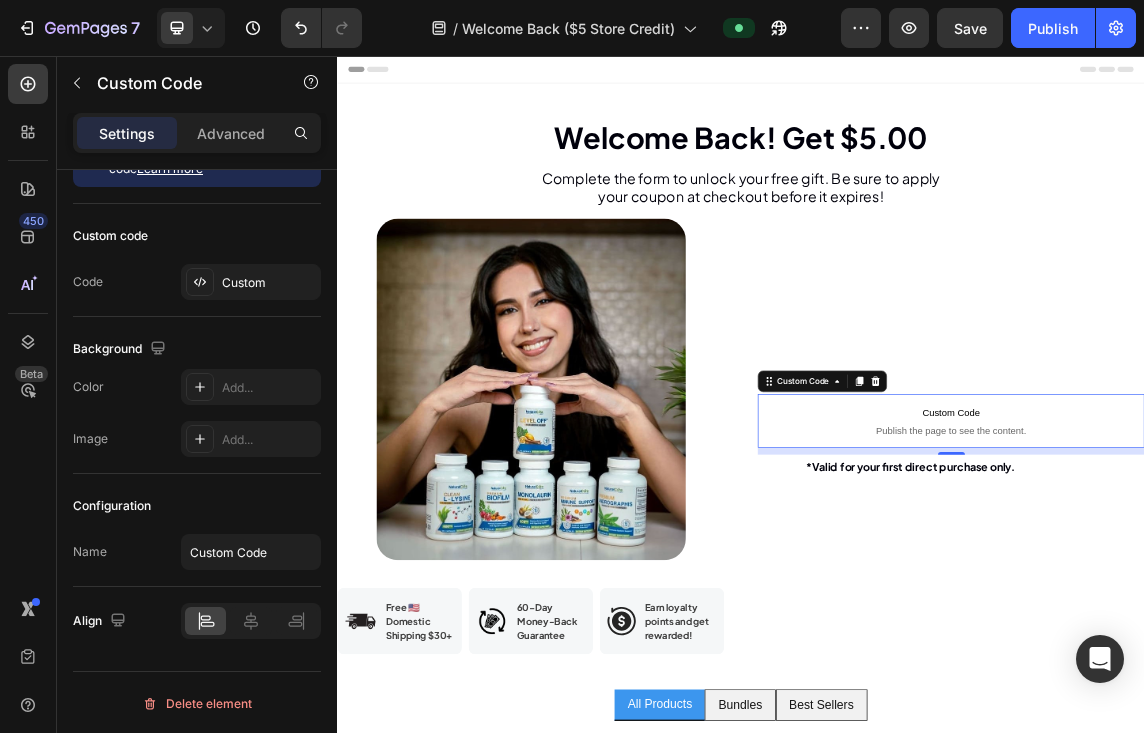 click 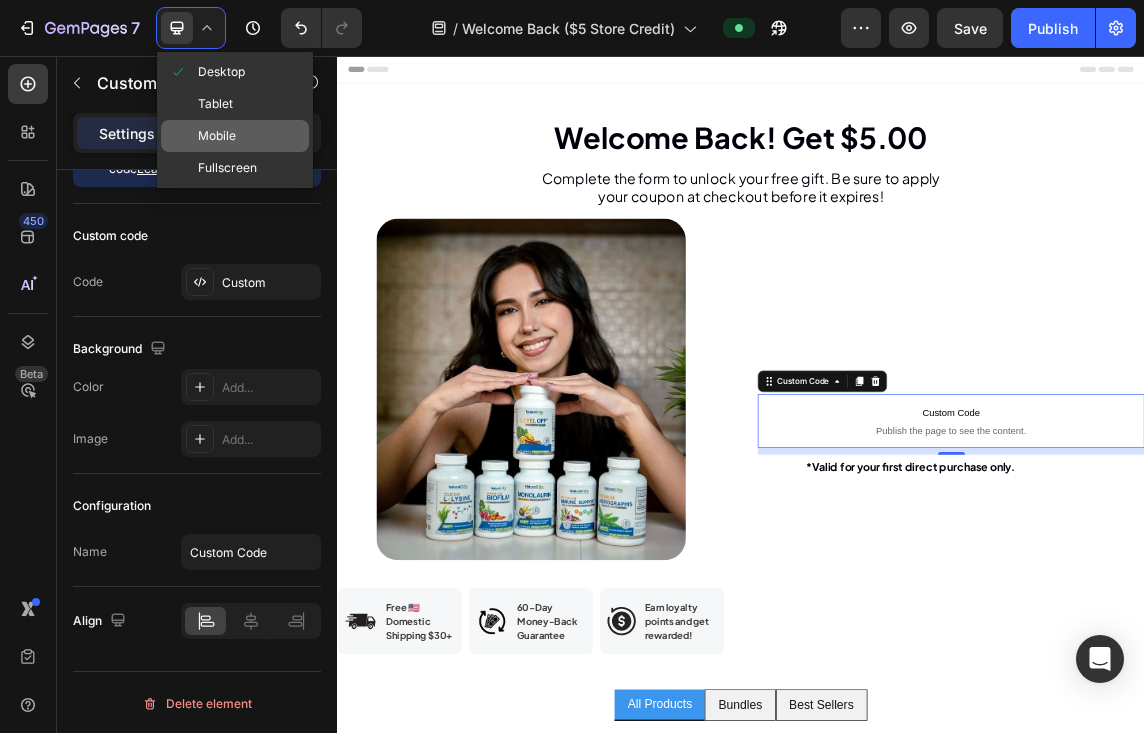 click on "Mobile" at bounding box center (217, 136) 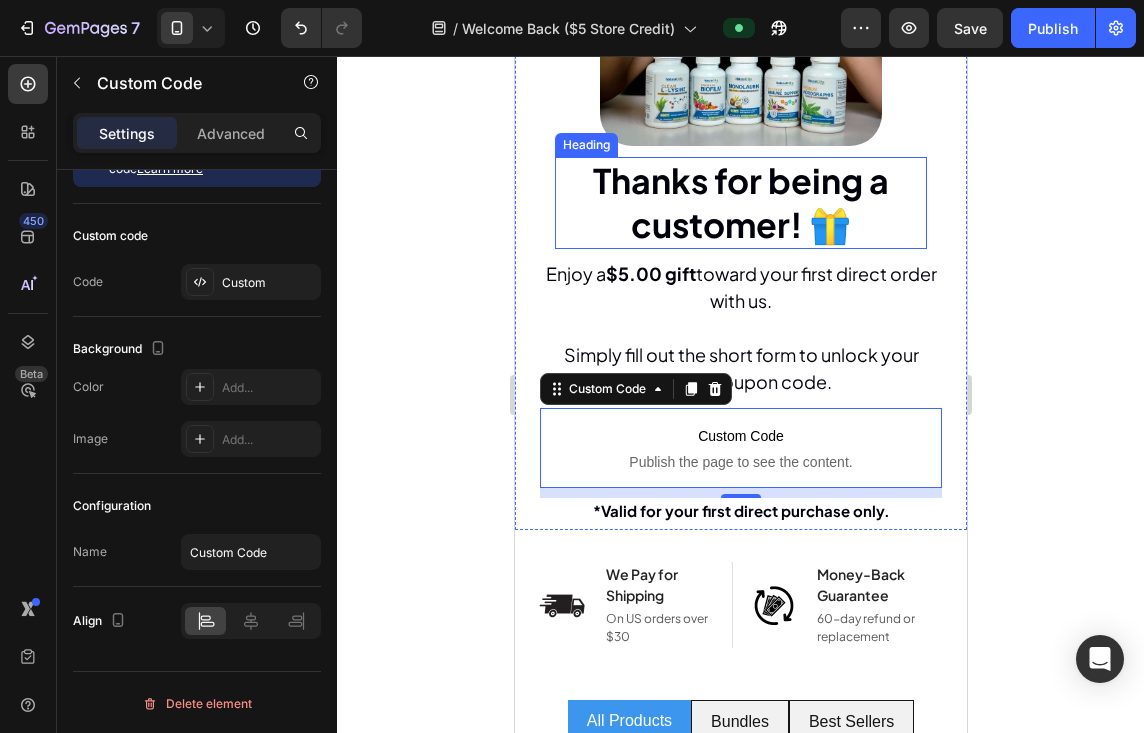 scroll, scrollTop: 25, scrollLeft: 0, axis: vertical 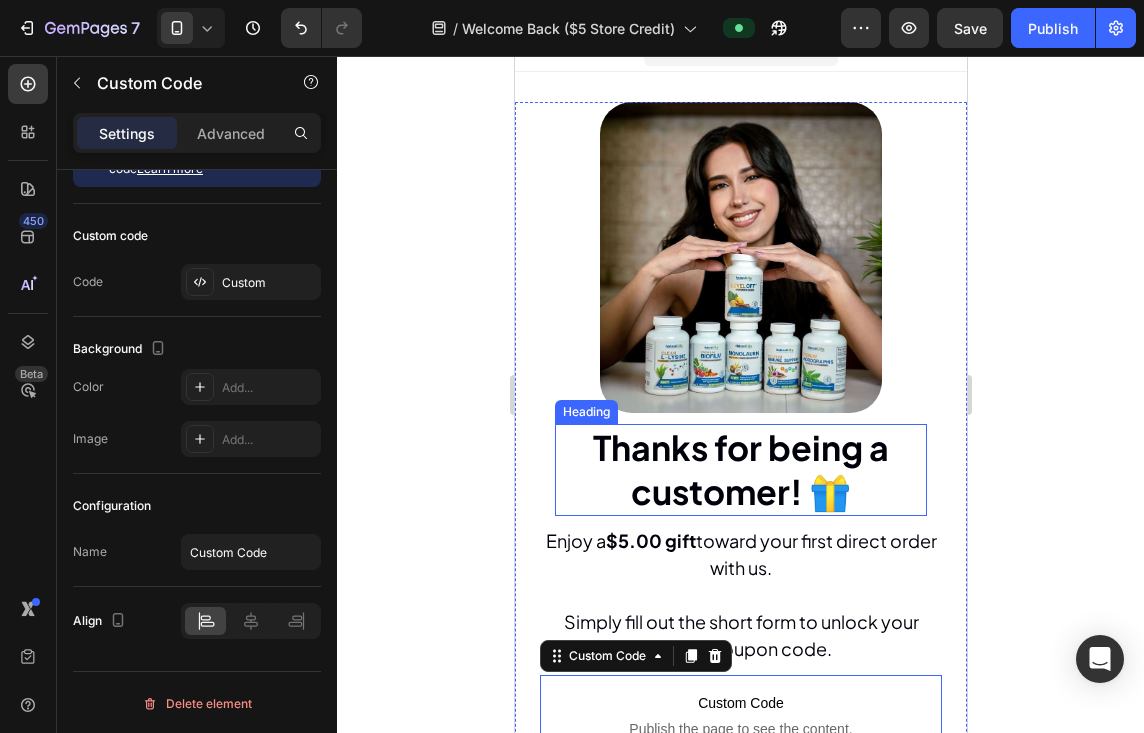 click on "Thanks for being a customer! 🎁" at bounding box center [740, 469] 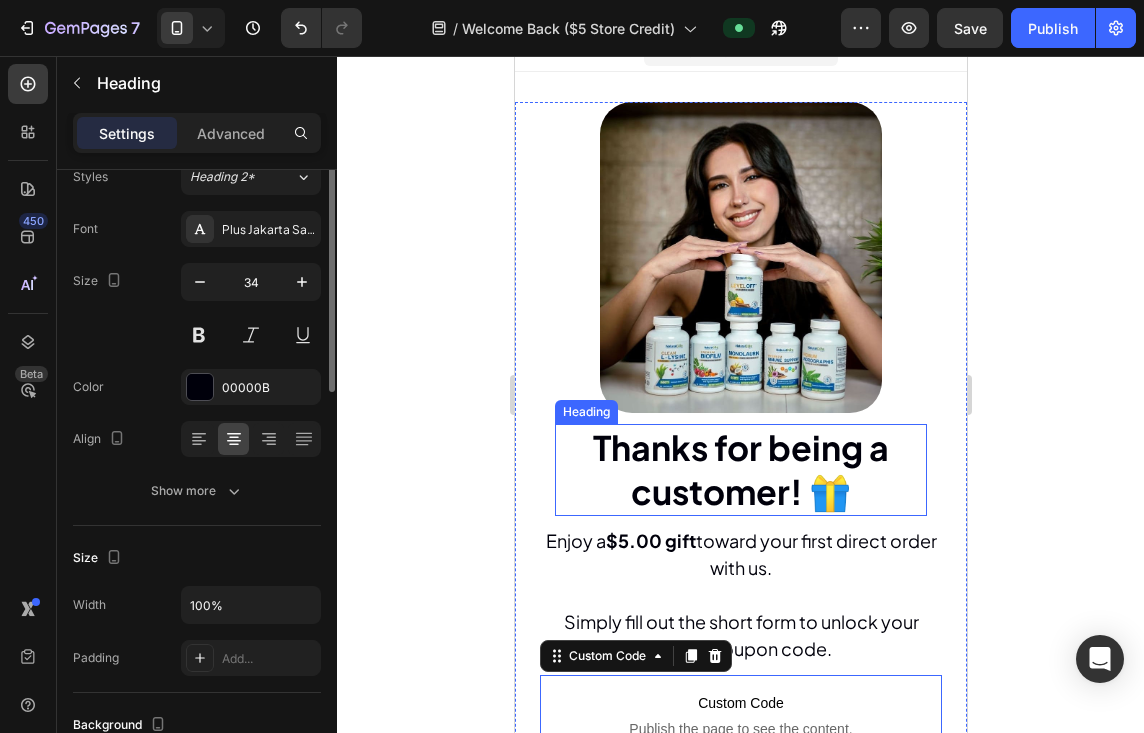 scroll, scrollTop: 0, scrollLeft: 0, axis: both 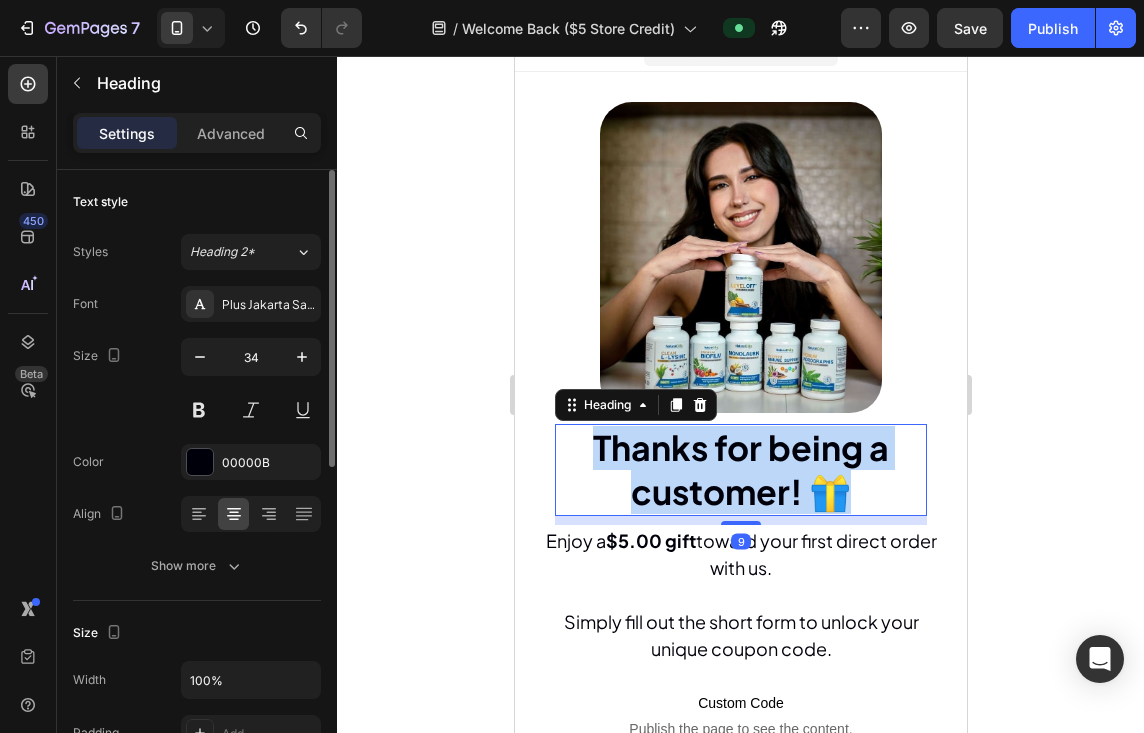 click on "Thanks for being a customer! 🎁" at bounding box center (740, 469) 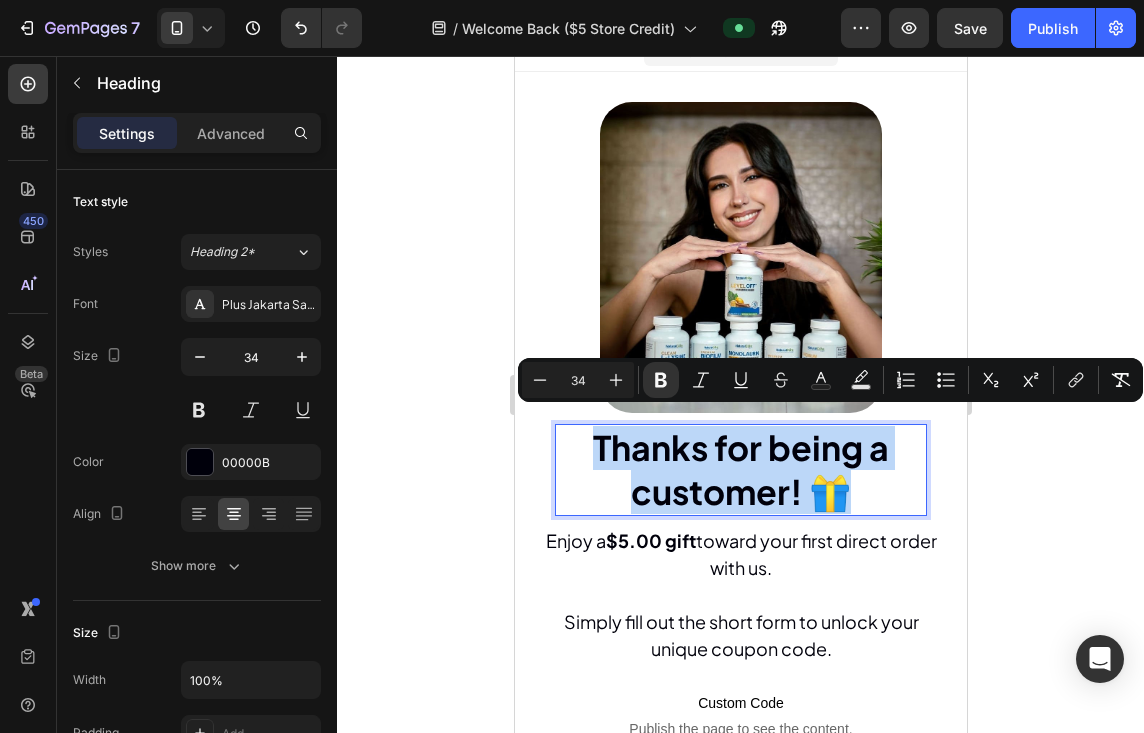 copy on "Thanks for being a customer! 🎁" 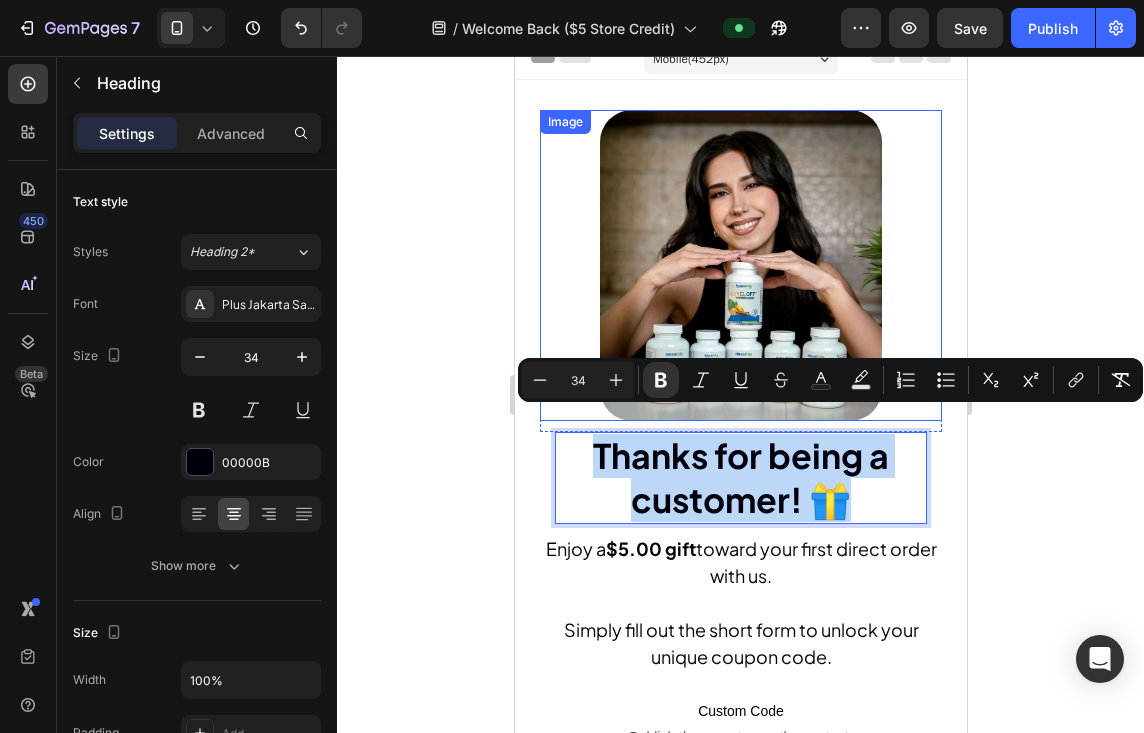 scroll, scrollTop: 0, scrollLeft: 0, axis: both 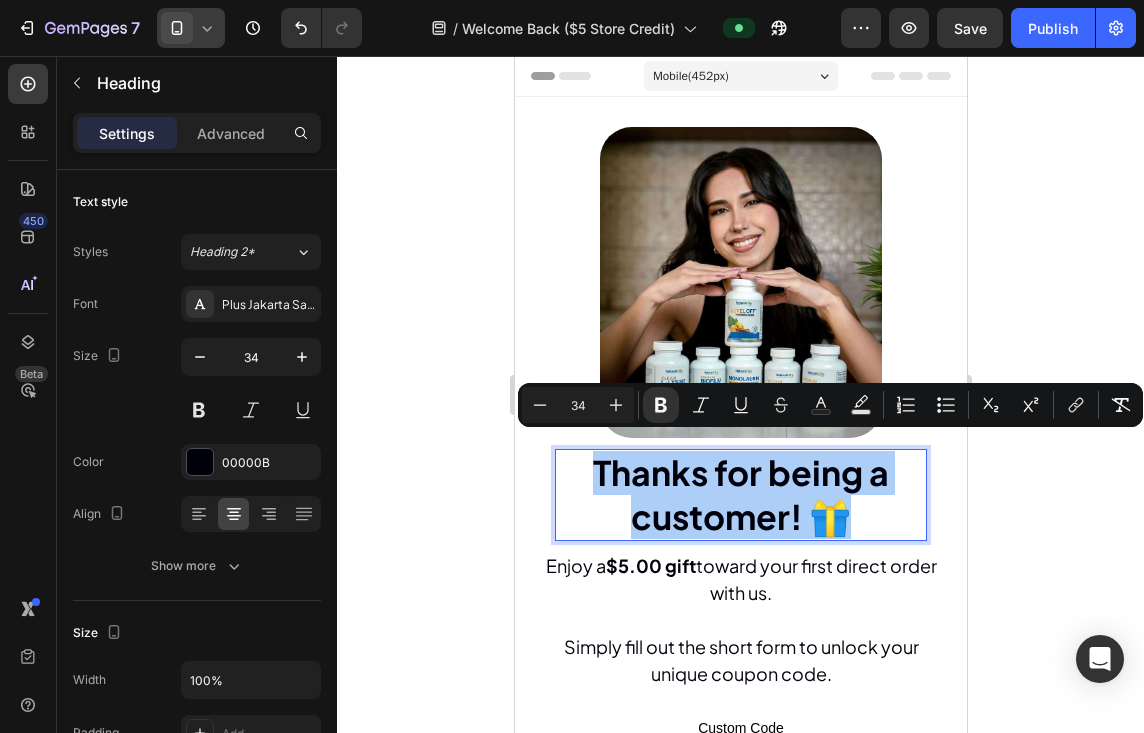 click at bounding box center (177, 28) 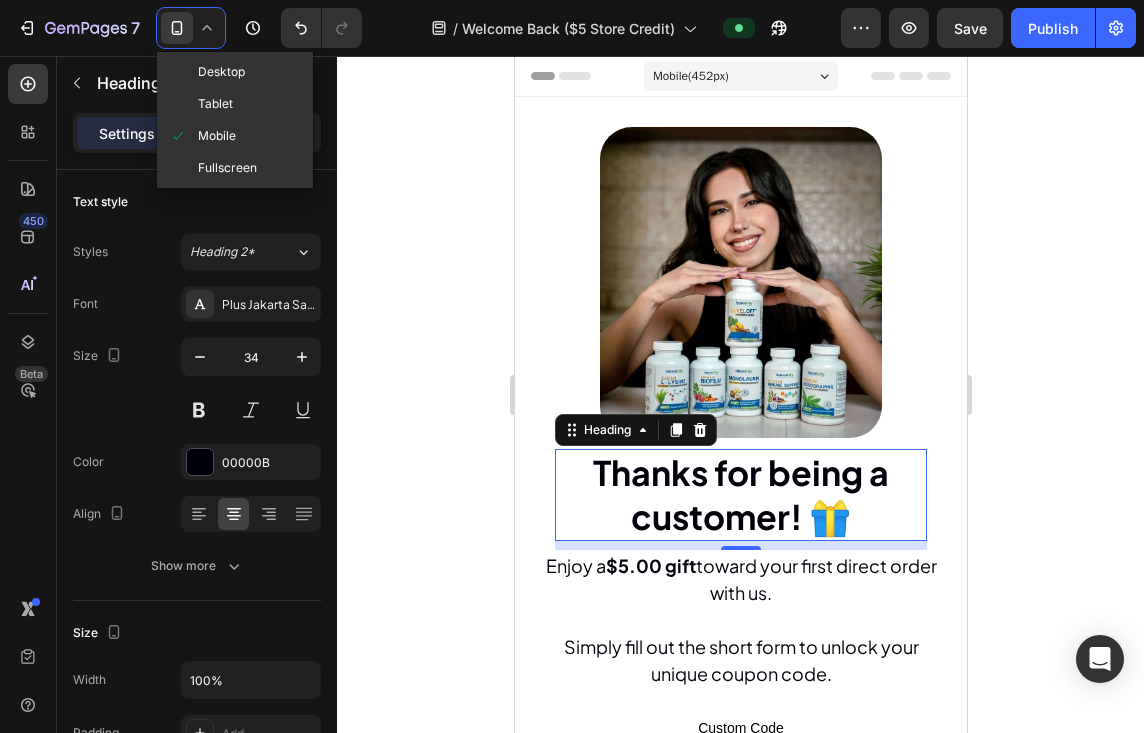 click on "Desktop" at bounding box center (221, 72) 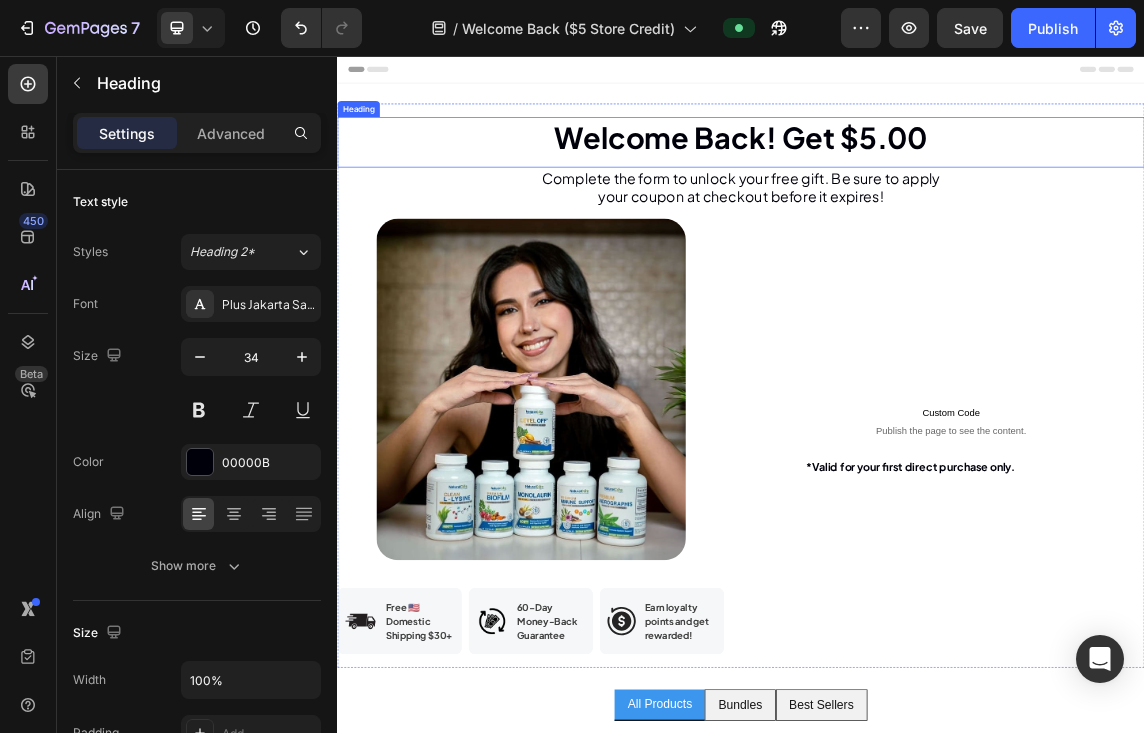 click on "Welcome Back! Get $5.00" at bounding box center (937, 177) 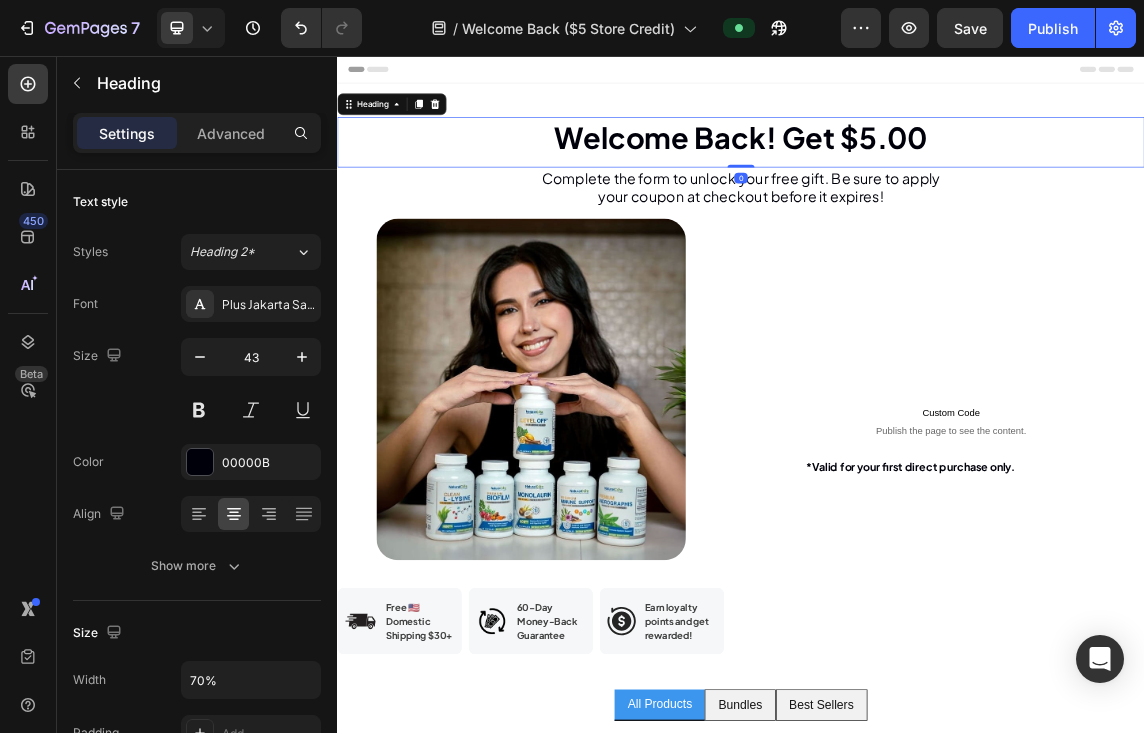 click on "Welcome Back! Get $5.00" at bounding box center (937, 177) 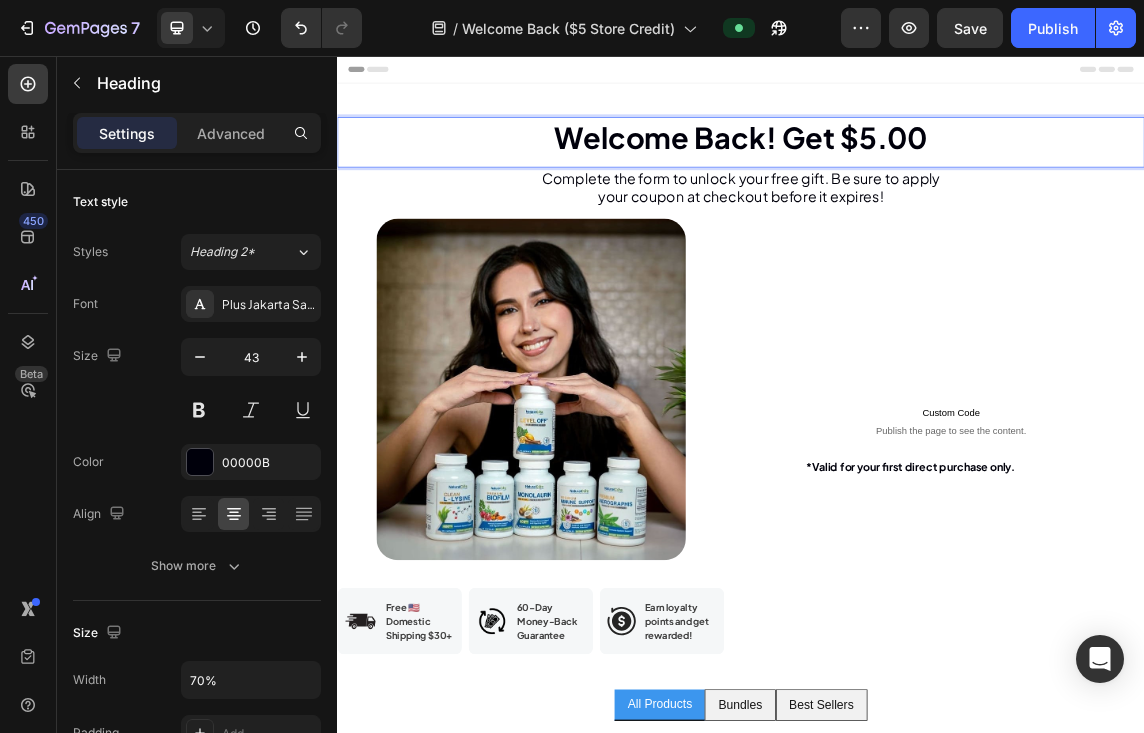 click on "Welcome Back! Get $5.00" at bounding box center (937, 177) 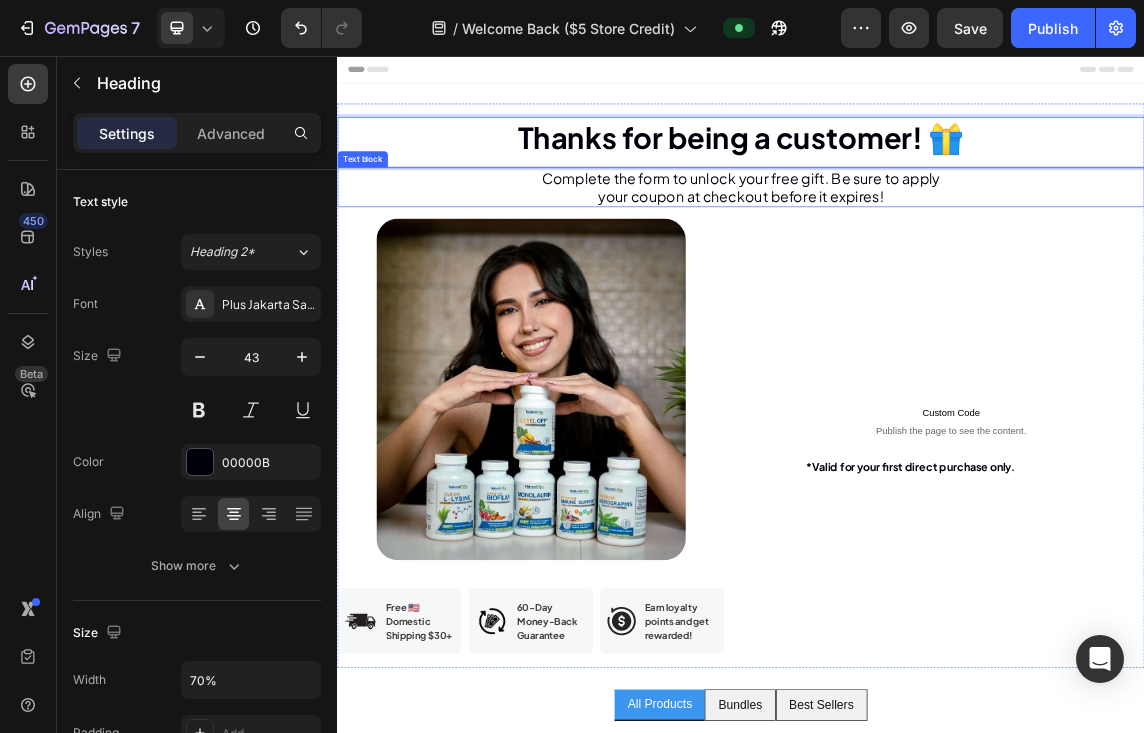 click on "Complete the form to unlock your free gift. Be sure to apply your coupon at checkout before it expires!" at bounding box center [937, 251] 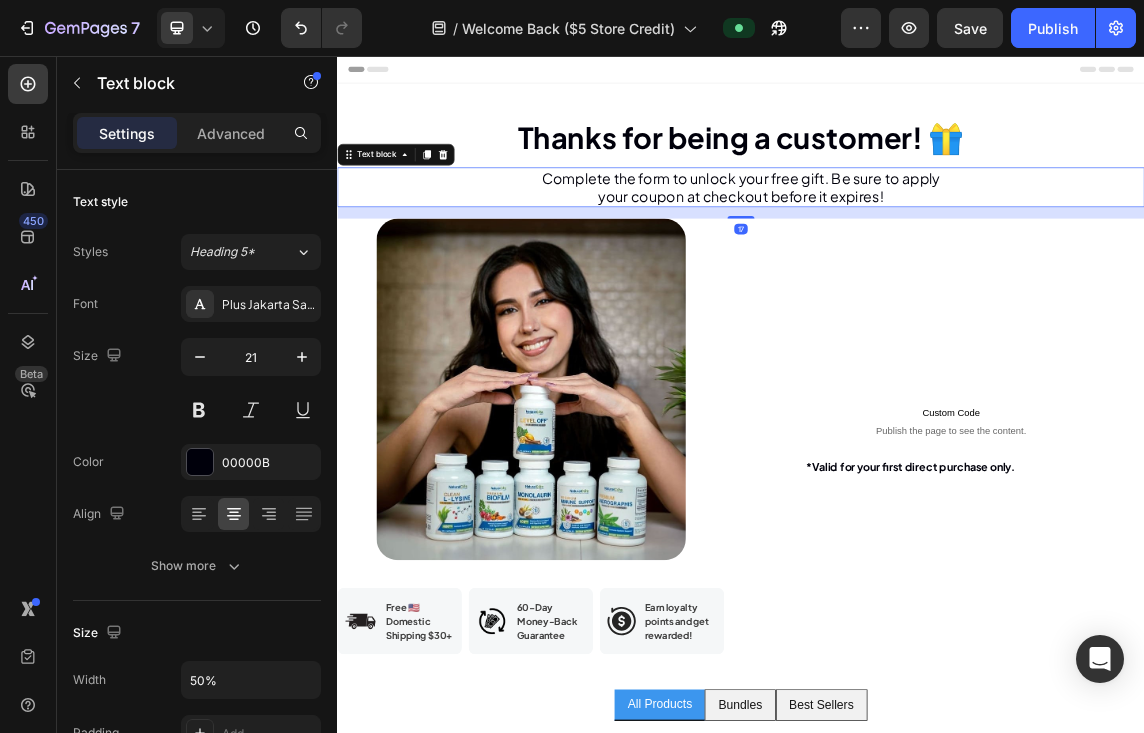 click 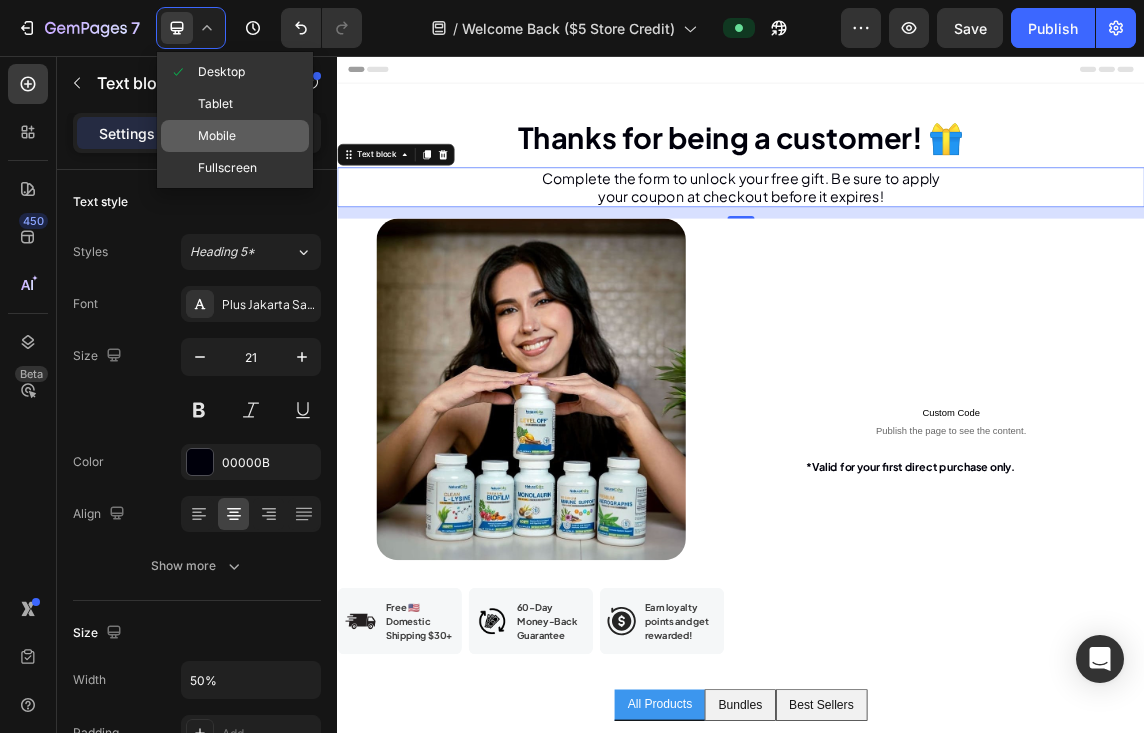 click on "Mobile" at bounding box center [217, 136] 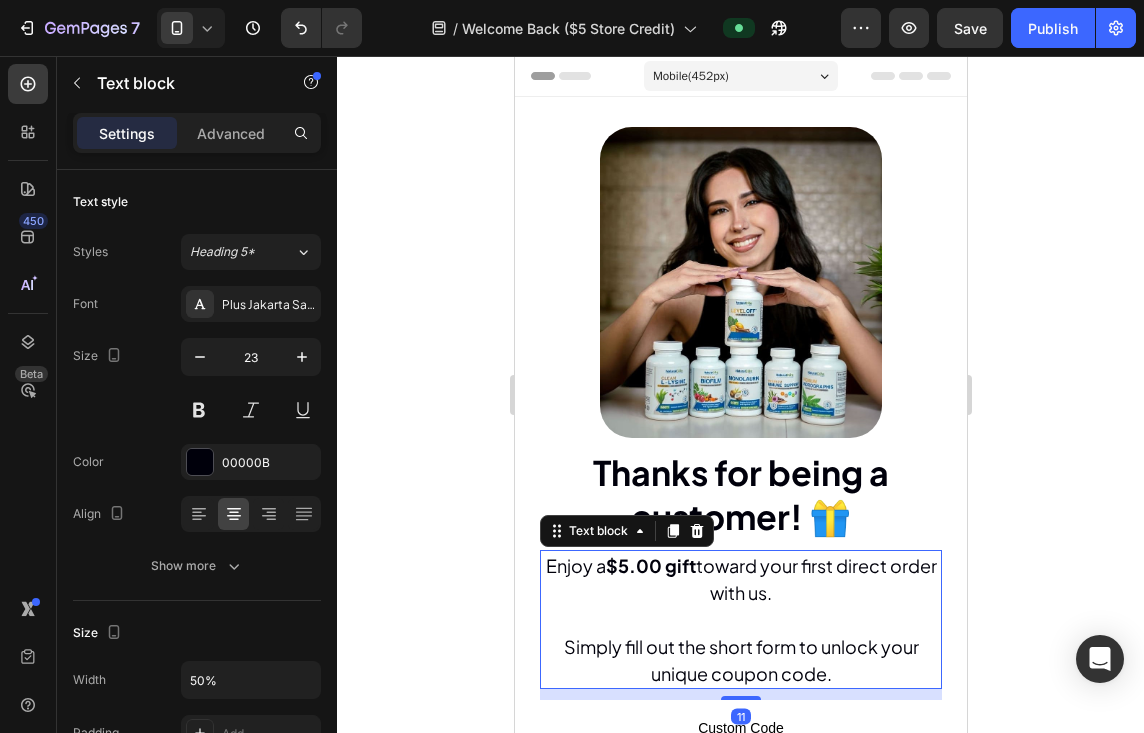 click at bounding box center (740, 619) 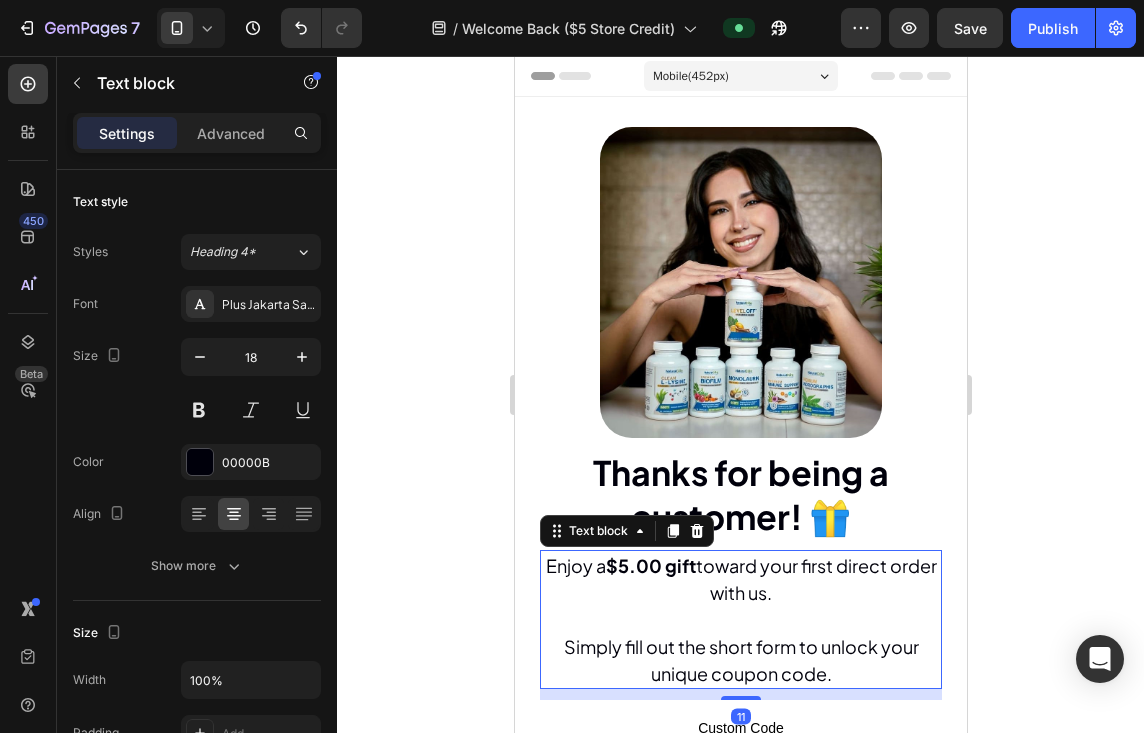 click at bounding box center [740, 619] 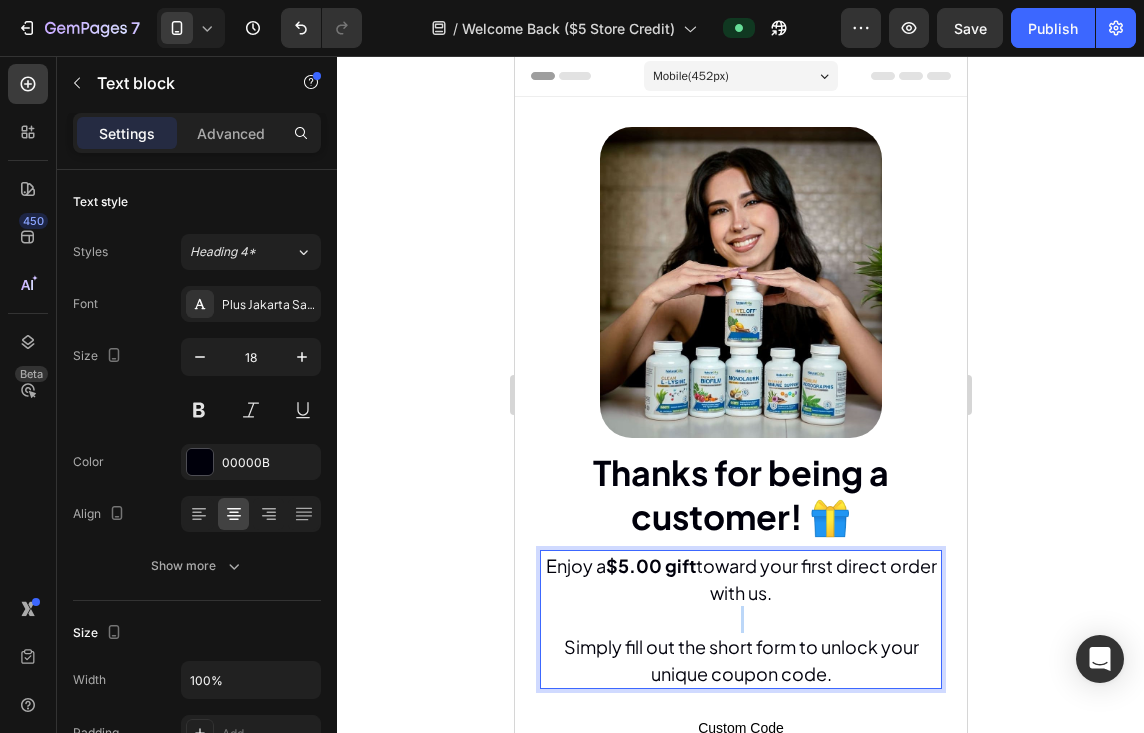 click at bounding box center [740, 619] 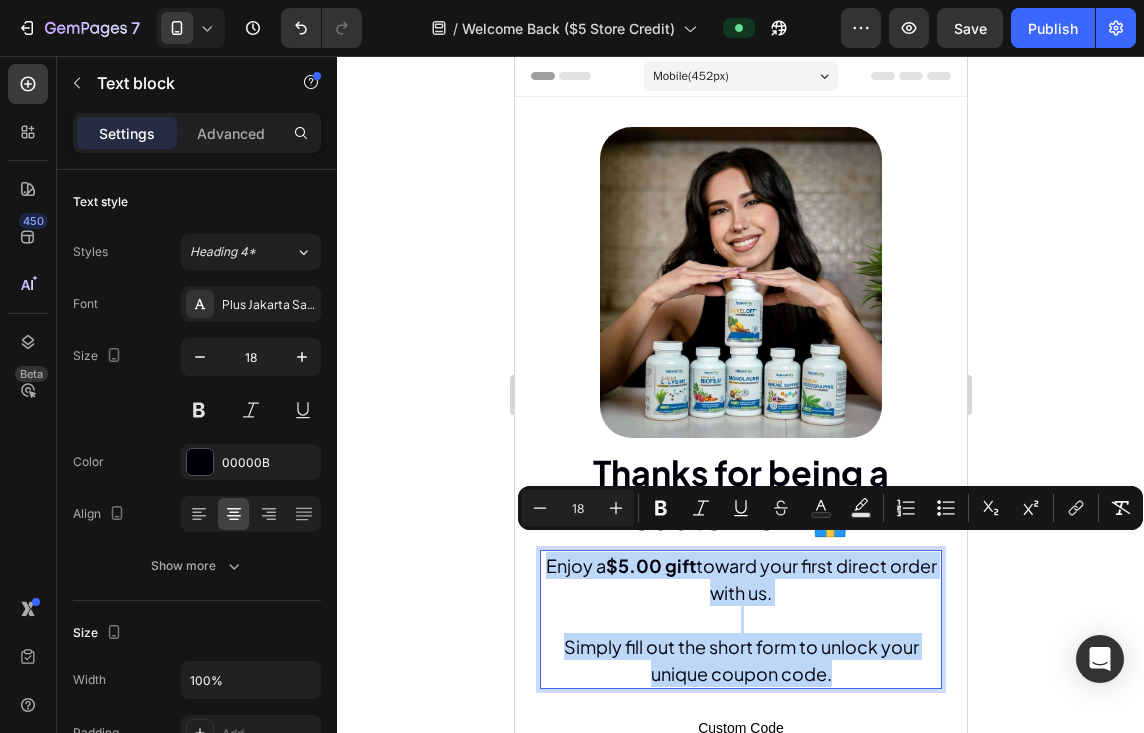 copy on "Enjoy a  $[PRICE] gift  toward your first direct order with us. Simply fill out the short form to unlock your unique coupon code." 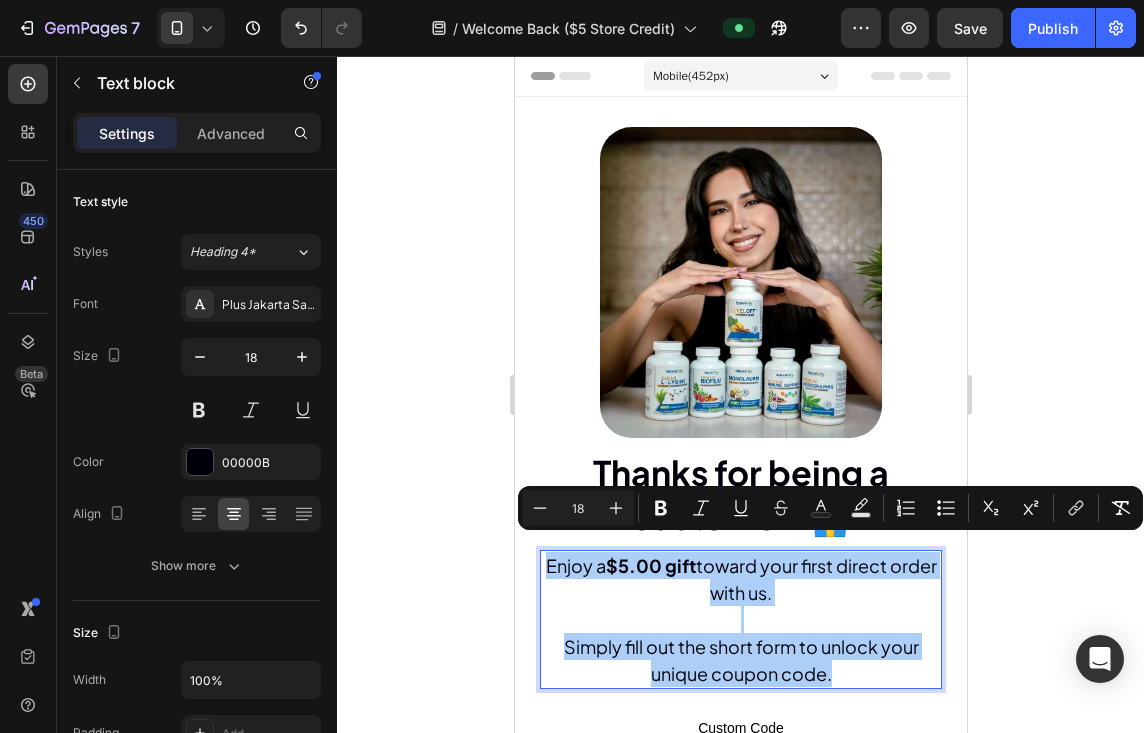 click 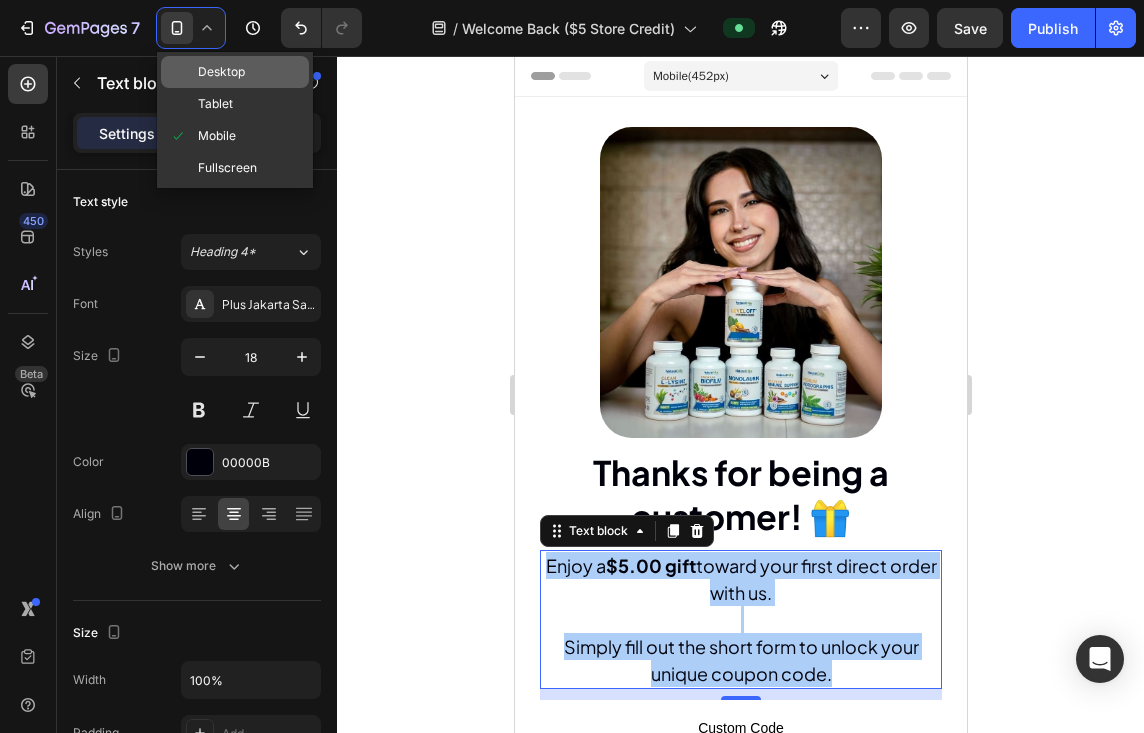 drag, startPoint x: 202, startPoint y: 65, endPoint x: 498, endPoint y: 237, distance: 342.34485 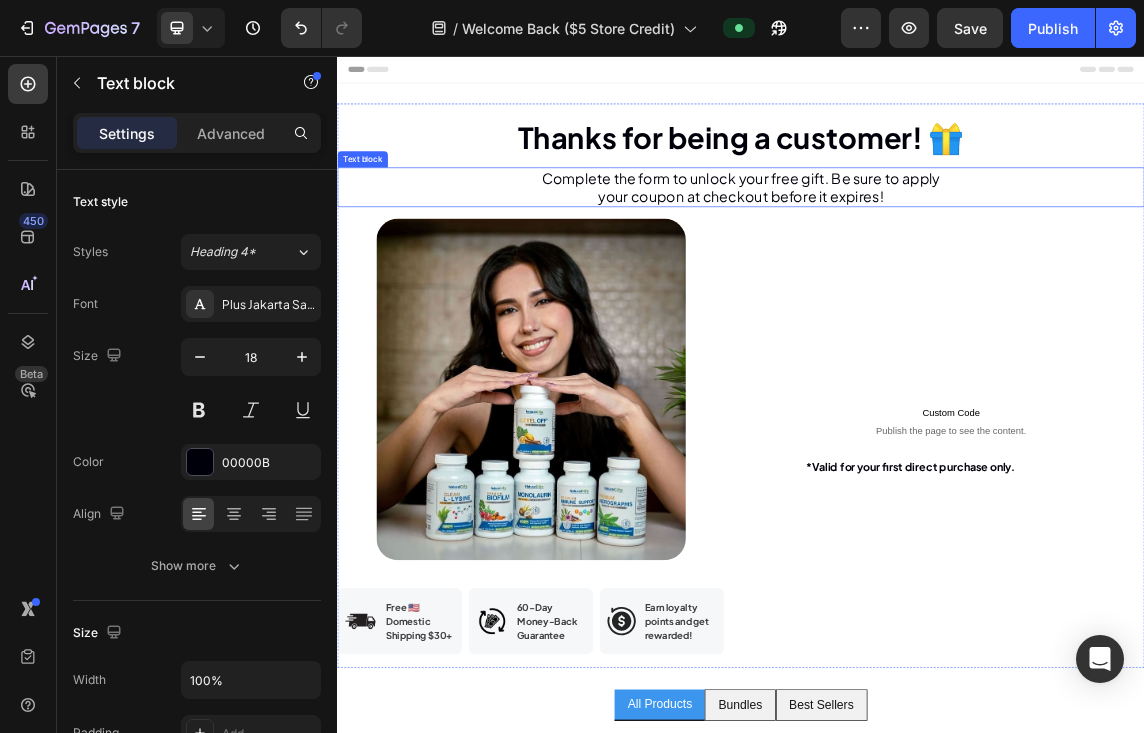 click on "Complete the form to unlock your free gift. Be sure to apply your coupon at checkout before it expires!" at bounding box center [937, 251] 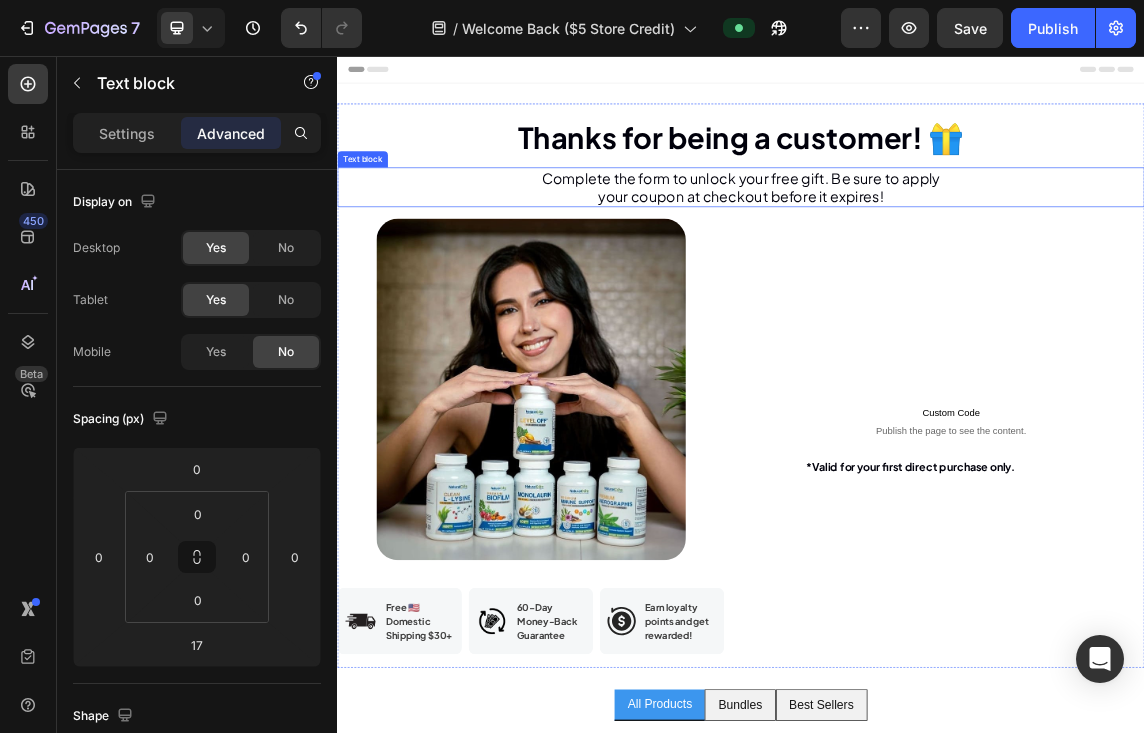 click on "Complete the form to unlock your free gift. Be sure to apply your coupon at checkout before it expires!" at bounding box center (937, 251) 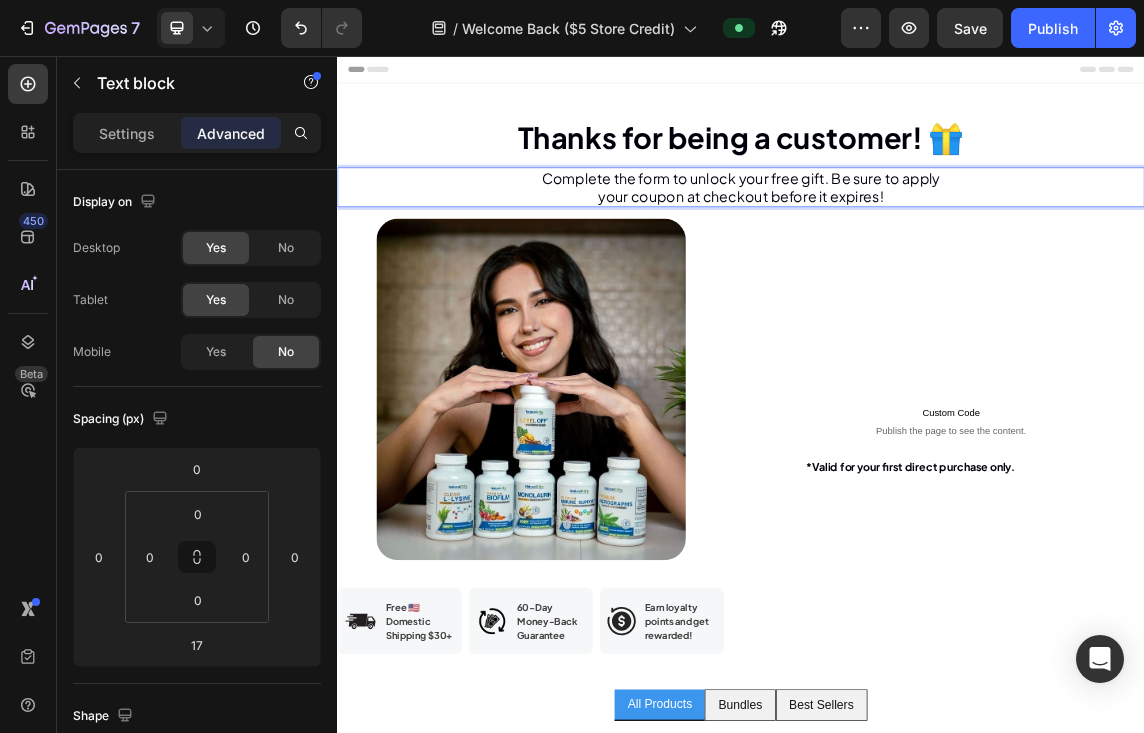 click on "Complete the form to unlock your free gift. Be sure to apply your coupon at checkout before it expires!" at bounding box center (937, 251) 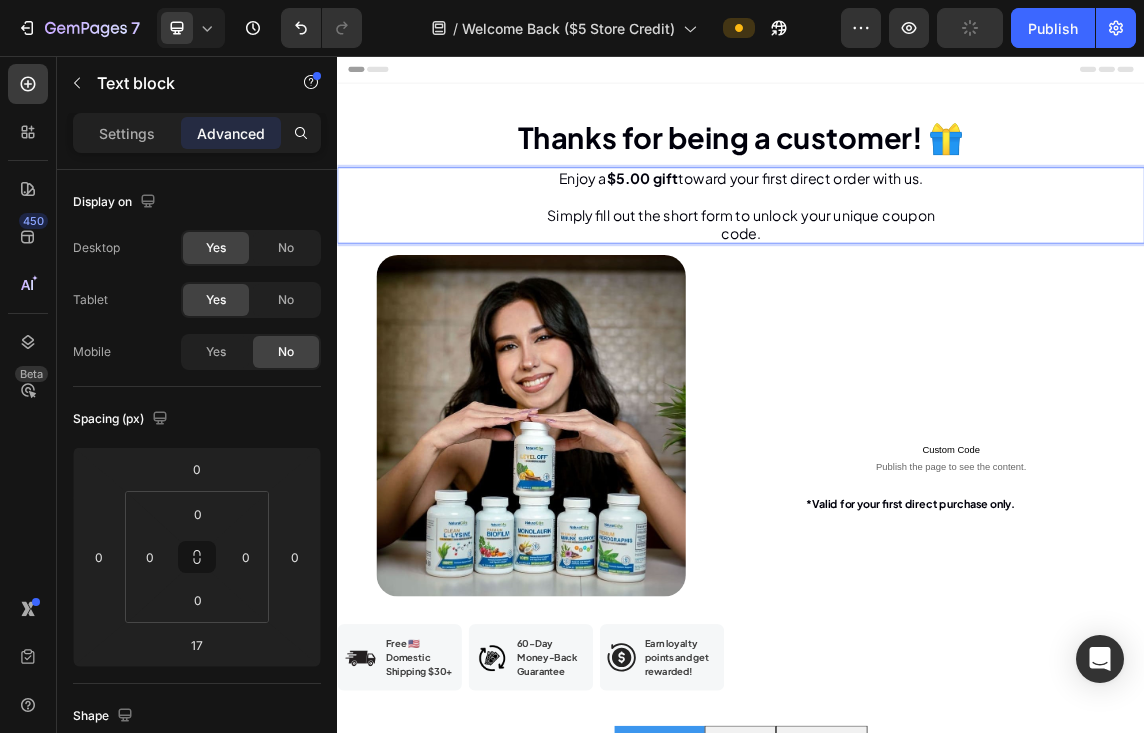 click on "⁠⁠⁠⁠⁠⁠⁠ Thanks for being a customer! 🎁 Heading" at bounding box center [937, 184] 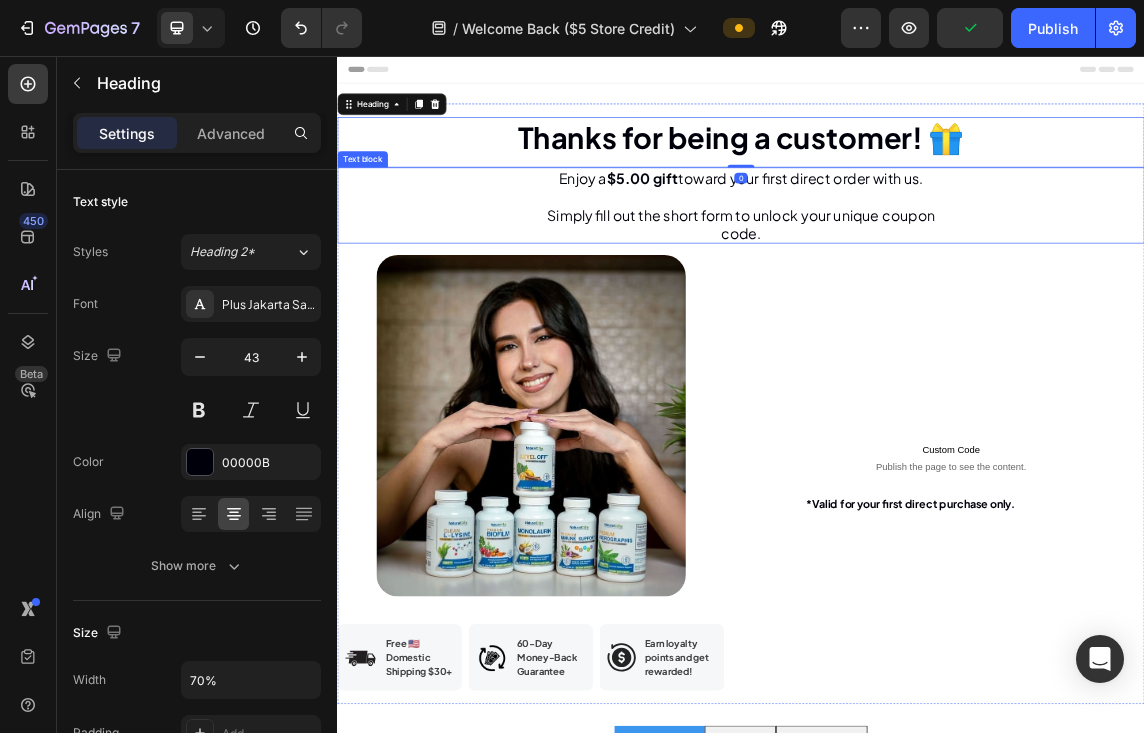 click on "Simply fill out the short form to unlock your unique coupon code." at bounding box center (937, 306) 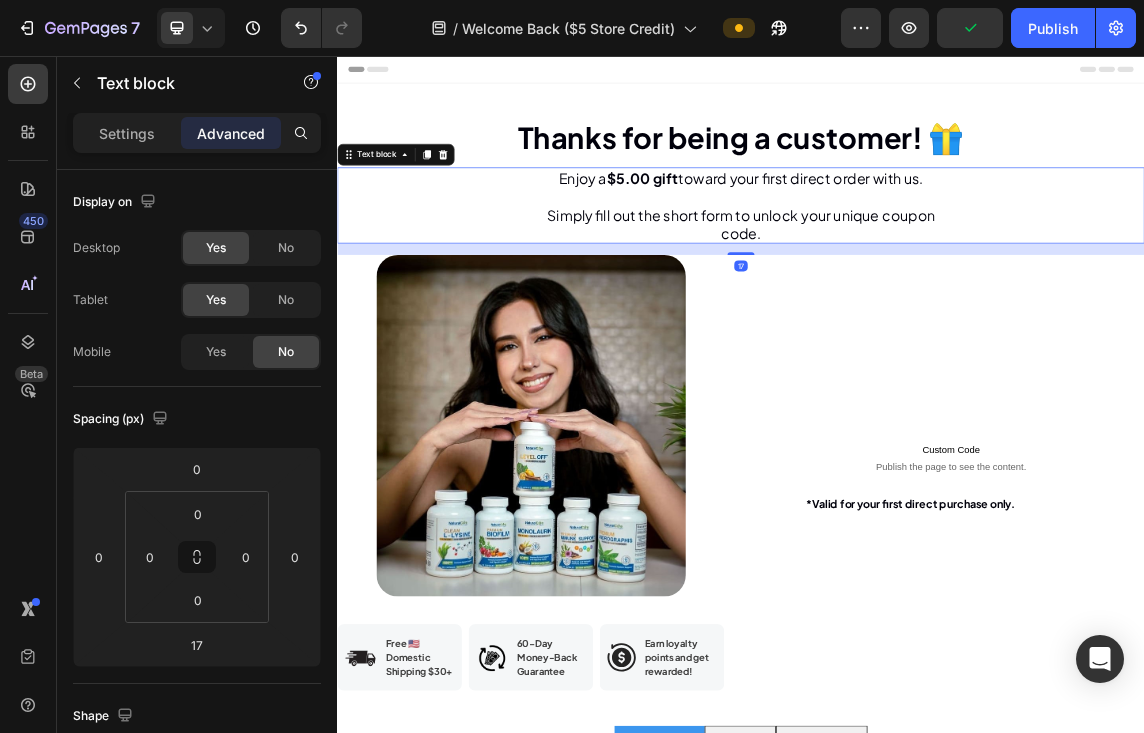 click on "⁠⁠⁠⁠⁠⁠⁠ Thanks for being a customer! 🎁 Heading Enjoy a  $5.00 gift  toward your first direct order with us. Simply fill out the short form to unlock your unique coupon code. Text block
Custom Code
Publish the page to see the content.
Custom Code *Valid for your first direct purchase only. Text block *Valid for your first direct purchase only. Text block" at bounding box center (1249, 676) 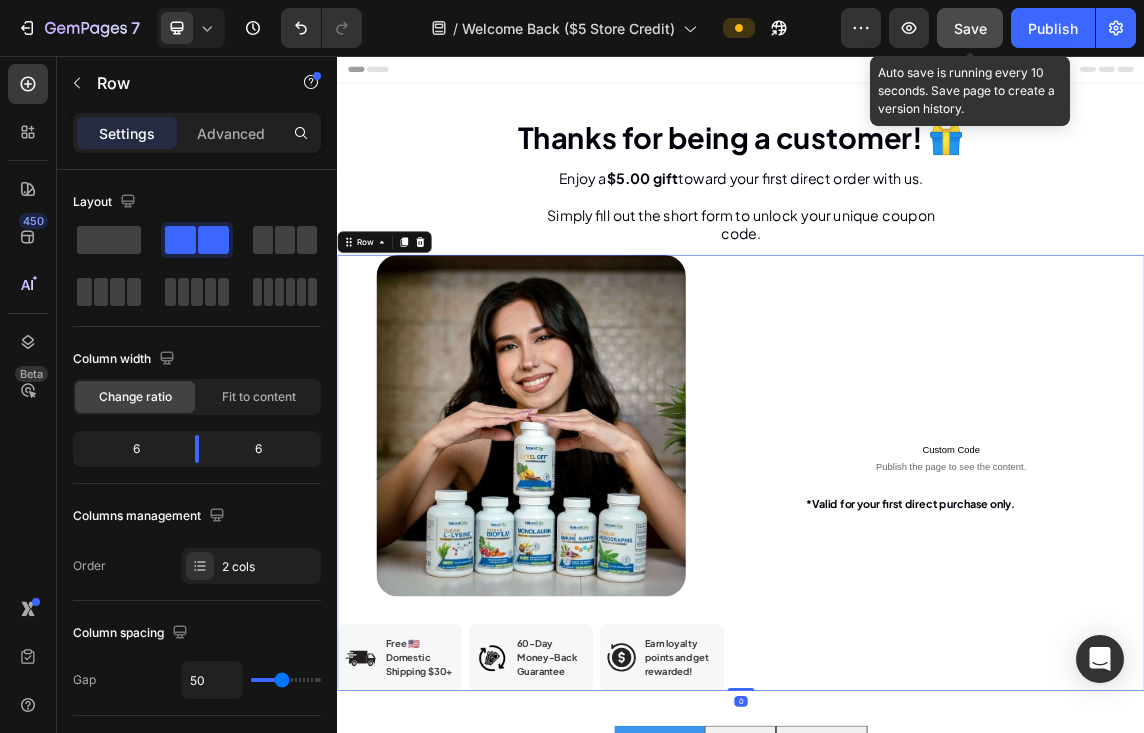 click on "Save" at bounding box center [970, 28] 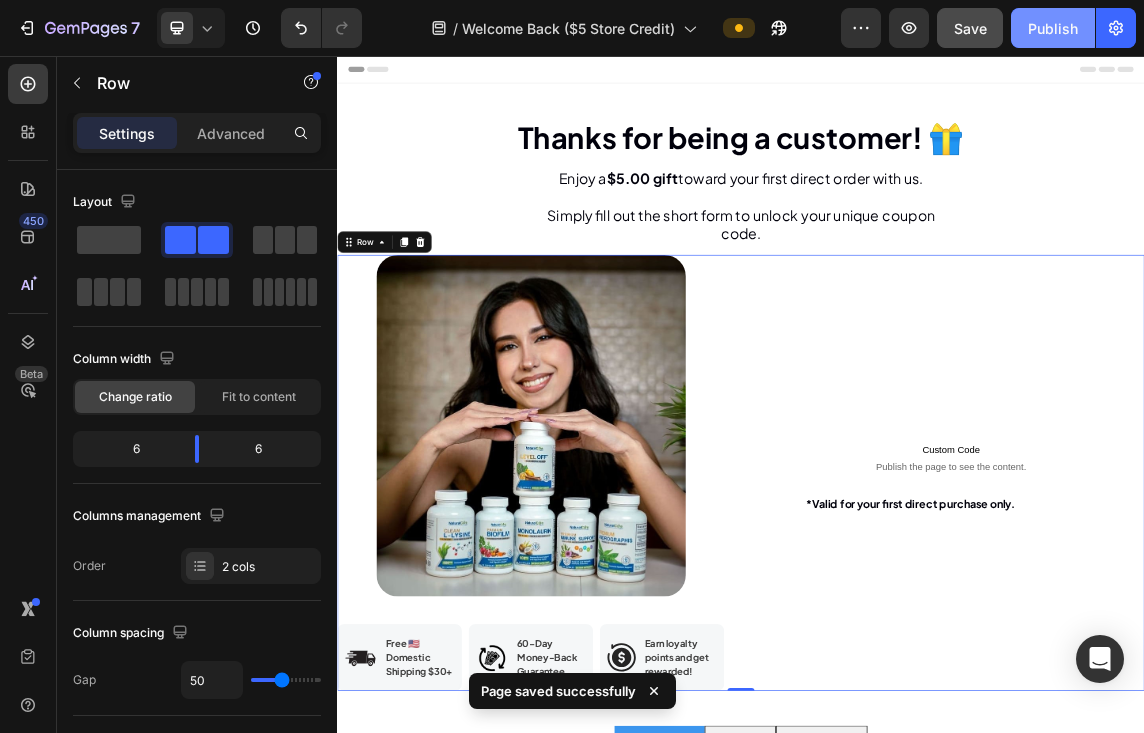 click on "Publish" 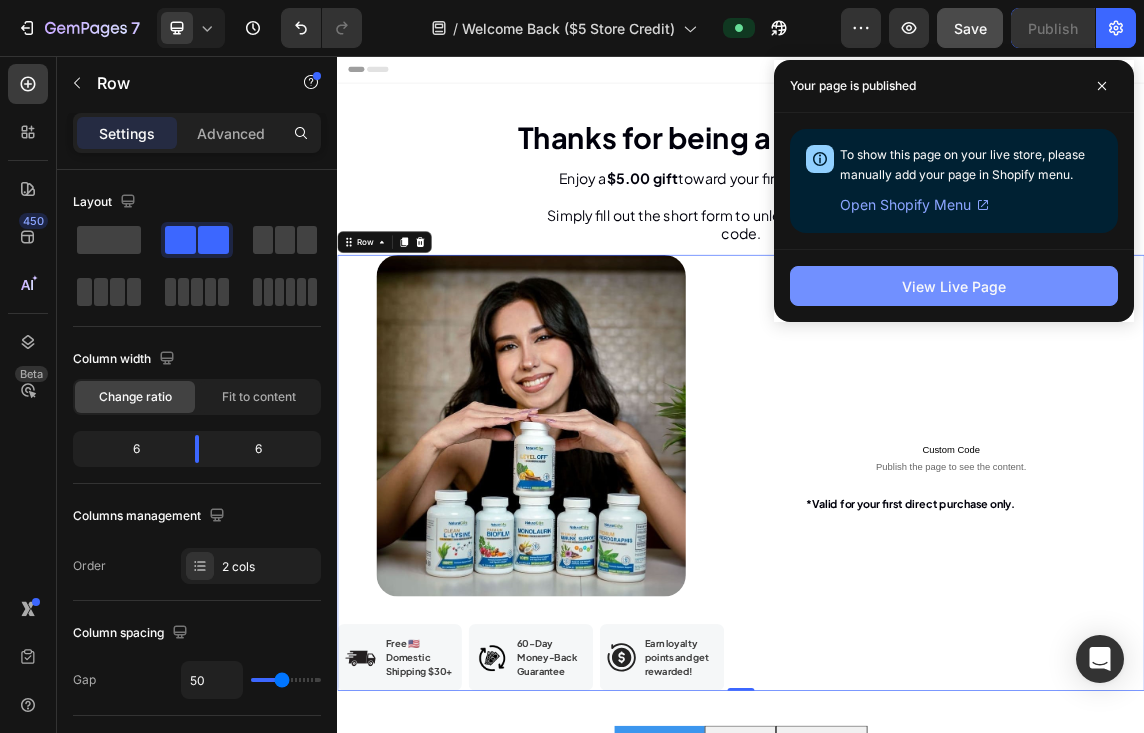 click on "View Live Page" at bounding box center [954, 286] 